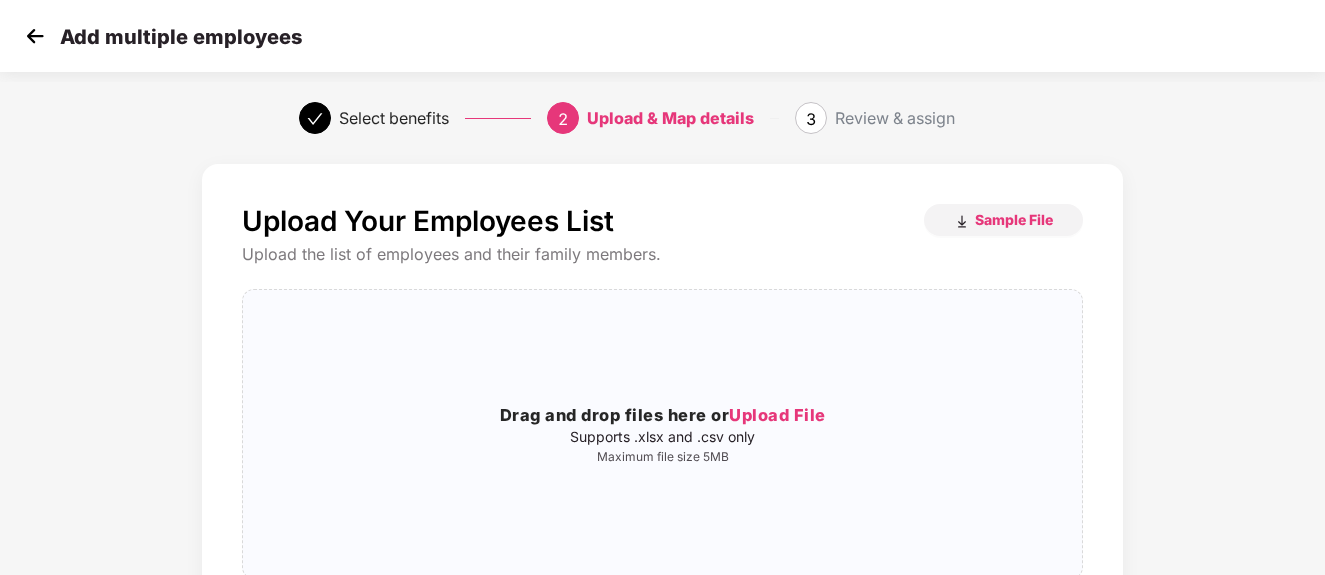 scroll, scrollTop: 0, scrollLeft: 0, axis: both 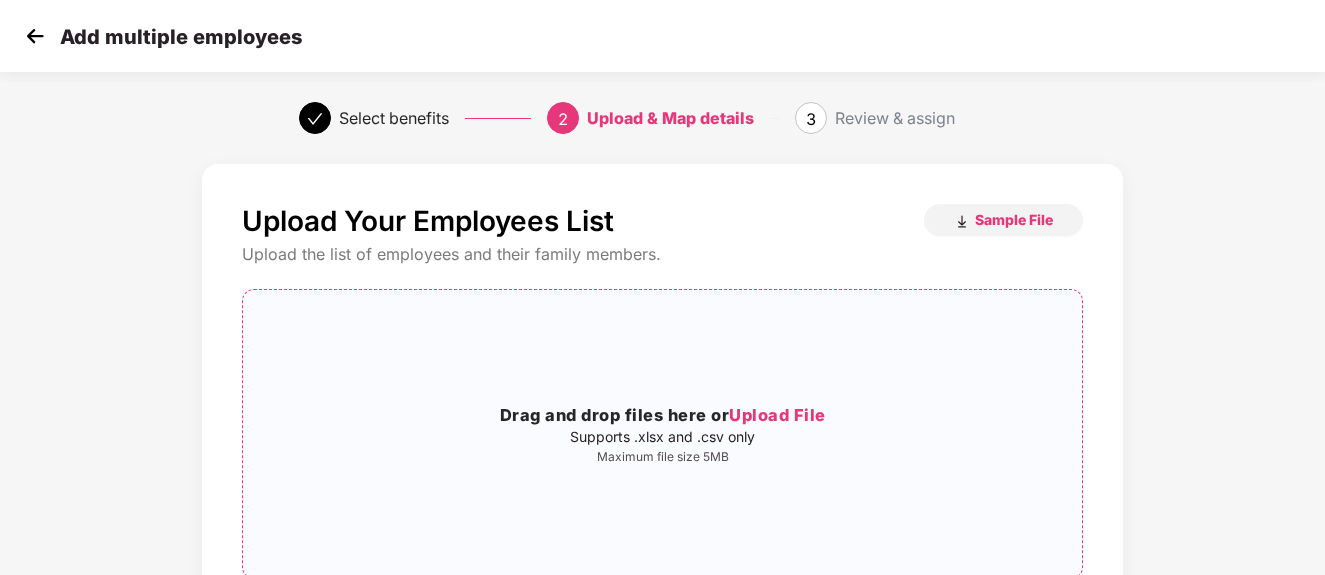 click on "Upload File" at bounding box center (777, 415) 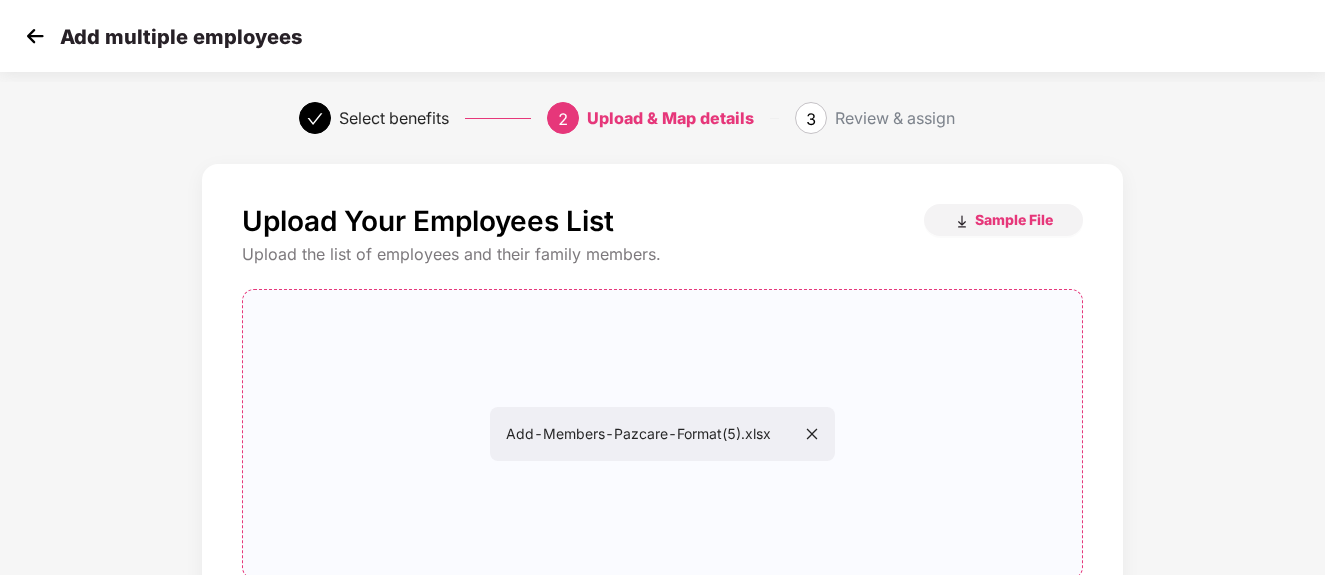 scroll, scrollTop: 228, scrollLeft: 0, axis: vertical 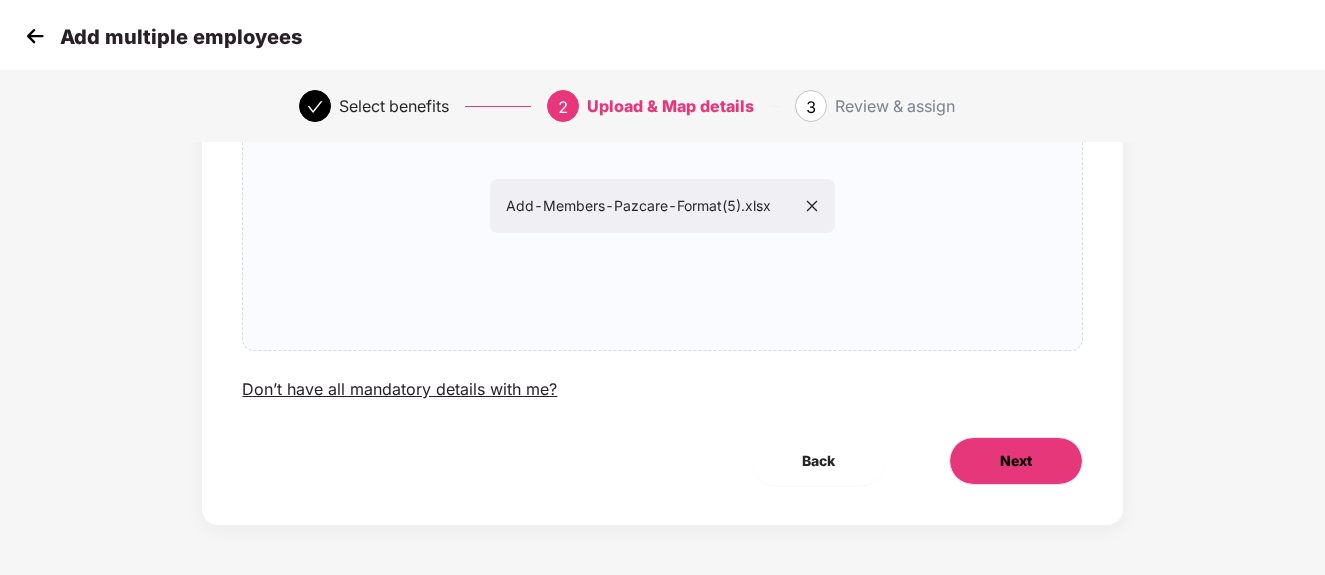 click on "Next" at bounding box center [1016, 461] 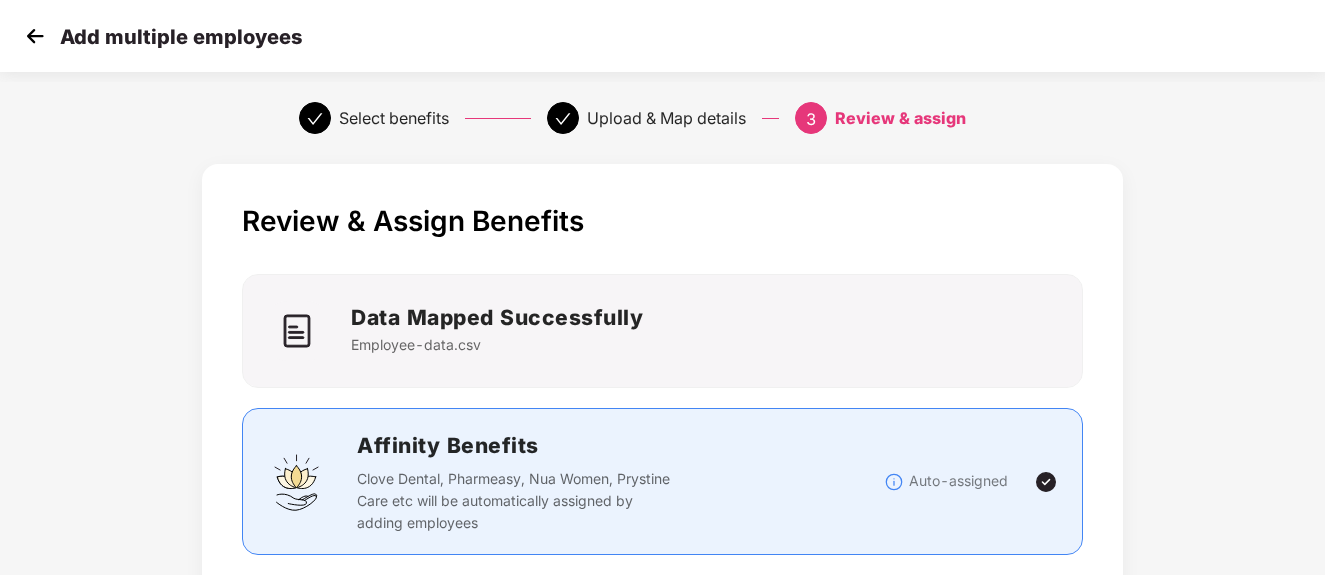 scroll, scrollTop: 562, scrollLeft: 0, axis: vertical 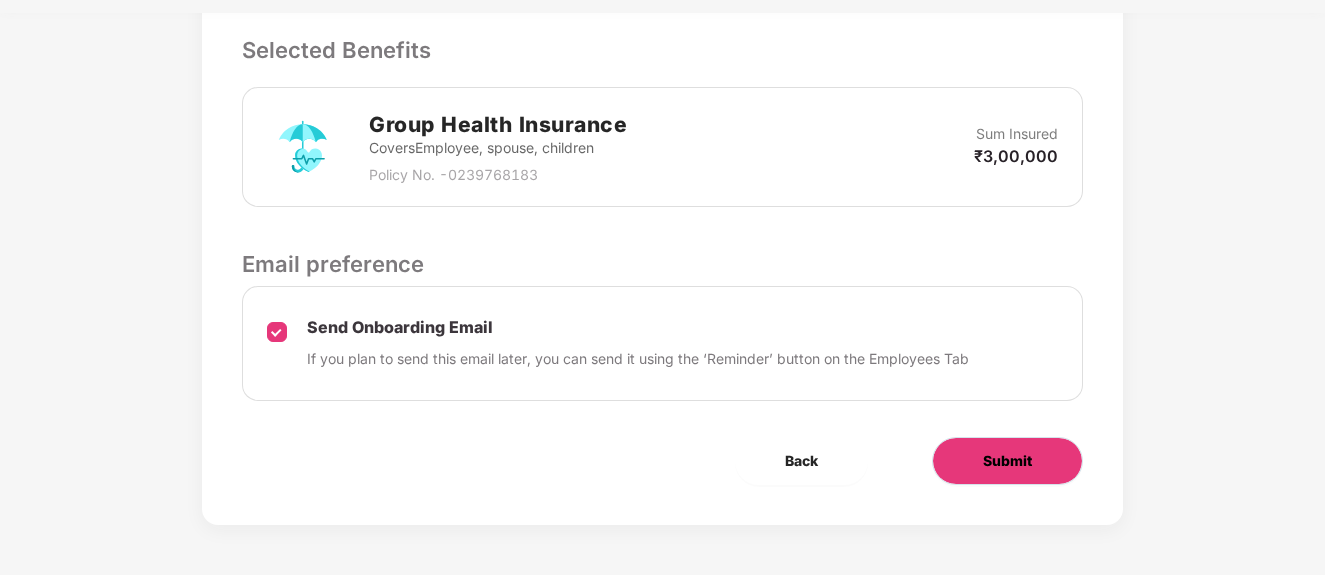 click on "Submit" at bounding box center [1007, 461] 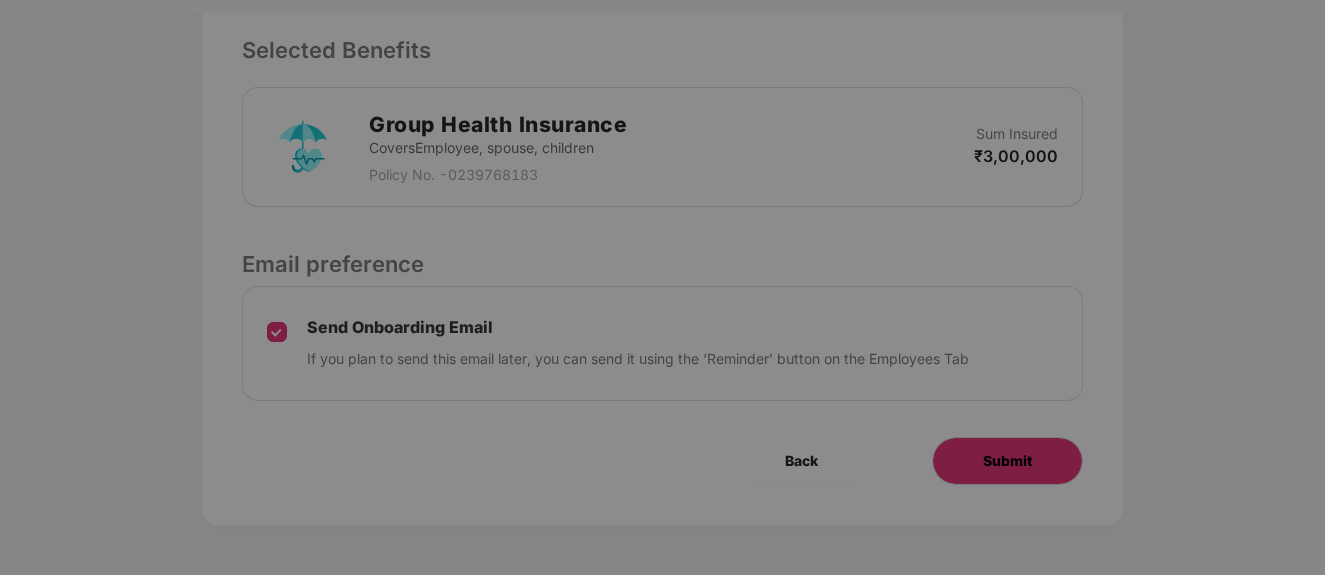 scroll, scrollTop: 0, scrollLeft: 0, axis: both 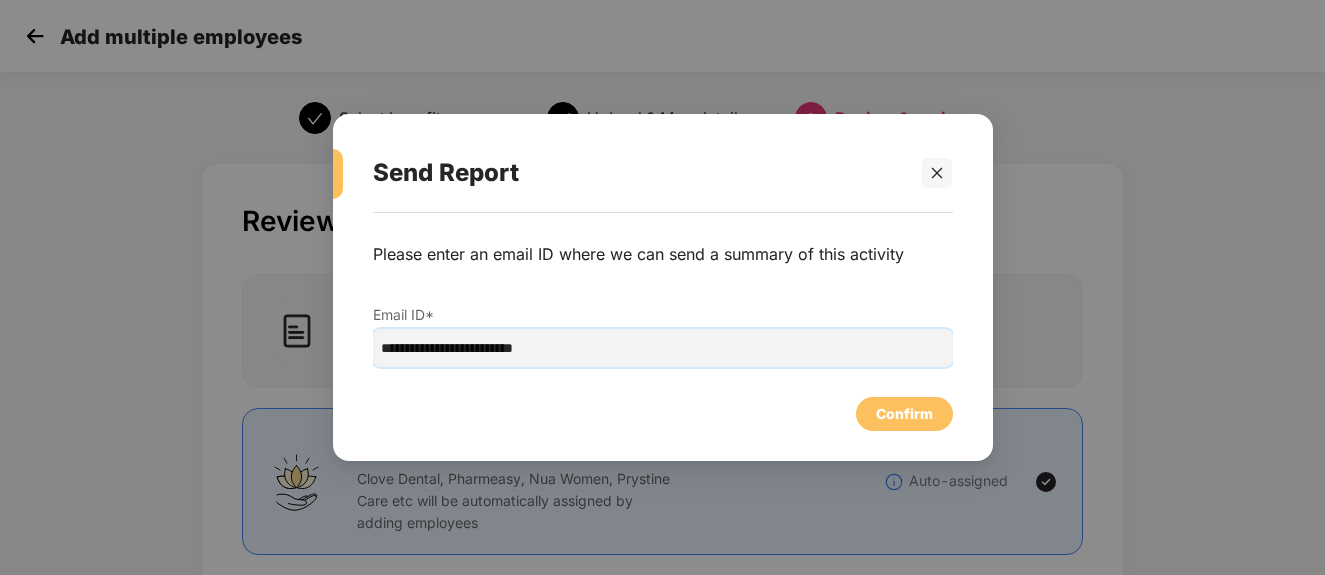 drag, startPoint x: 659, startPoint y: 357, endPoint x: 438, endPoint y: 347, distance: 221.22614 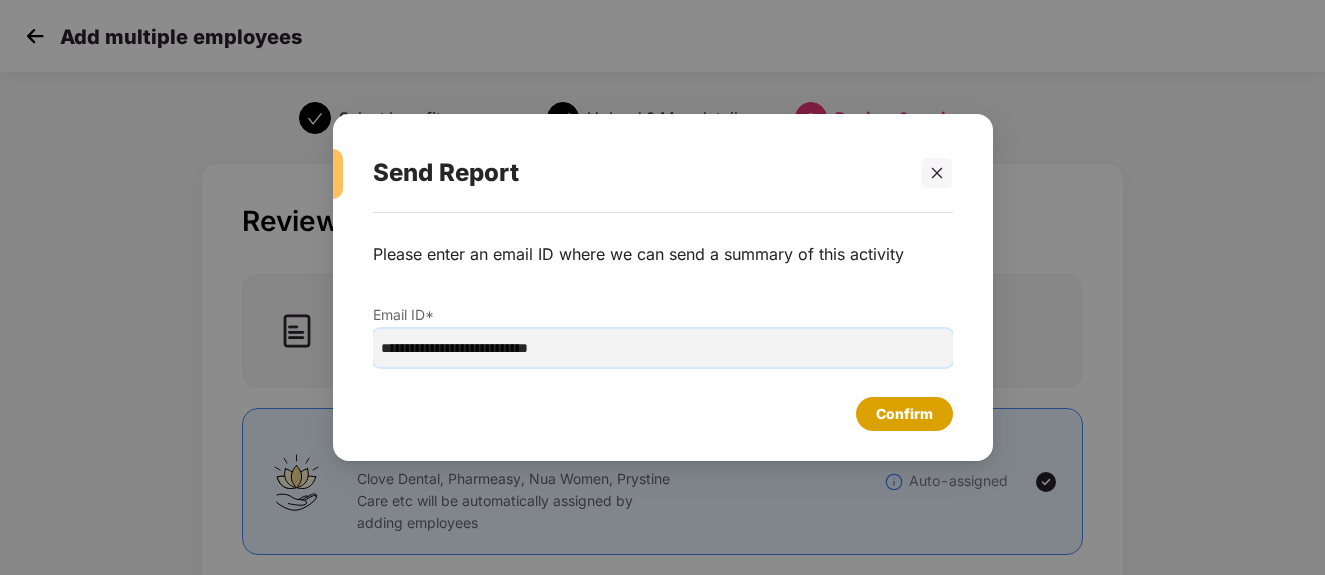 type on "**********" 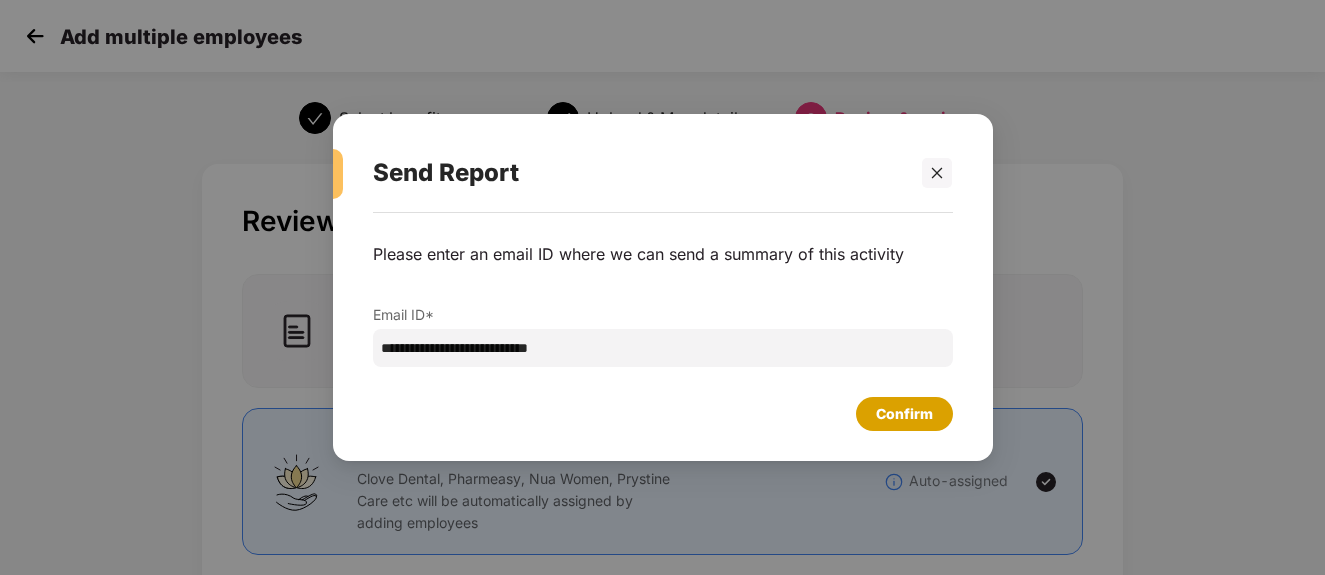 click on "Confirm" at bounding box center (904, 414) 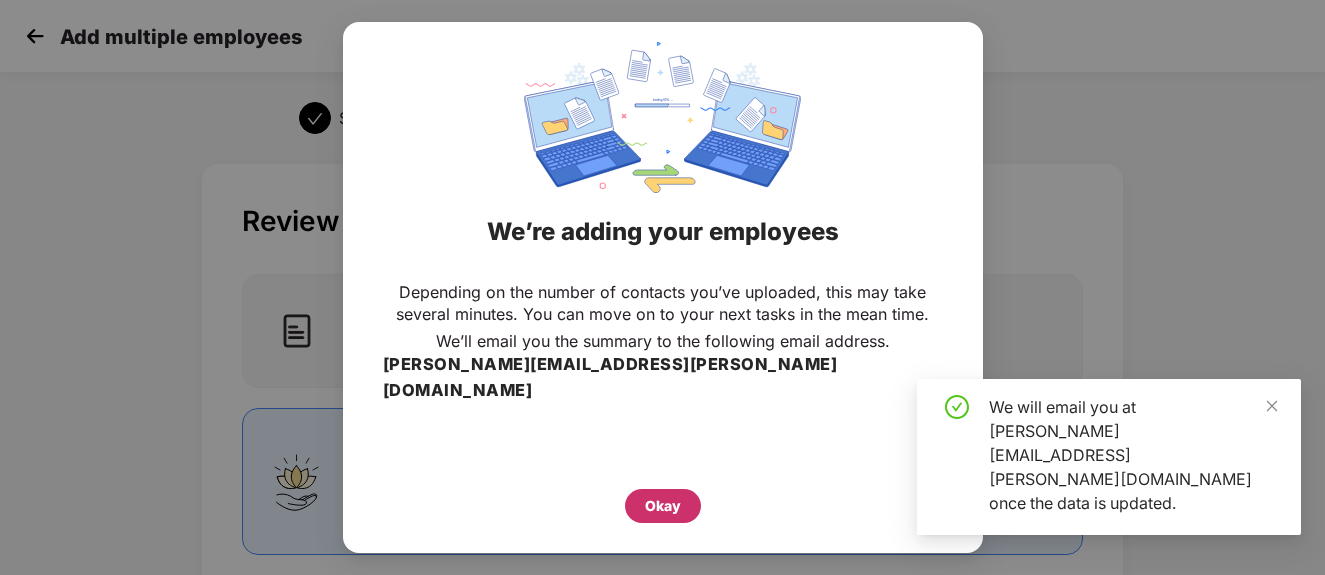 click on "Okay" at bounding box center [663, 506] 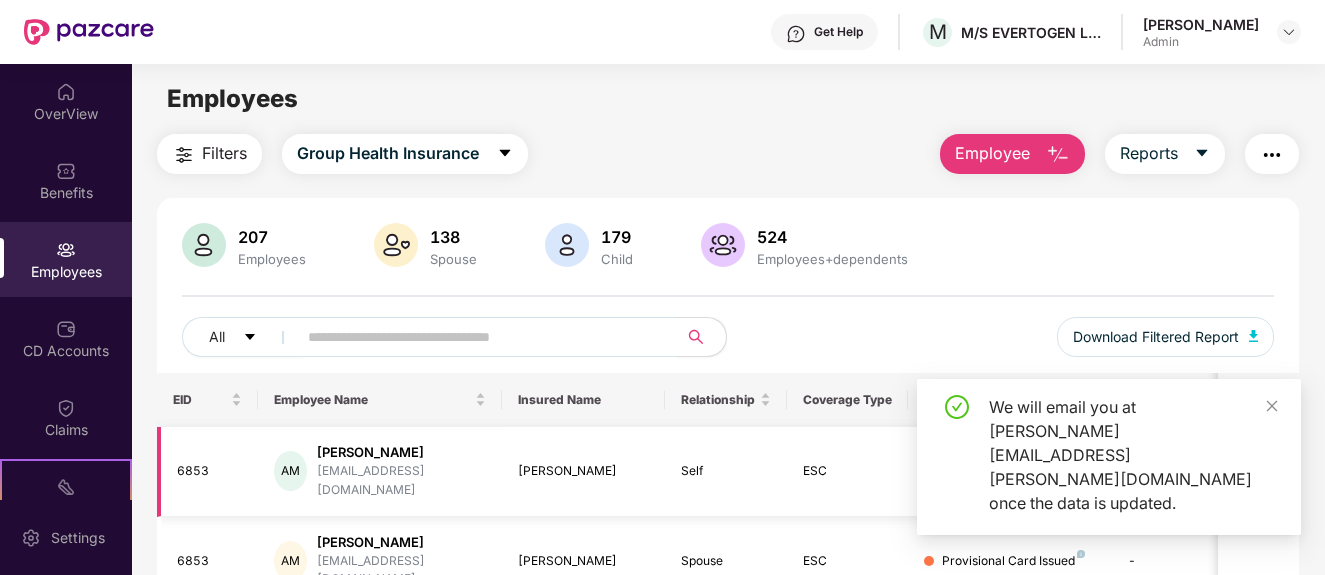 scroll, scrollTop: 306, scrollLeft: 0, axis: vertical 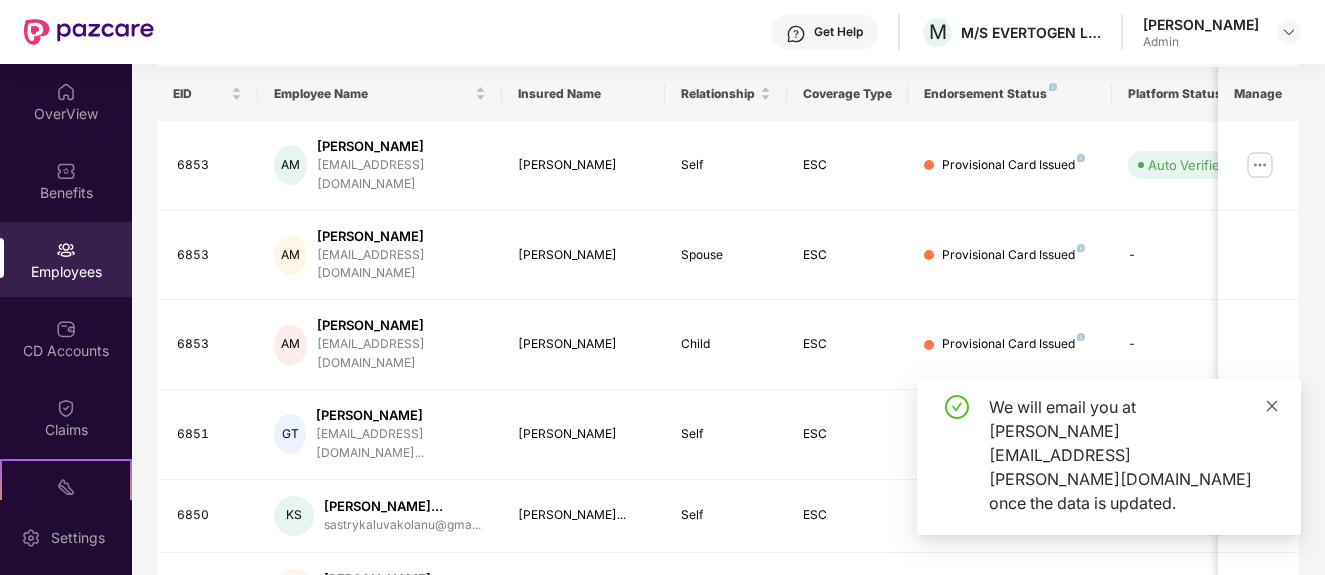 click 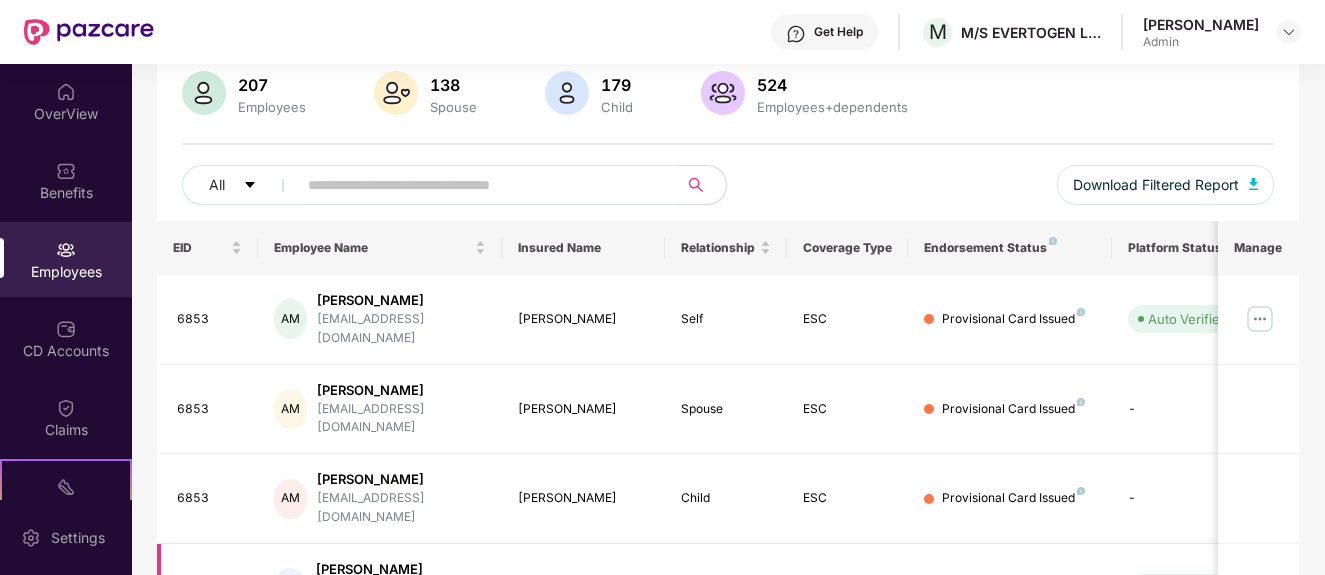 scroll, scrollTop: 0, scrollLeft: 0, axis: both 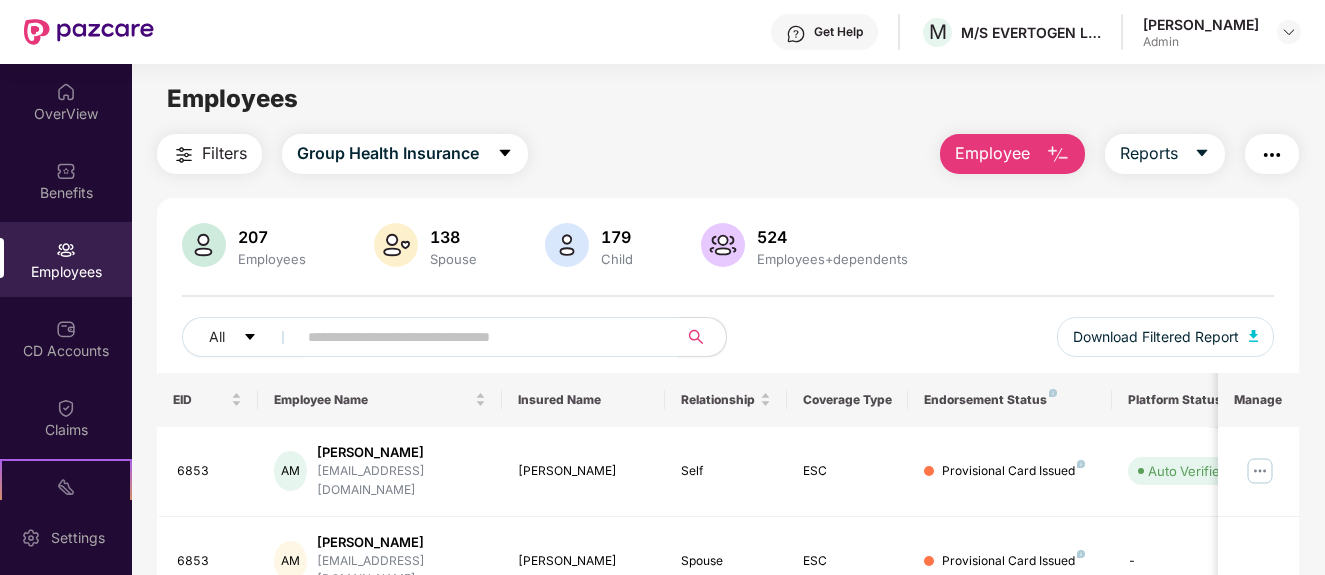 click at bounding box center (479, 337) 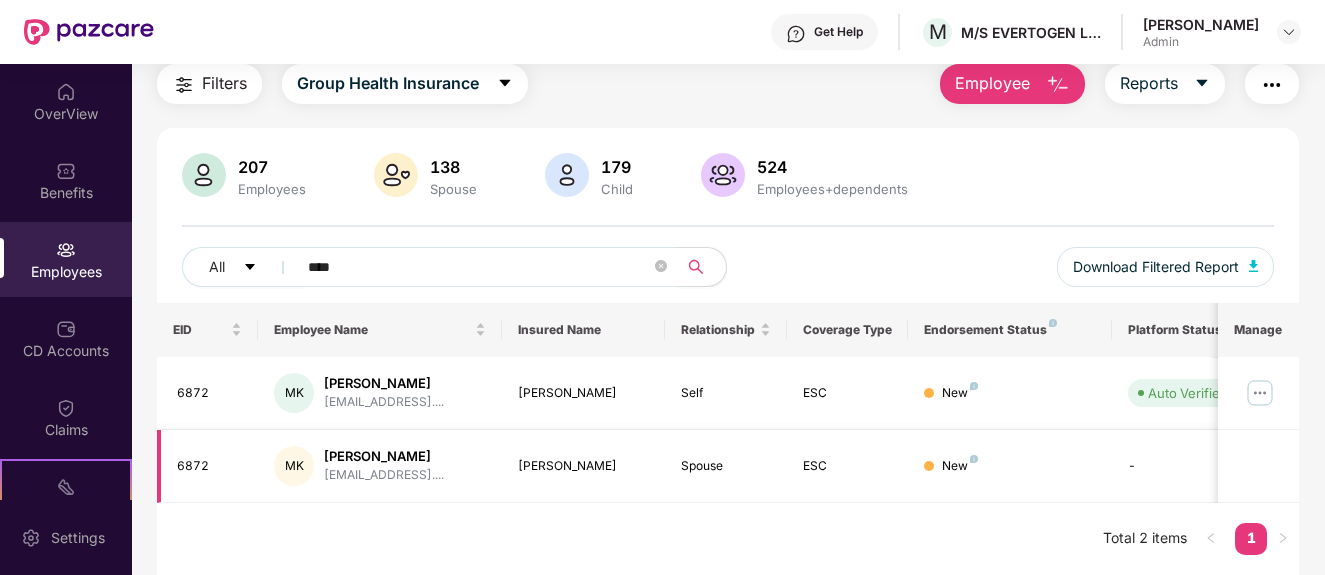 scroll, scrollTop: 0, scrollLeft: 0, axis: both 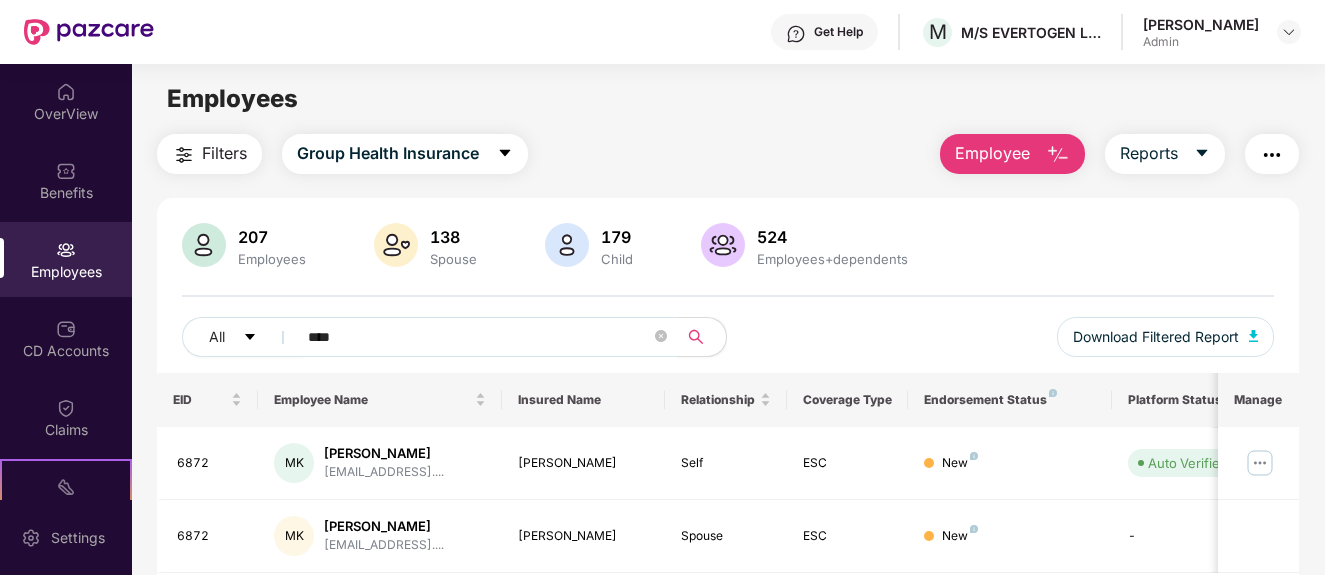 click on "****" at bounding box center [479, 337] 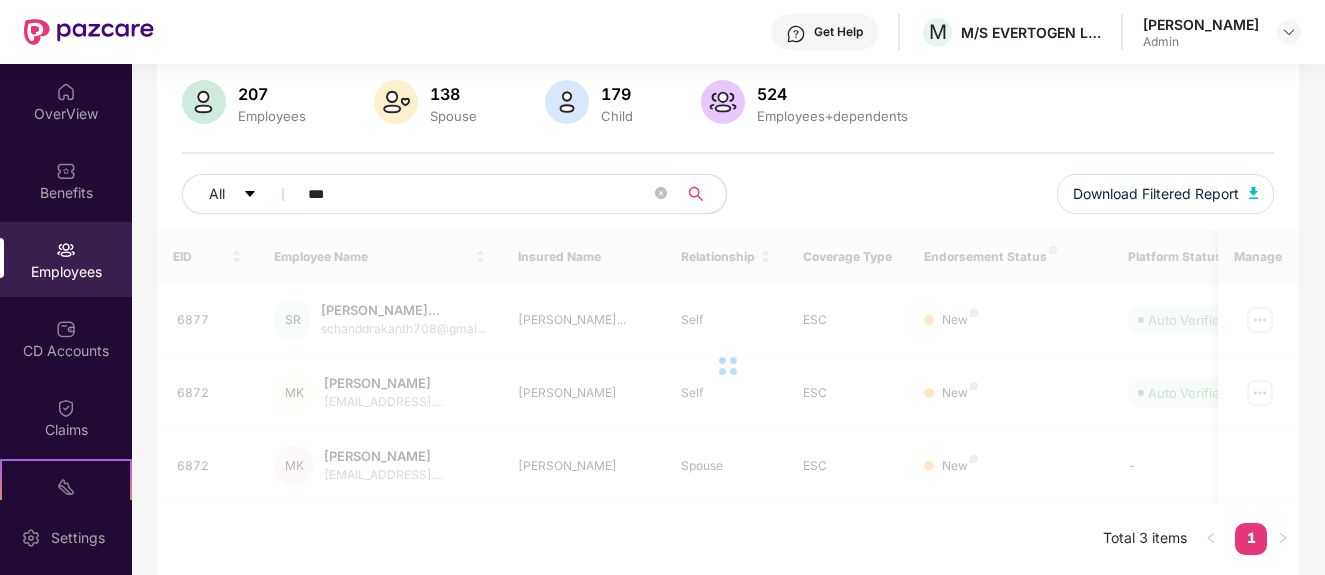scroll, scrollTop: 160, scrollLeft: 0, axis: vertical 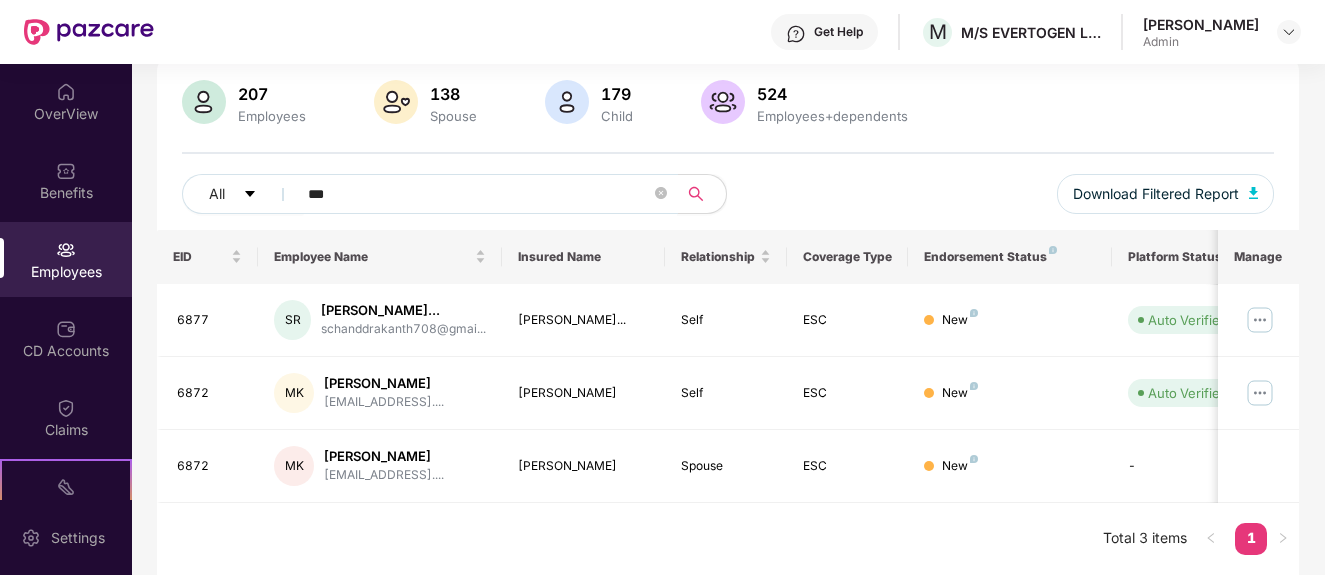 type on "***" 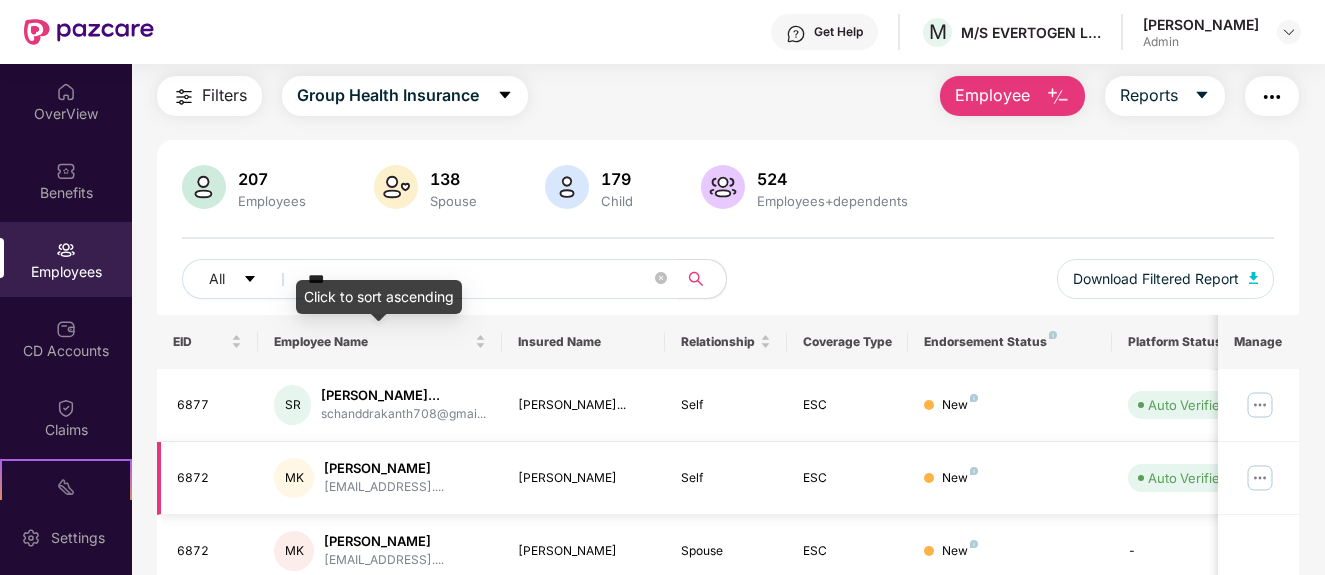 scroll, scrollTop: 160, scrollLeft: 0, axis: vertical 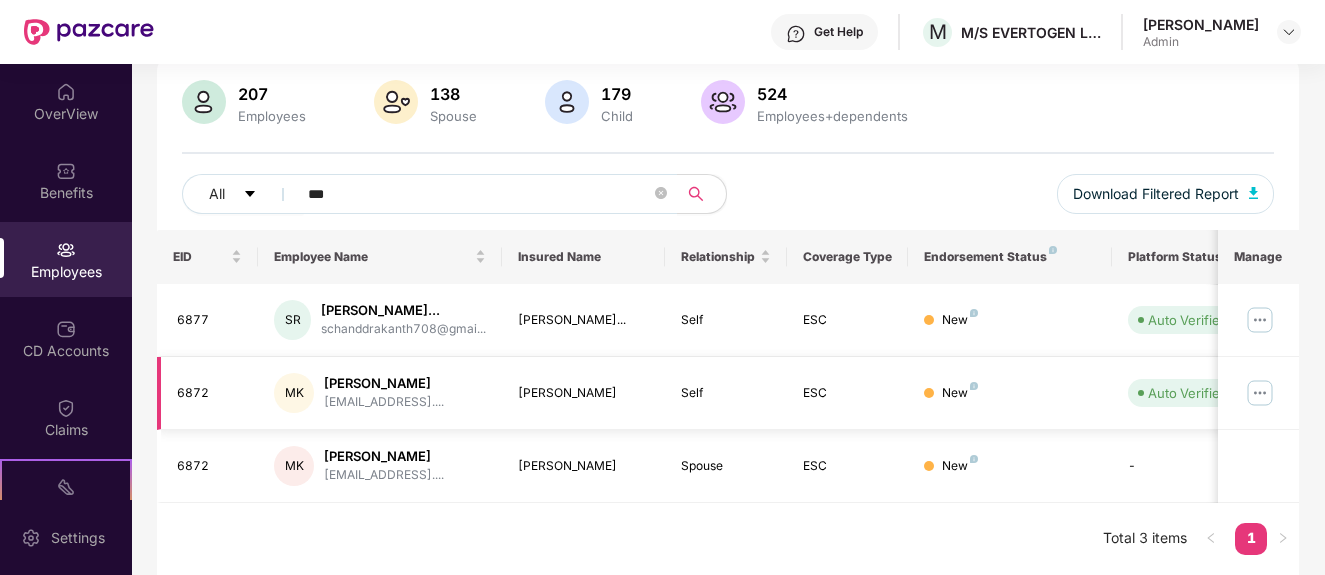 click at bounding box center [1260, 393] 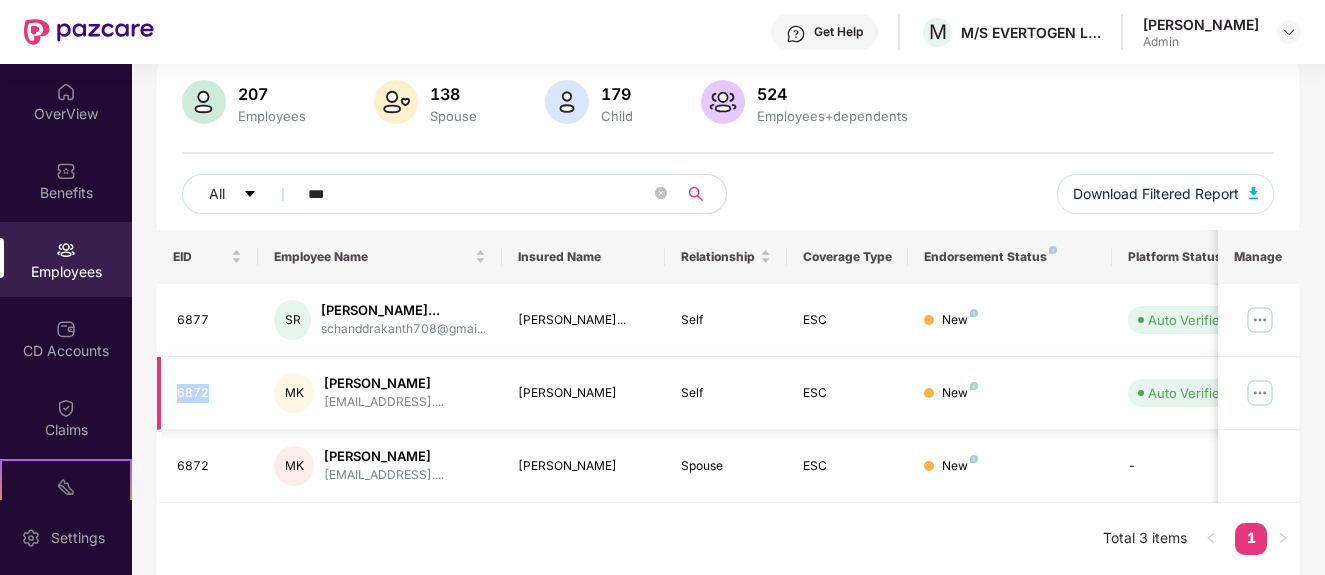 click on "6872" at bounding box center [210, 393] 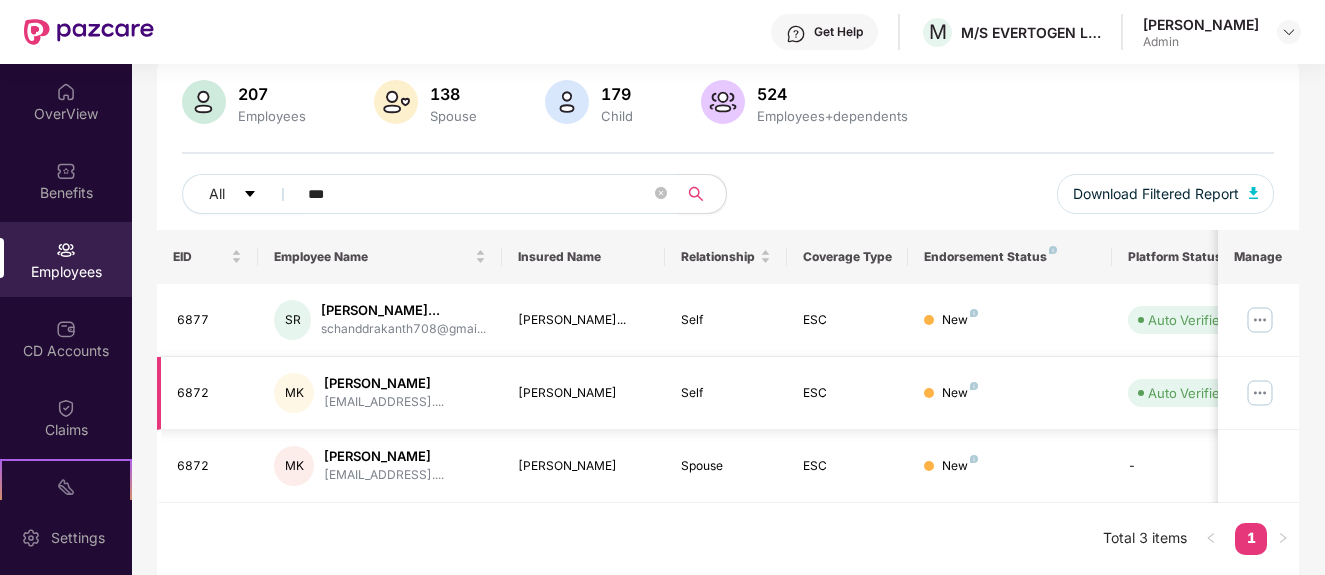 click on "6872" at bounding box center [210, 393] 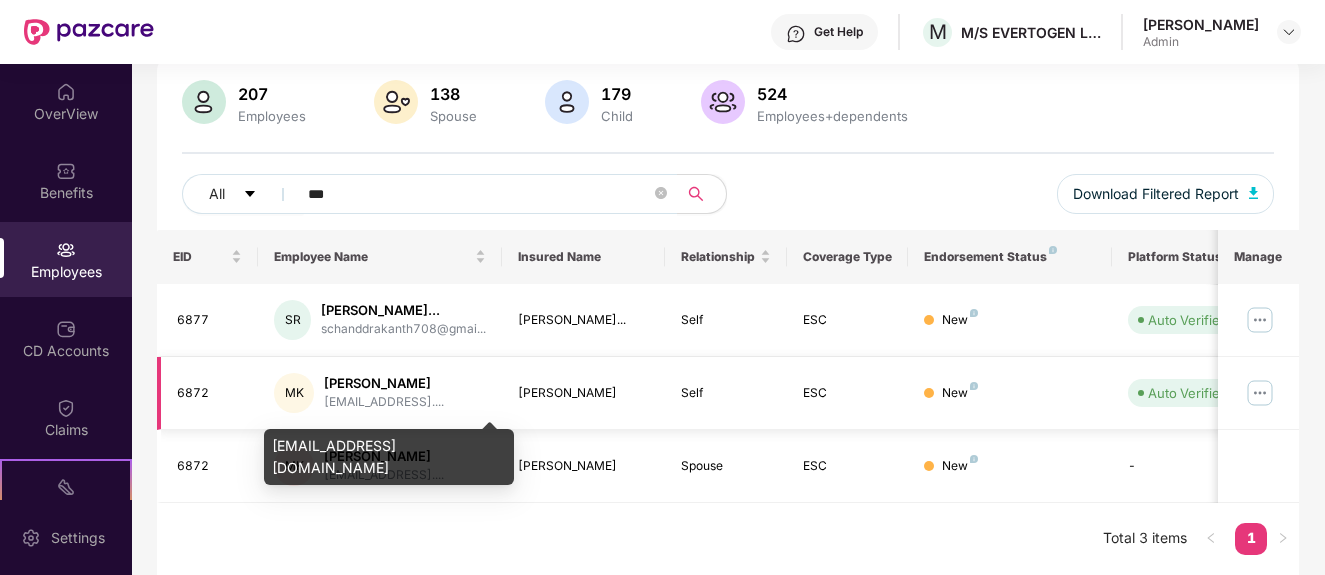 click on "[EMAIL_ADDRESS]...." at bounding box center [384, 402] 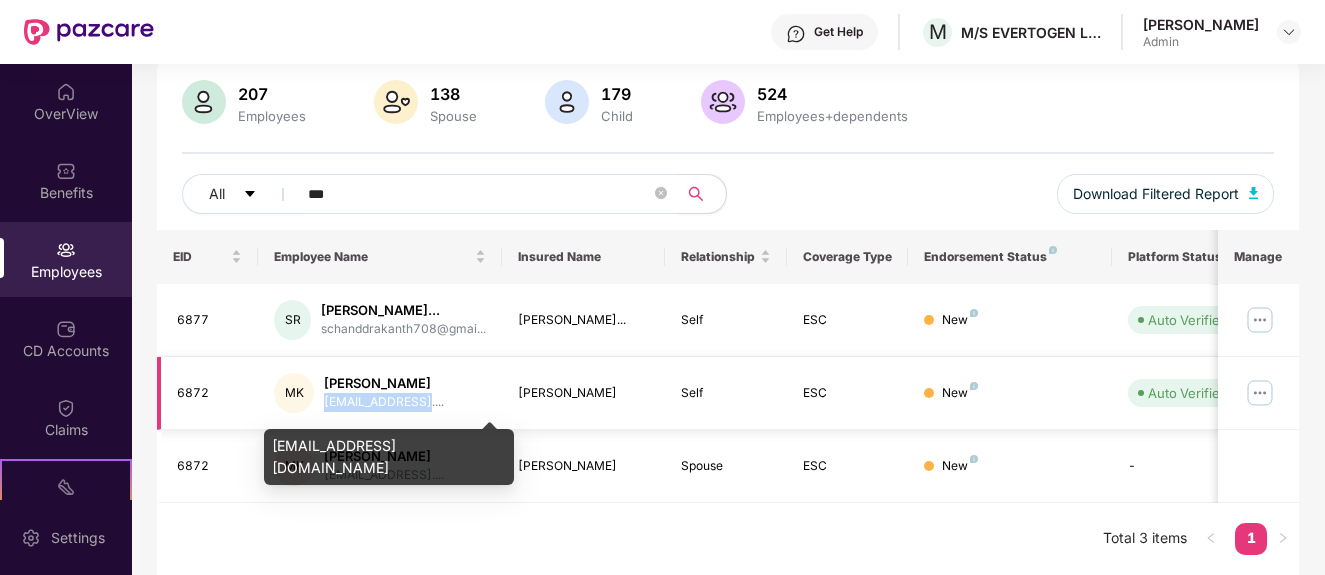 click on "[EMAIL_ADDRESS]...." at bounding box center [384, 402] 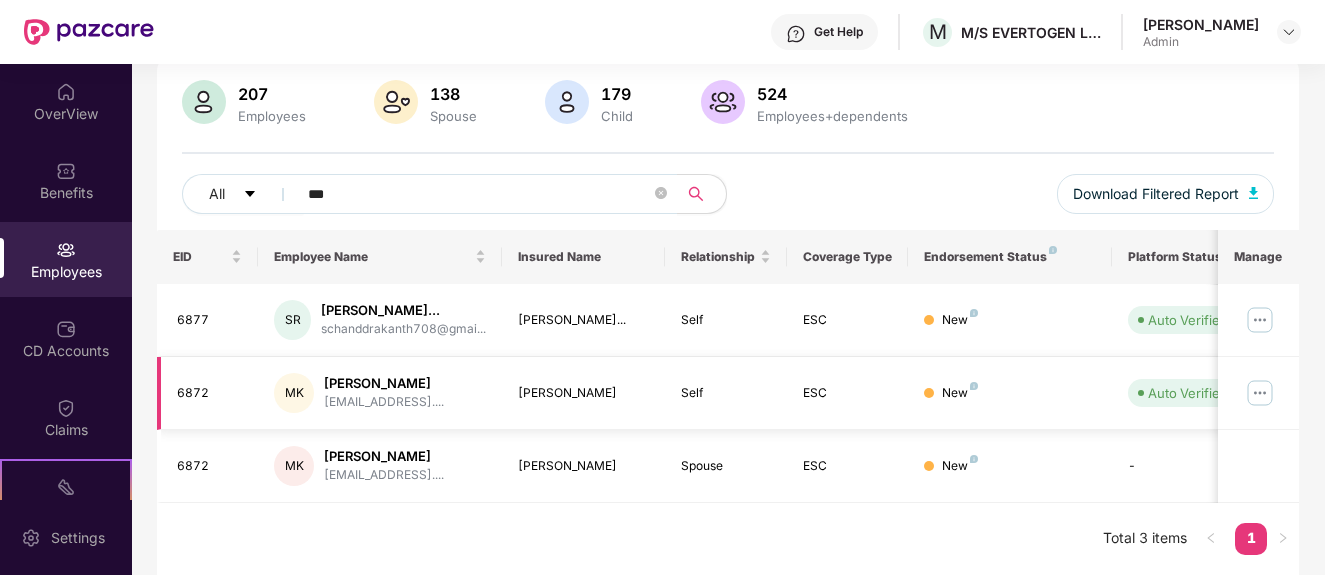 click on "[PERSON_NAME]" at bounding box center [384, 383] 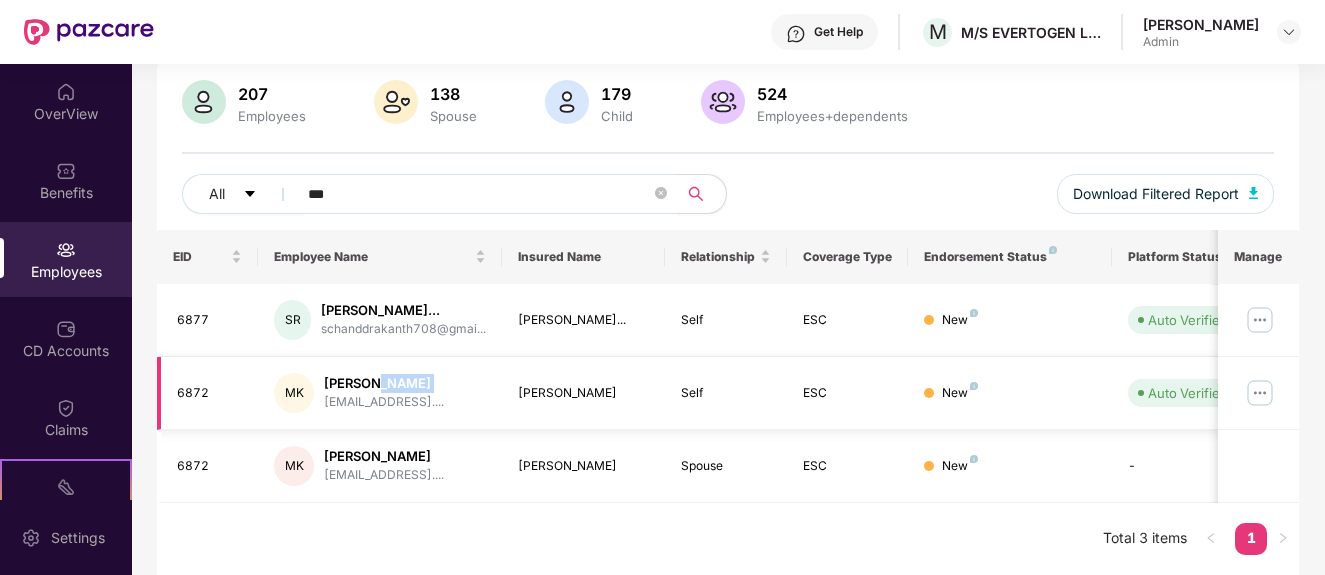 click on "[PERSON_NAME]" at bounding box center (384, 383) 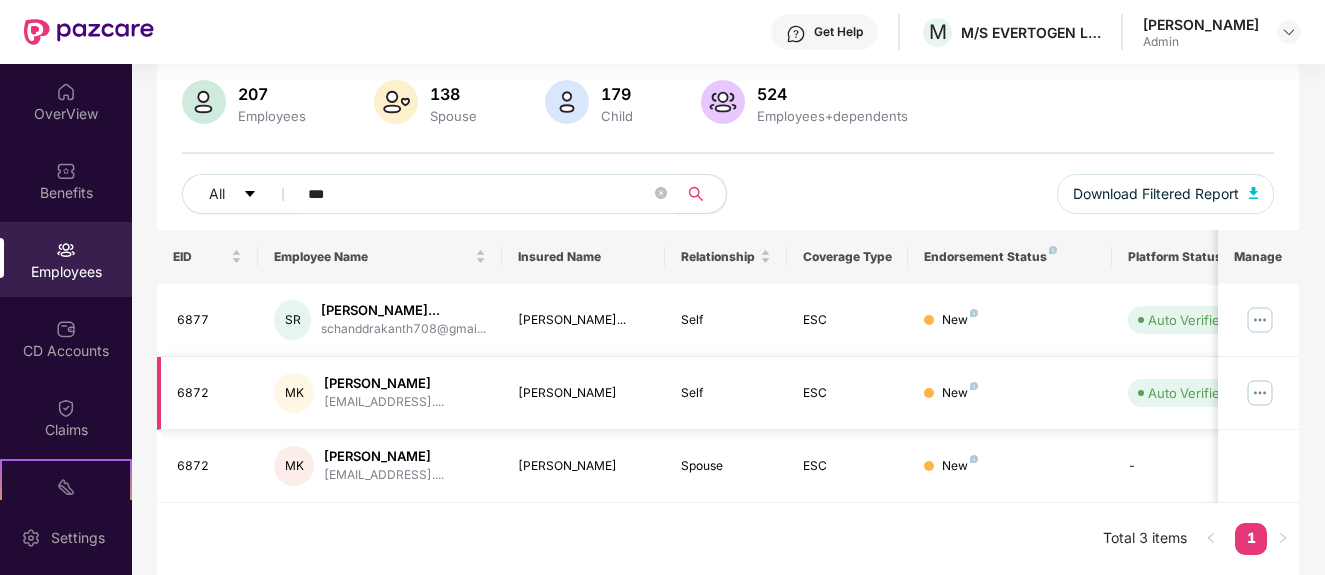 click on "[PERSON_NAME]" at bounding box center [583, 393] 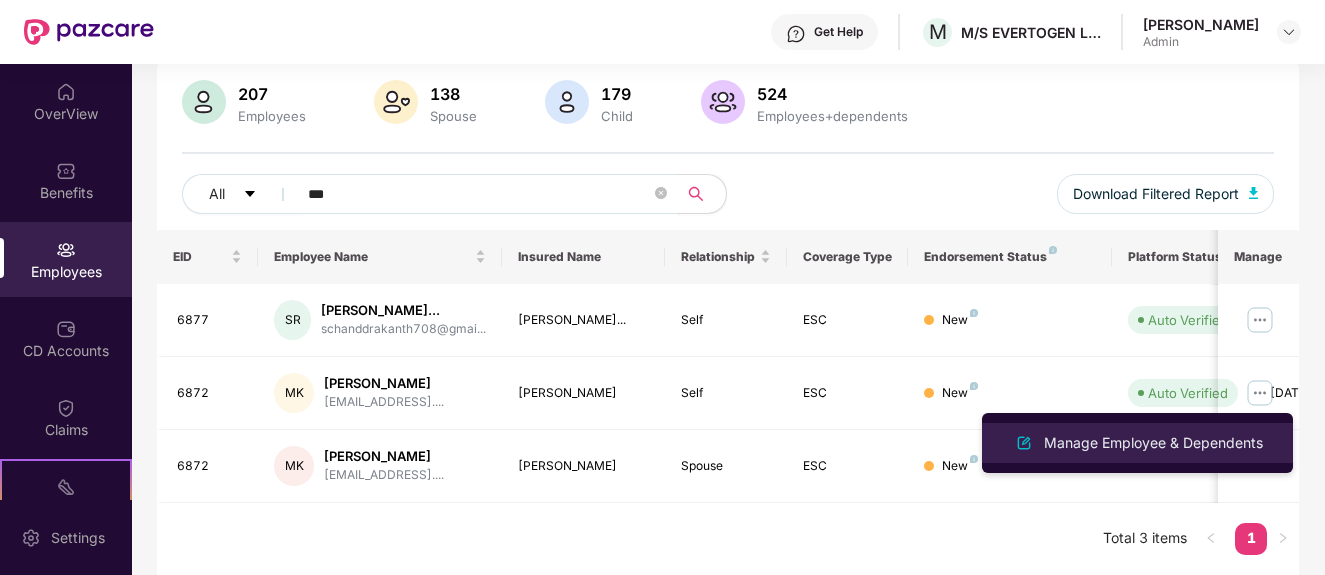 click on "Manage Employee & Dependents" at bounding box center (1153, 443) 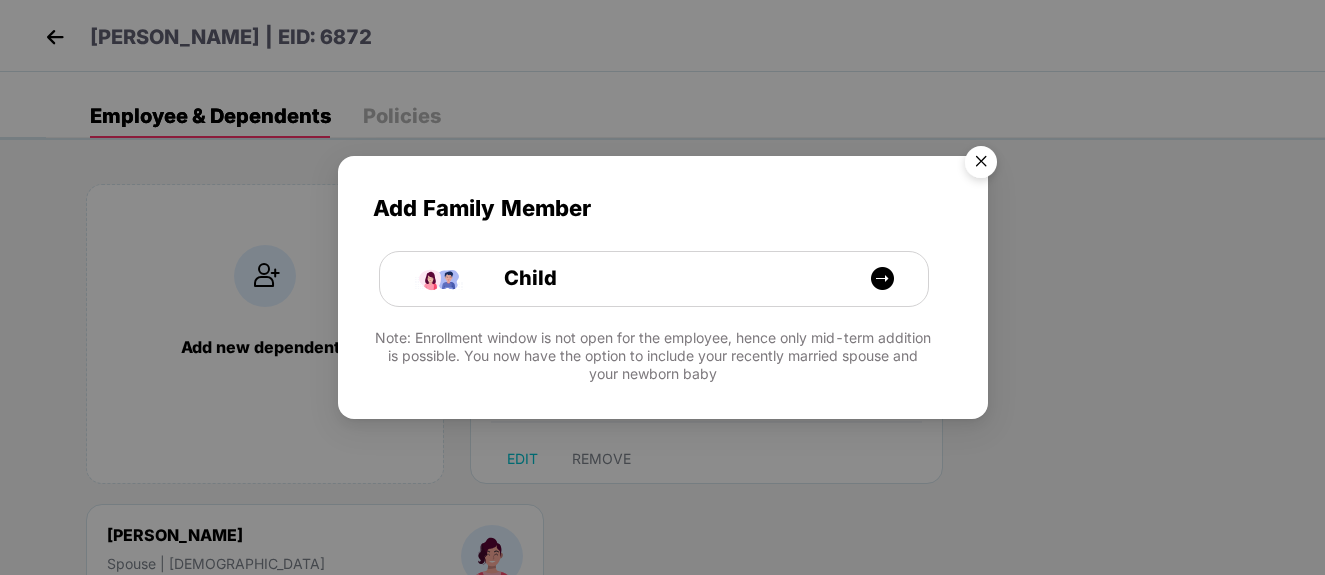 click at bounding box center (981, 165) 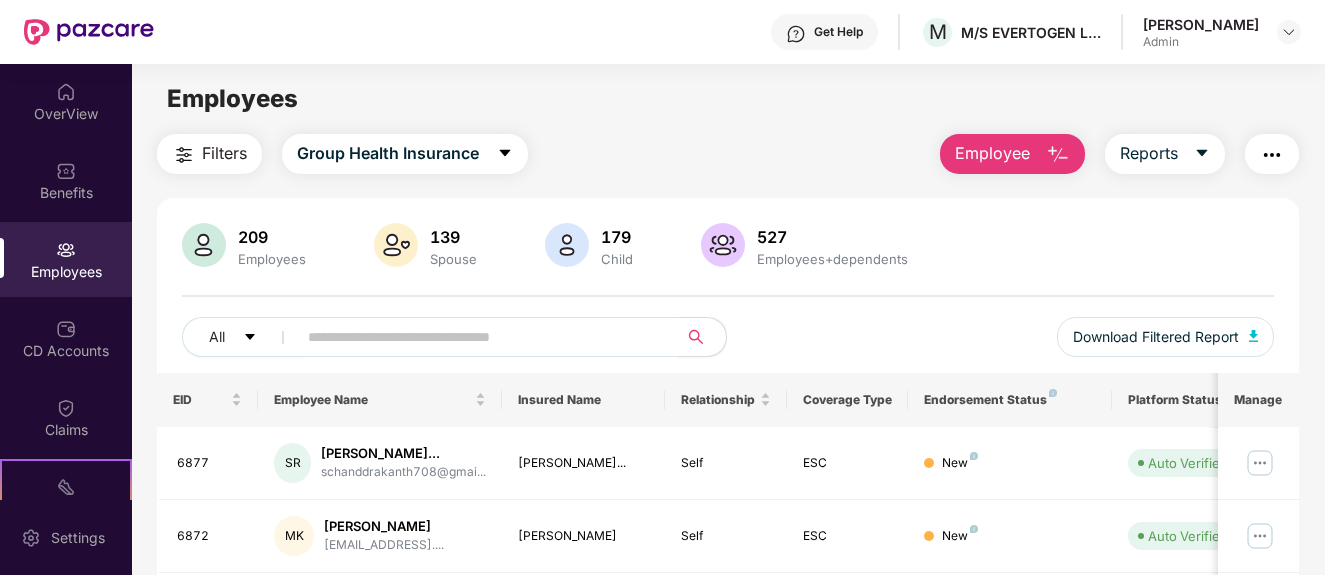 click at bounding box center [479, 337] 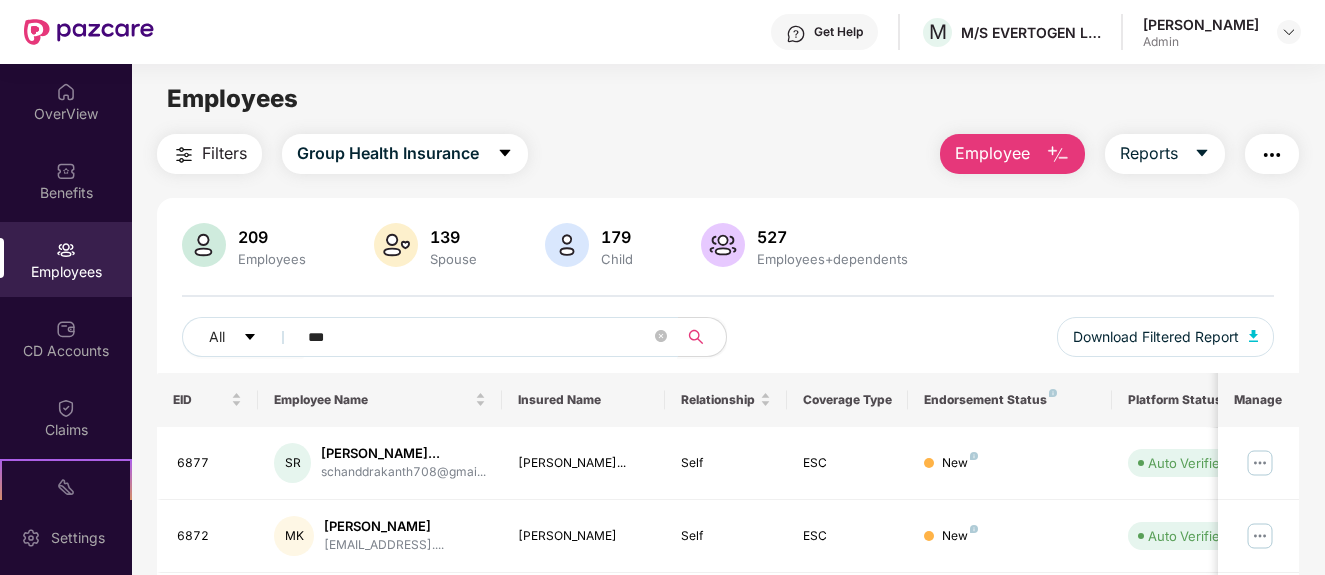 type on "****" 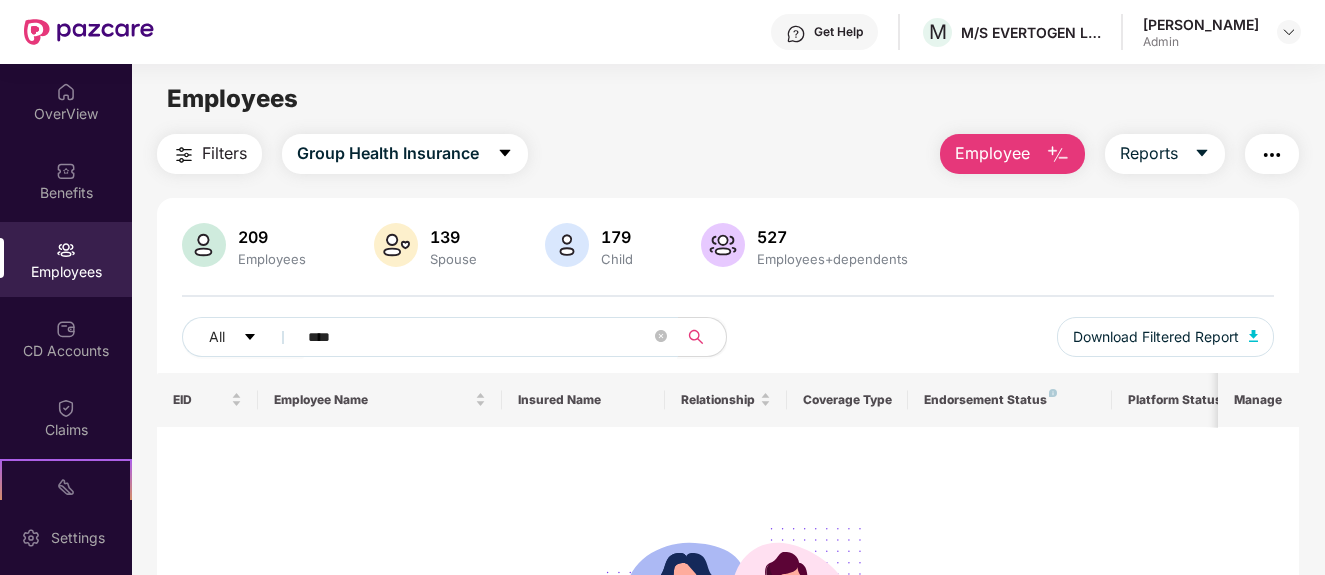 drag, startPoint x: 380, startPoint y: 333, endPoint x: 274, endPoint y: 330, distance: 106.04244 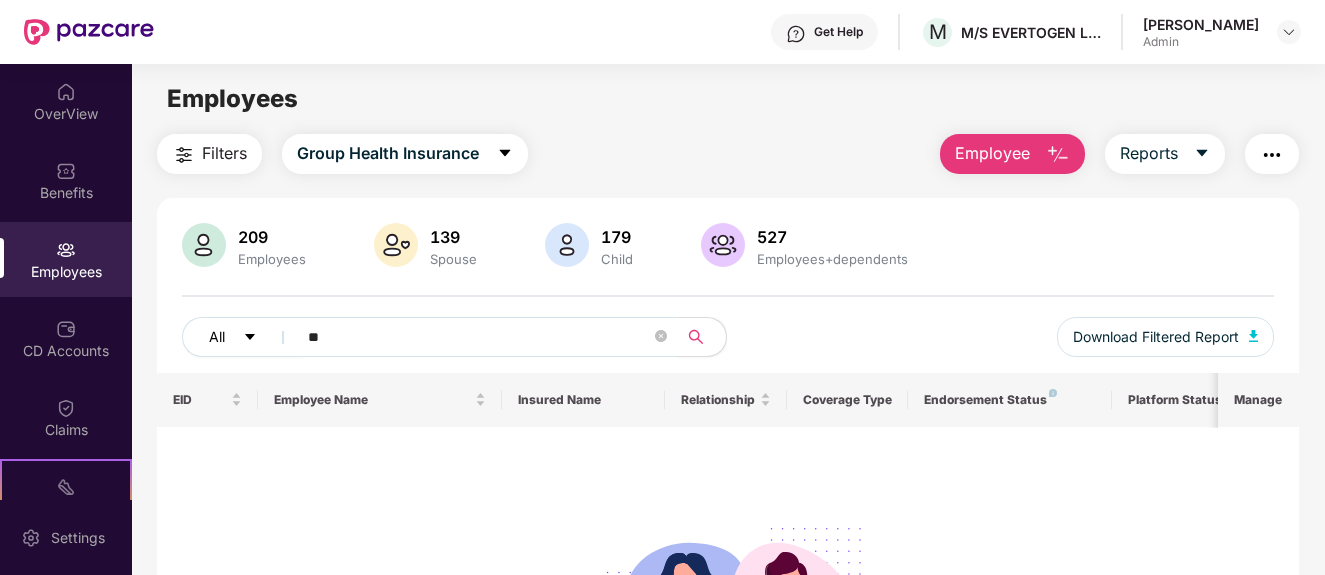 type on "*" 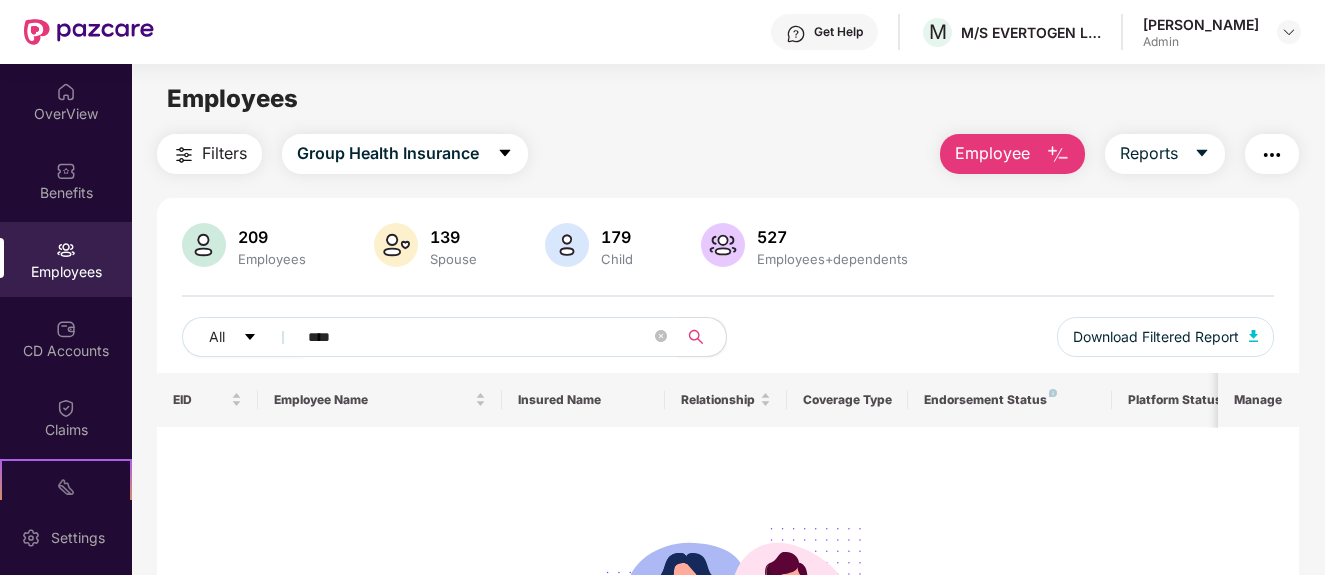 click on "****" at bounding box center (479, 337) 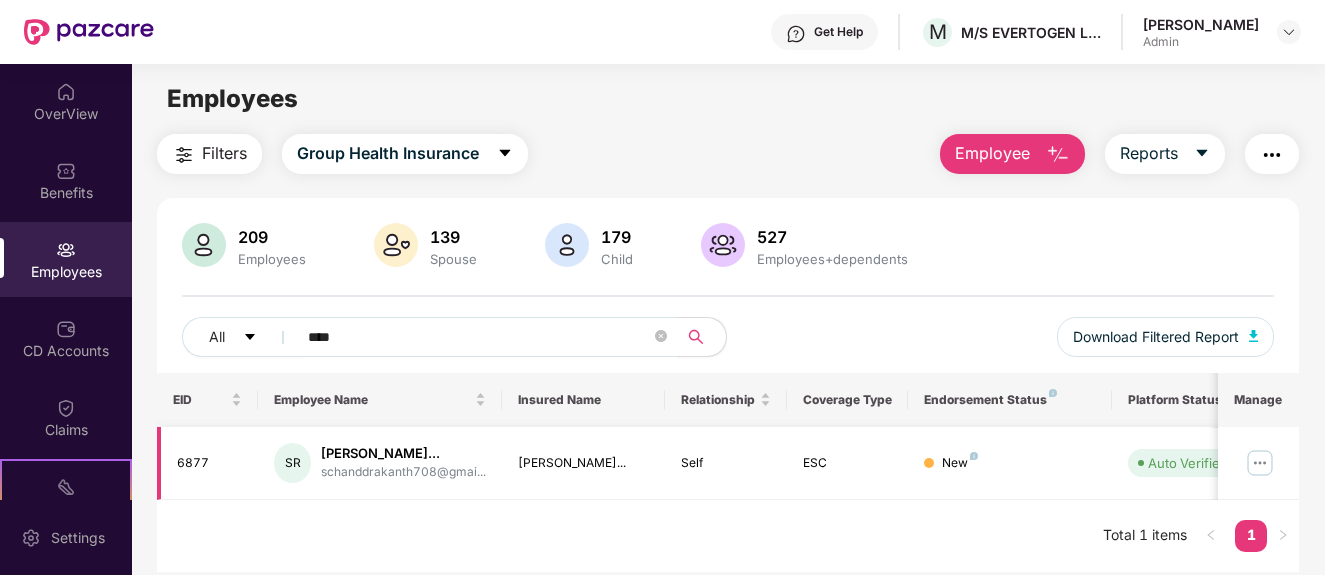 click at bounding box center (1260, 463) 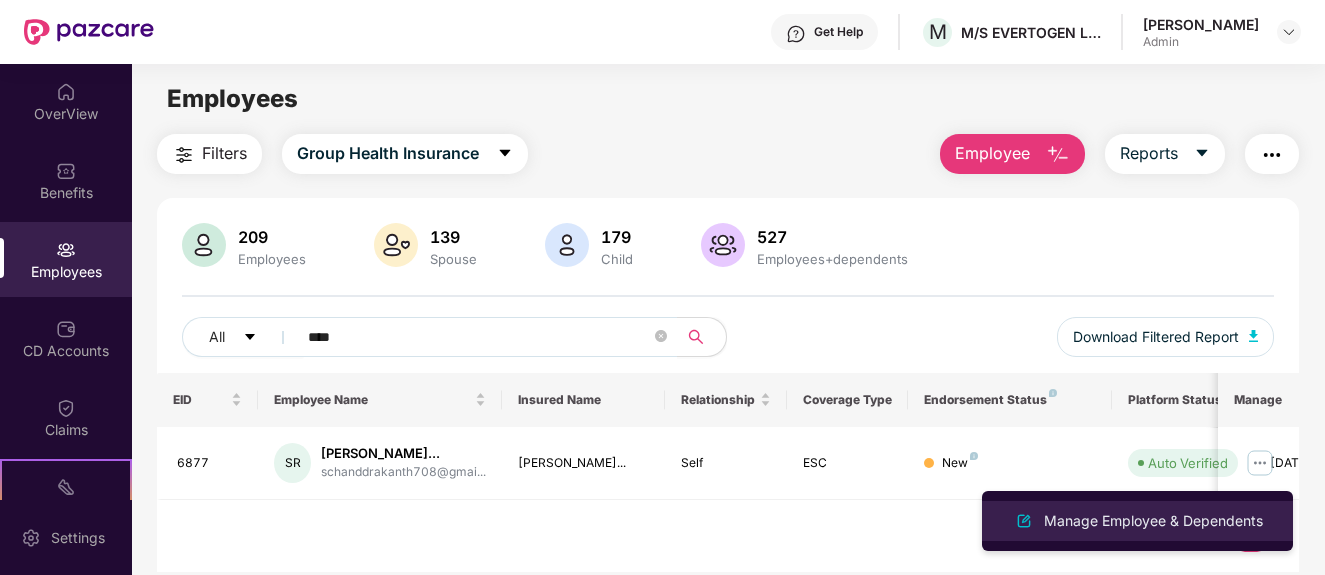 click on "Manage Employee & Dependents" at bounding box center [1153, 521] 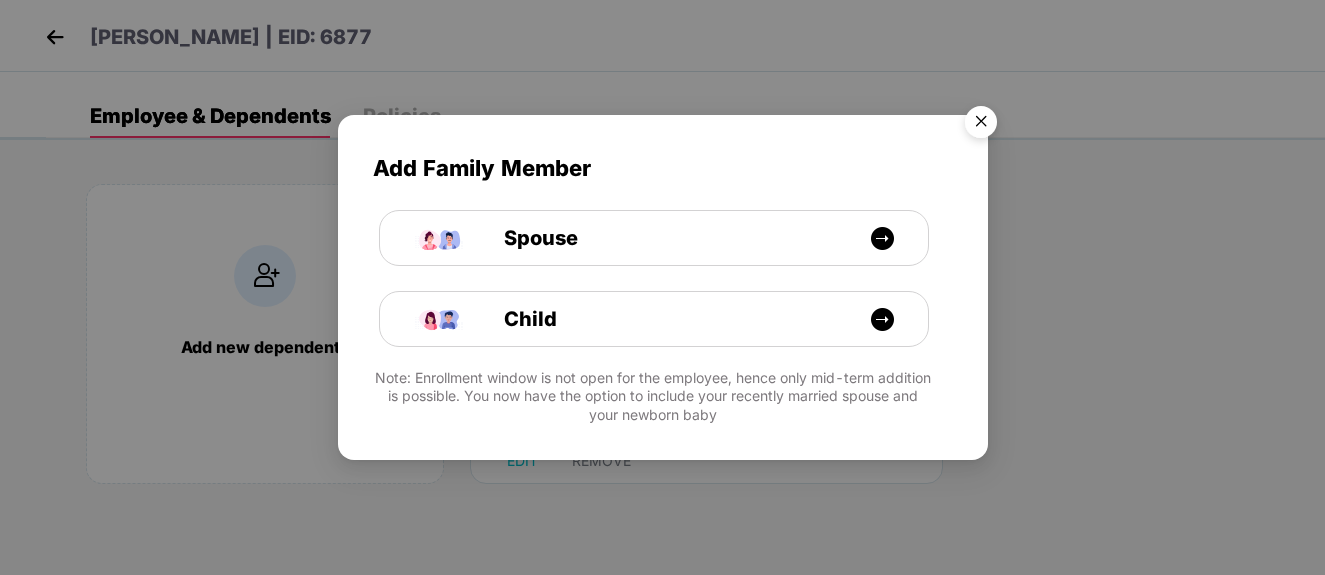 click at bounding box center [981, 125] 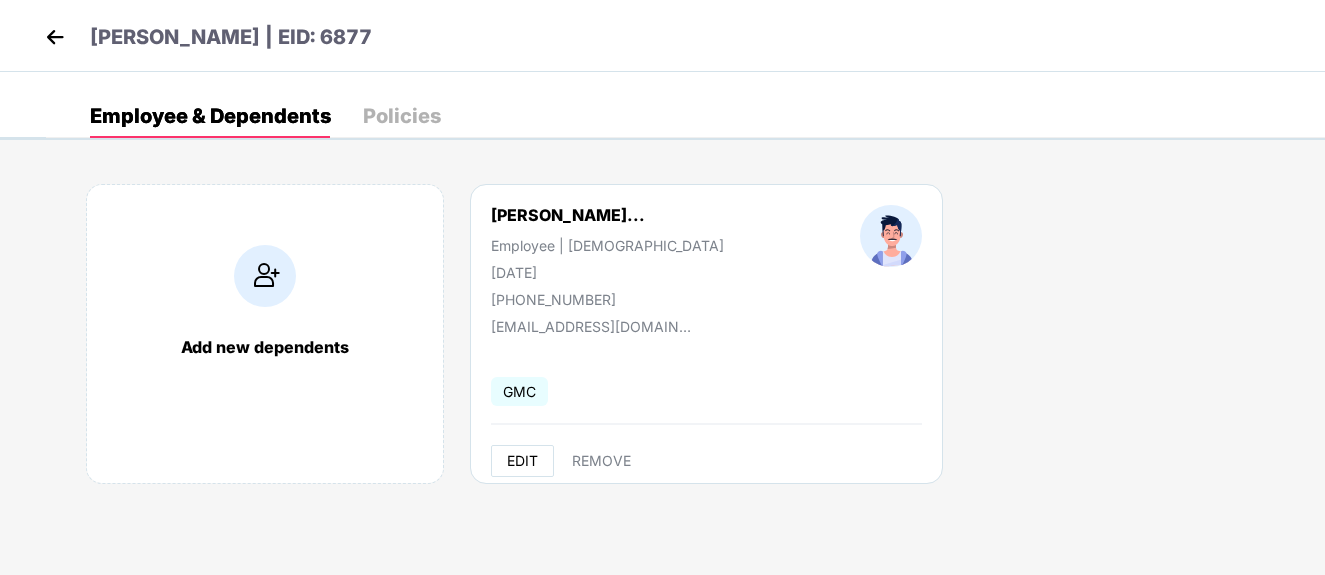 click on "EDIT" at bounding box center (522, 461) 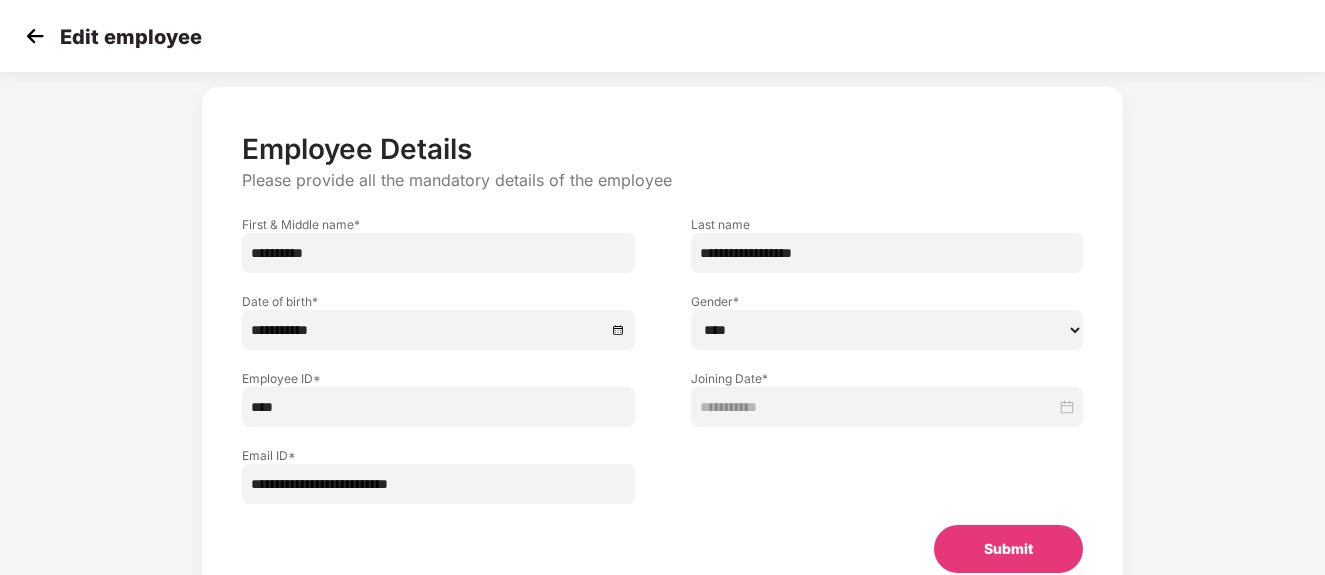 scroll, scrollTop: 102, scrollLeft: 0, axis: vertical 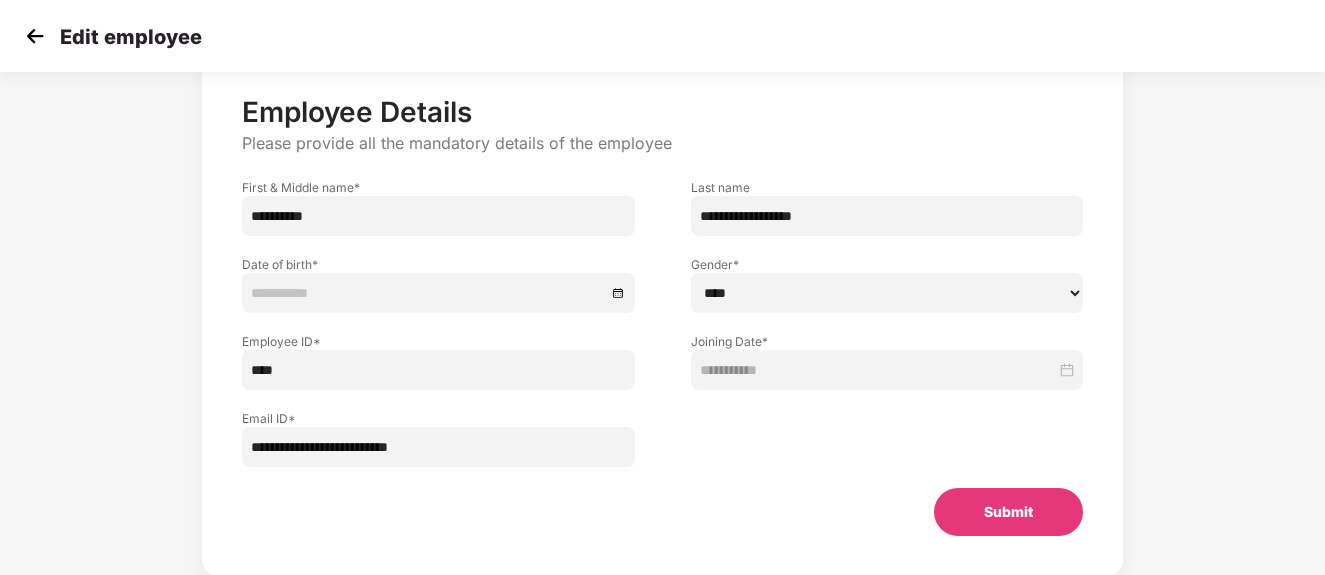 click at bounding box center [438, 293] 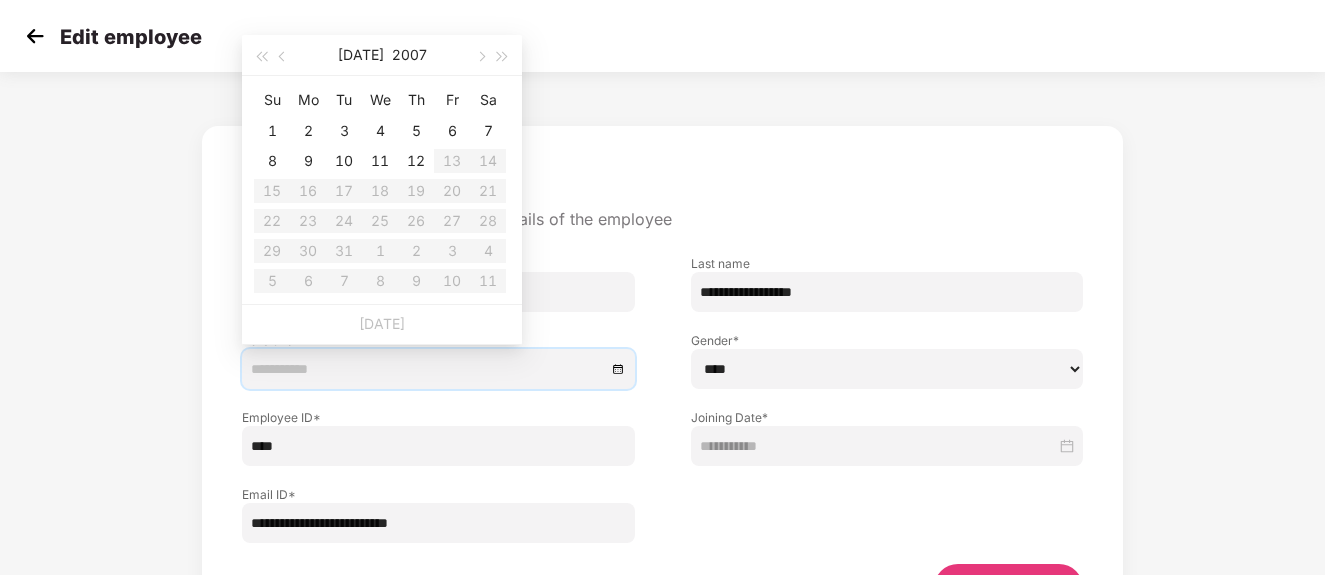 scroll, scrollTop: 0, scrollLeft: 0, axis: both 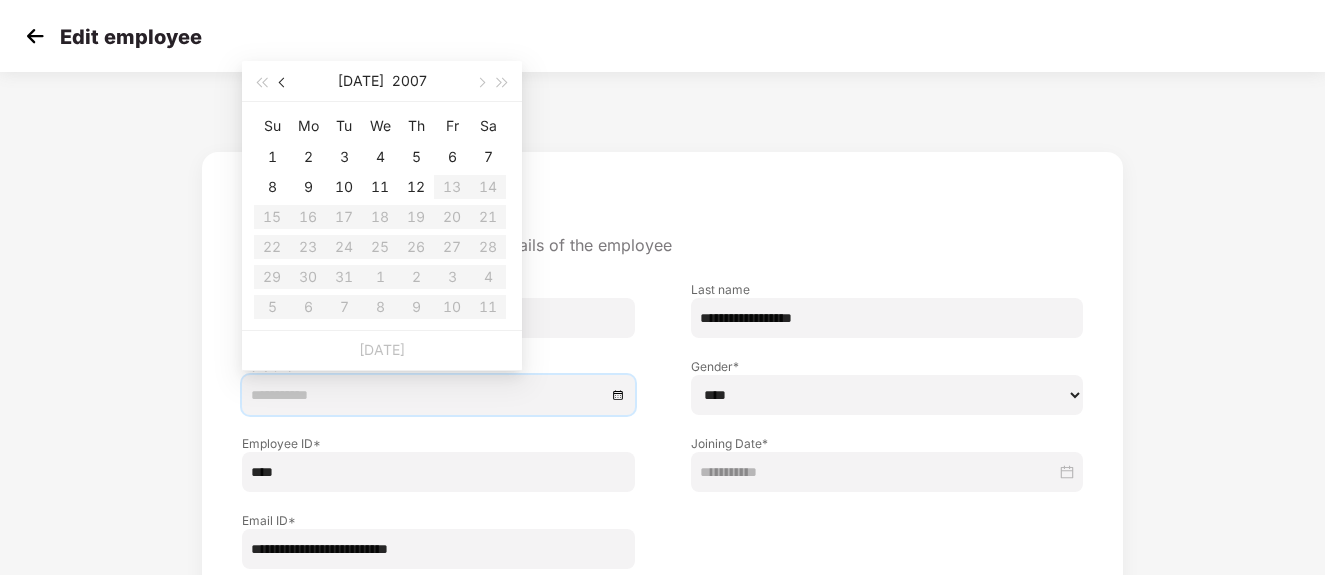 click at bounding box center (283, 81) 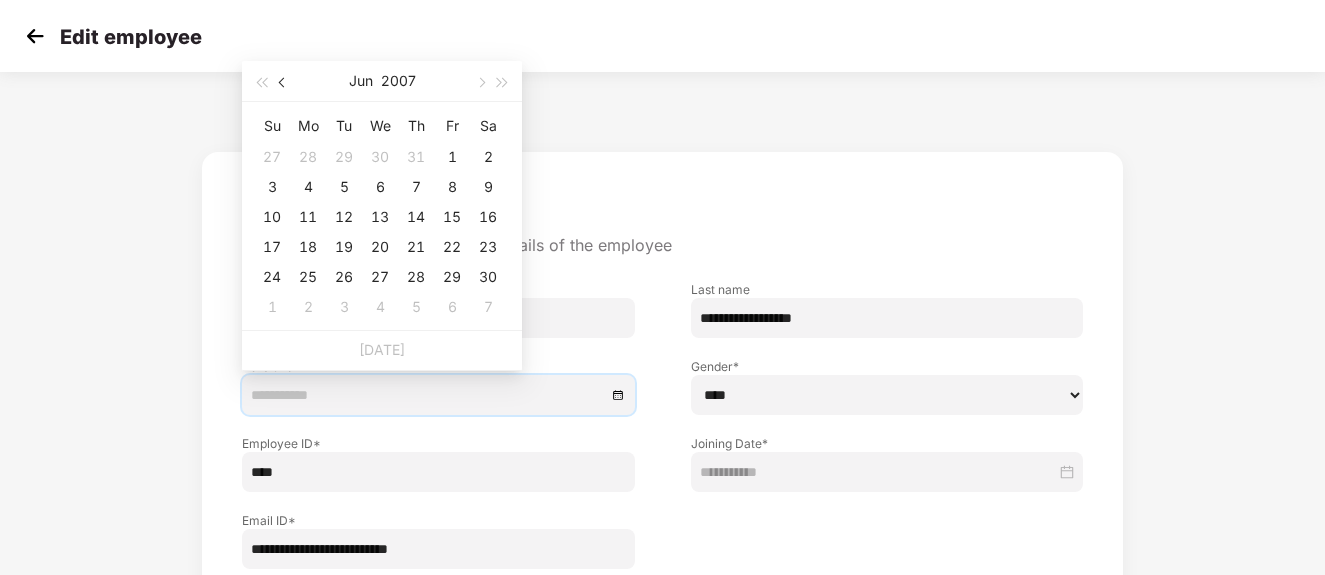 click at bounding box center (283, 81) 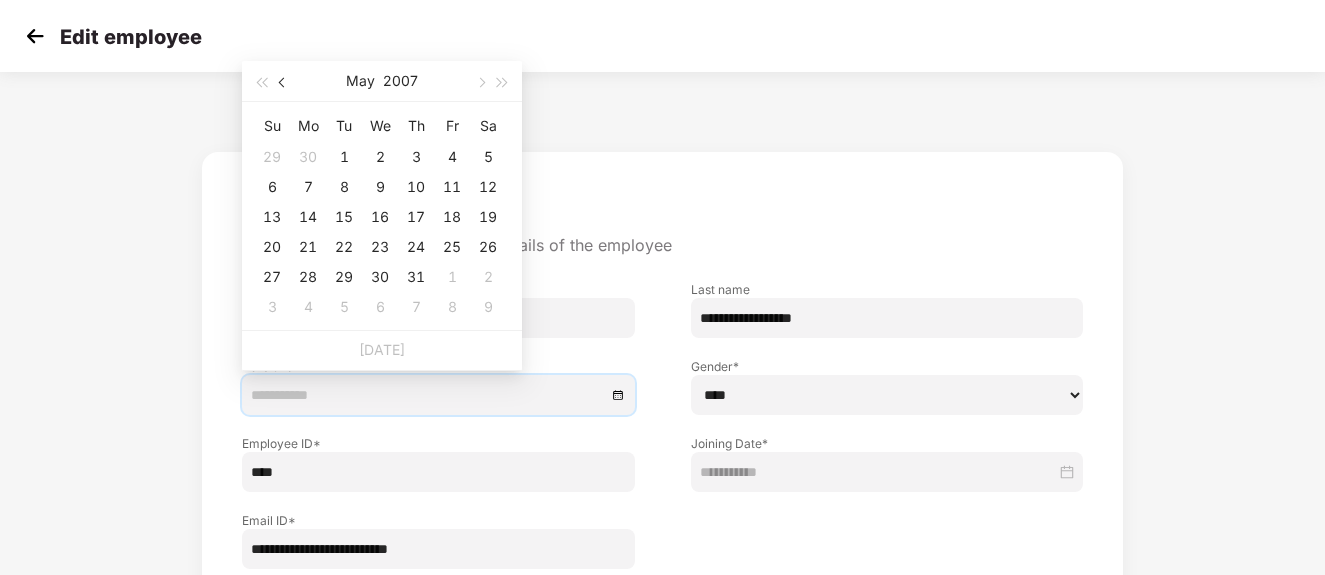 click at bounding box center (283, 81) 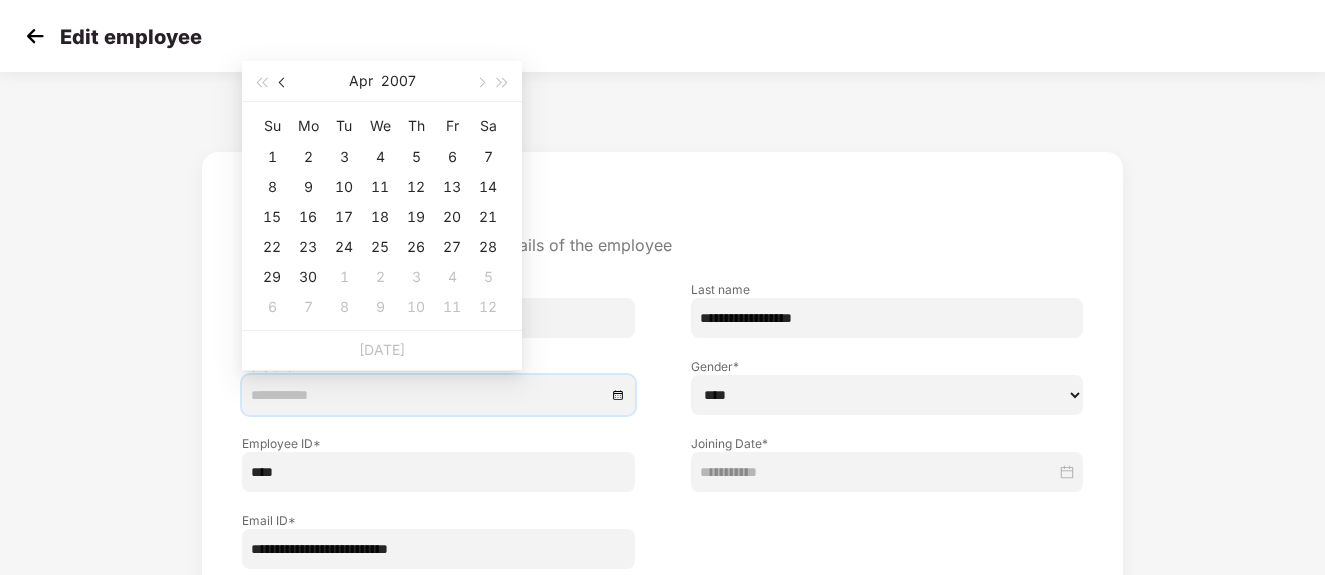 click at bounding box center (283, 81) 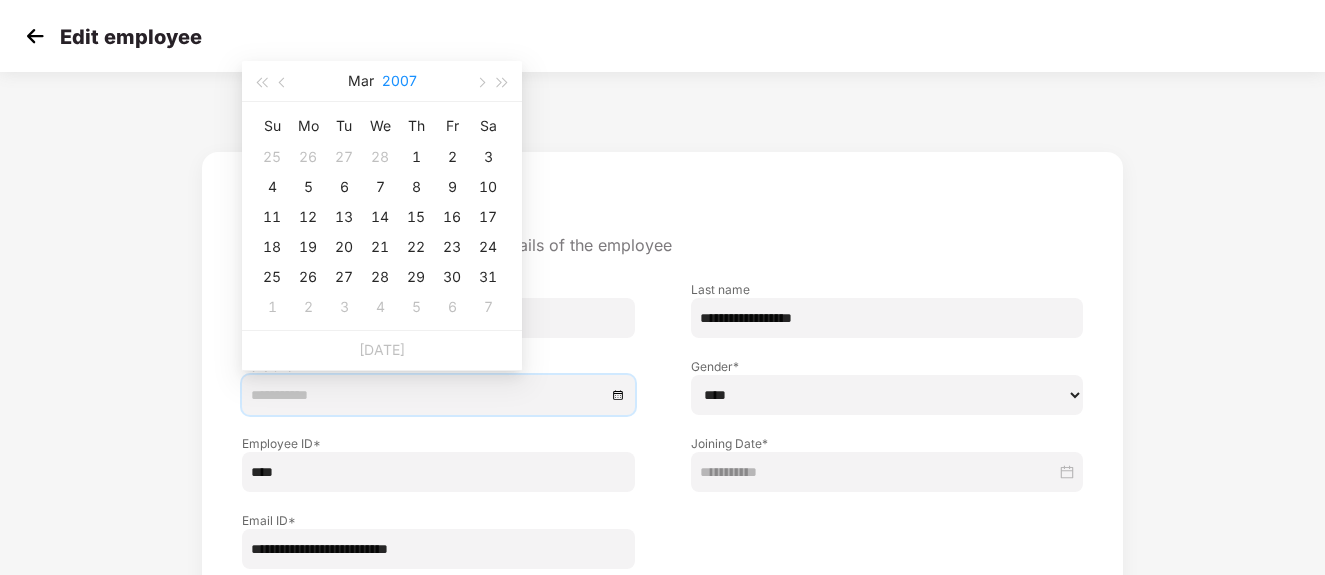 click on "2007" at bounding box center [399, 81] 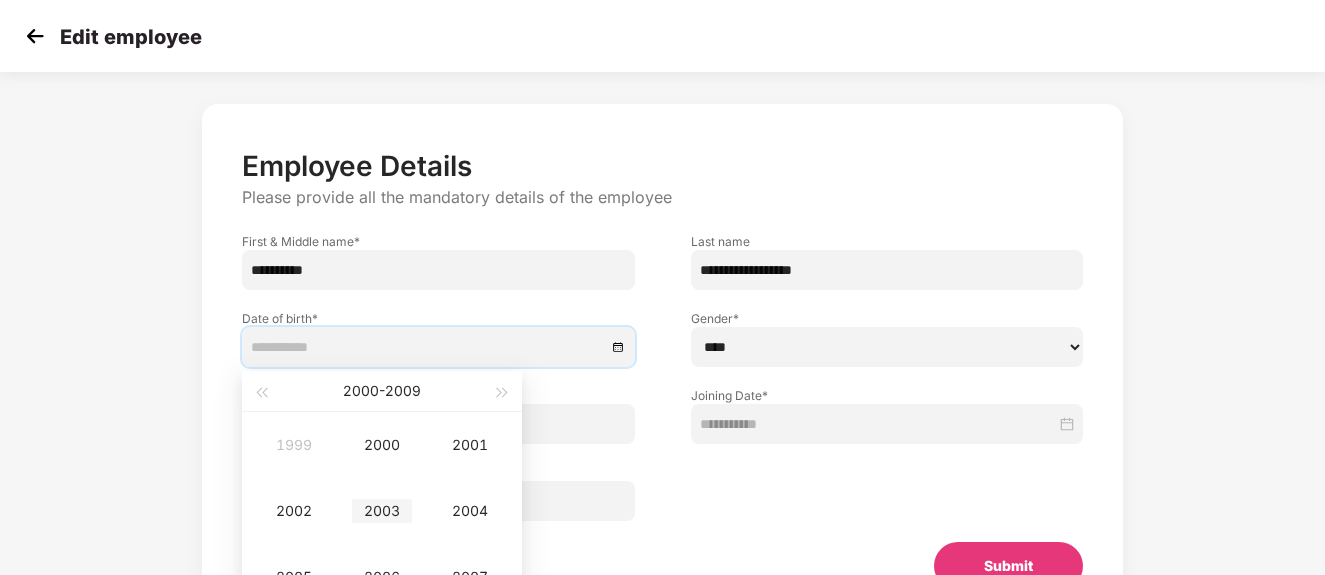type on "**********" 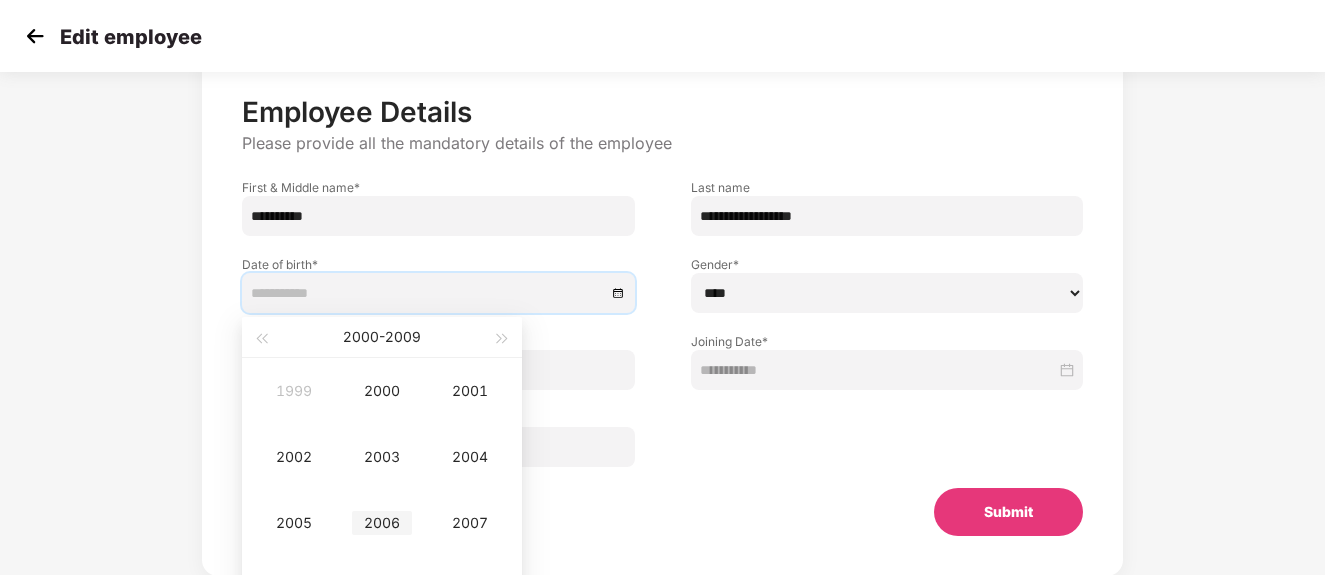 scroll, scrollTop: 153, scrollLeft: 0, axis: vertical 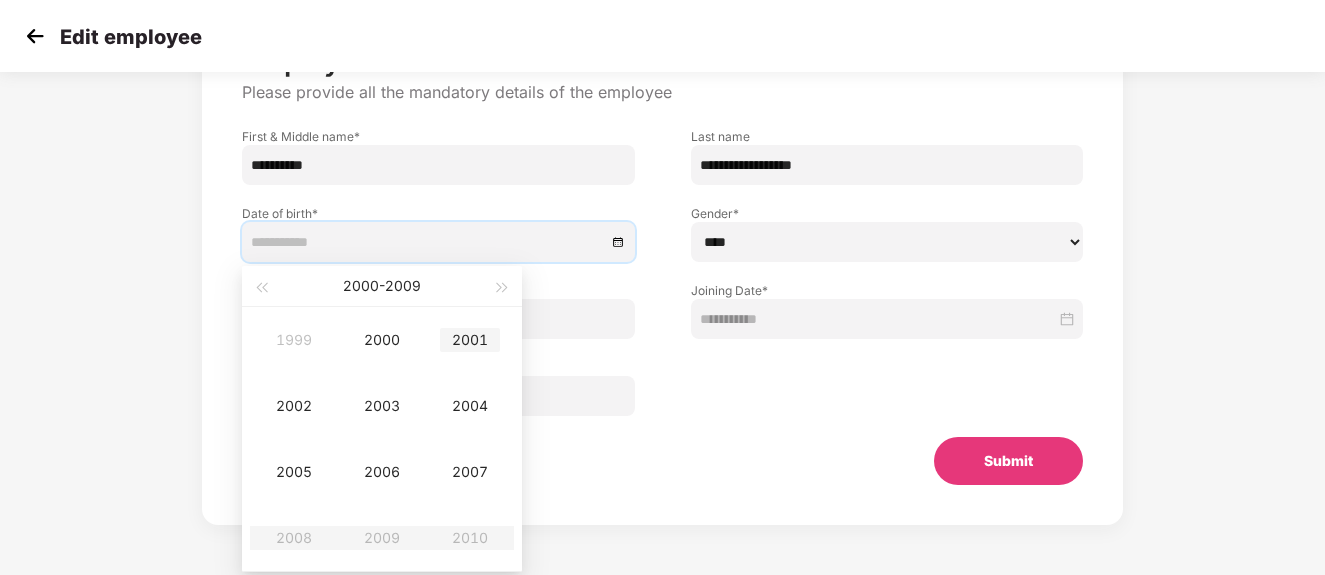 type on "**********" 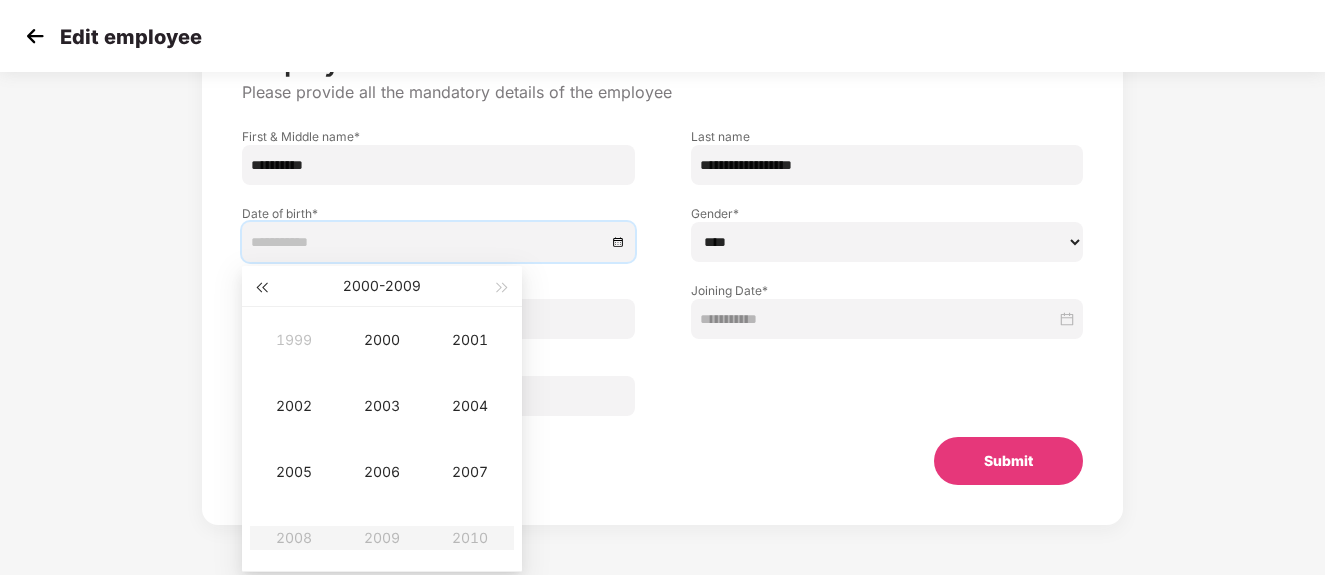 click at bounding box center (261, 286) 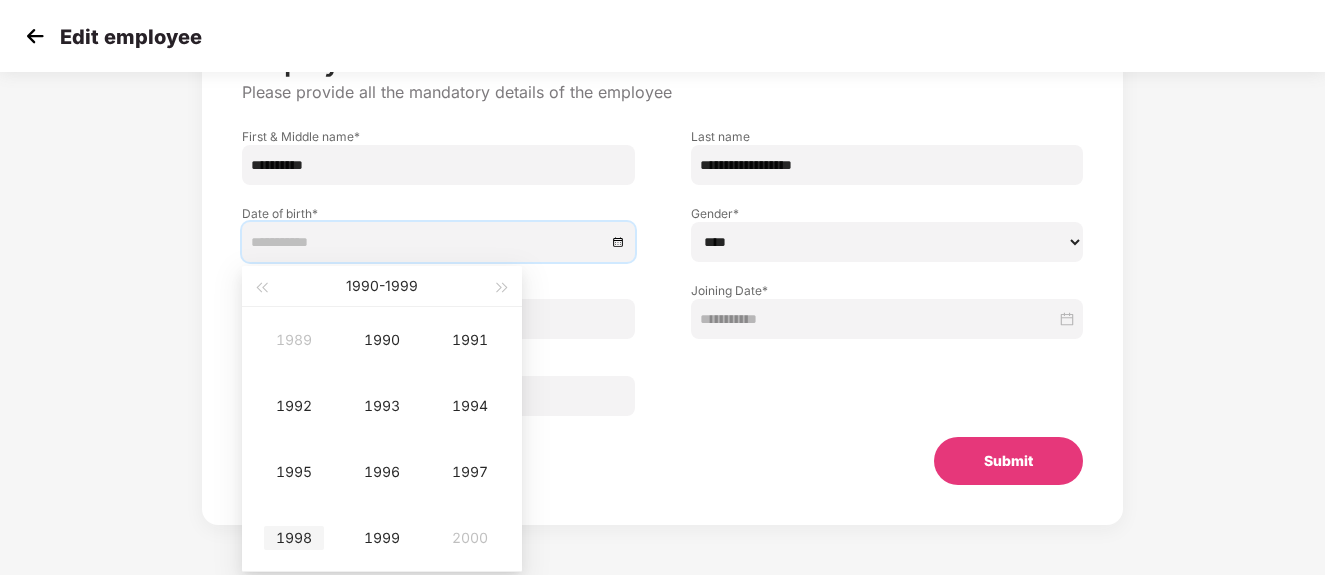 type on "**********" 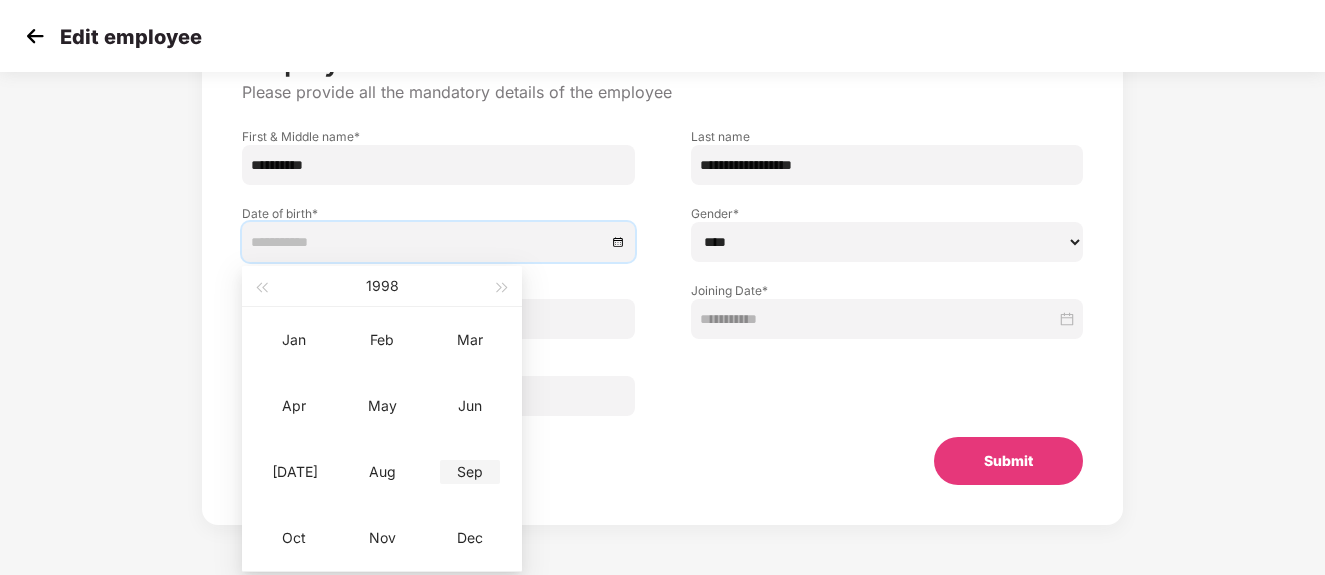 type on "**********" 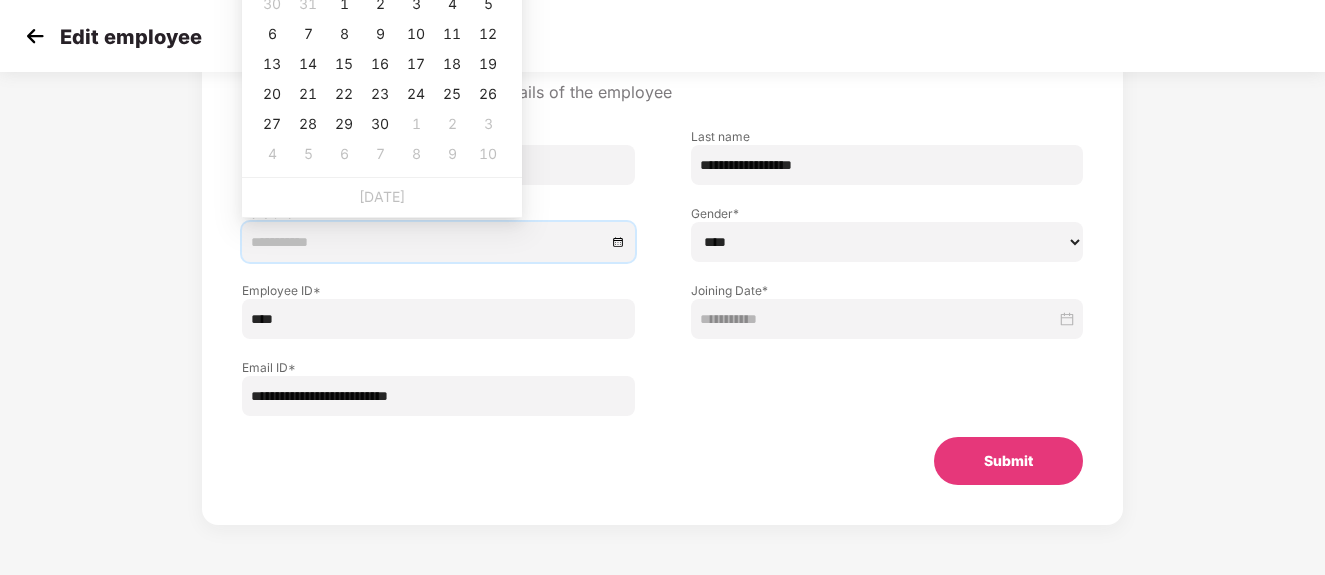type on "**********" 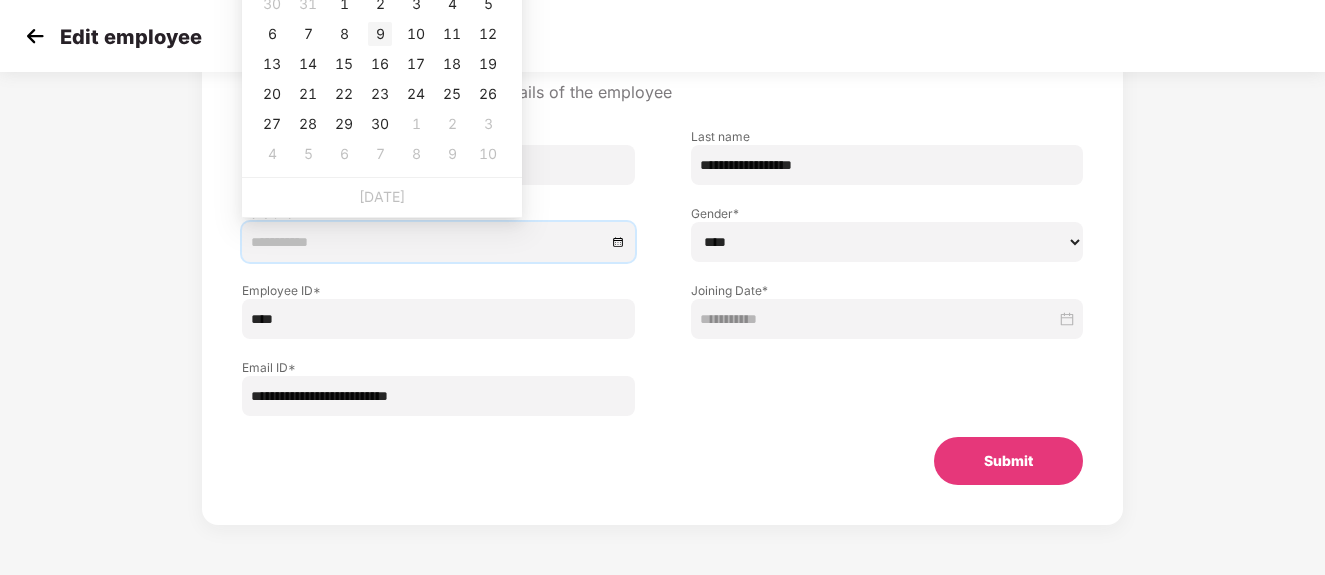 type on "**********" 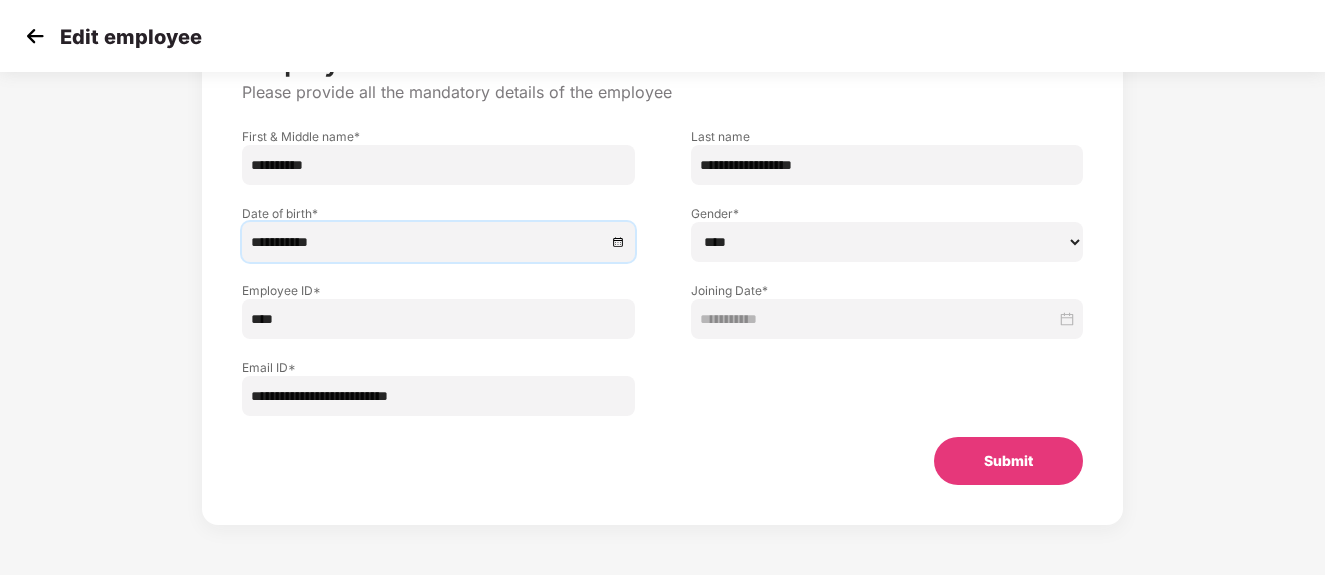 click on "Submit" at bounding box center (1008, 461) 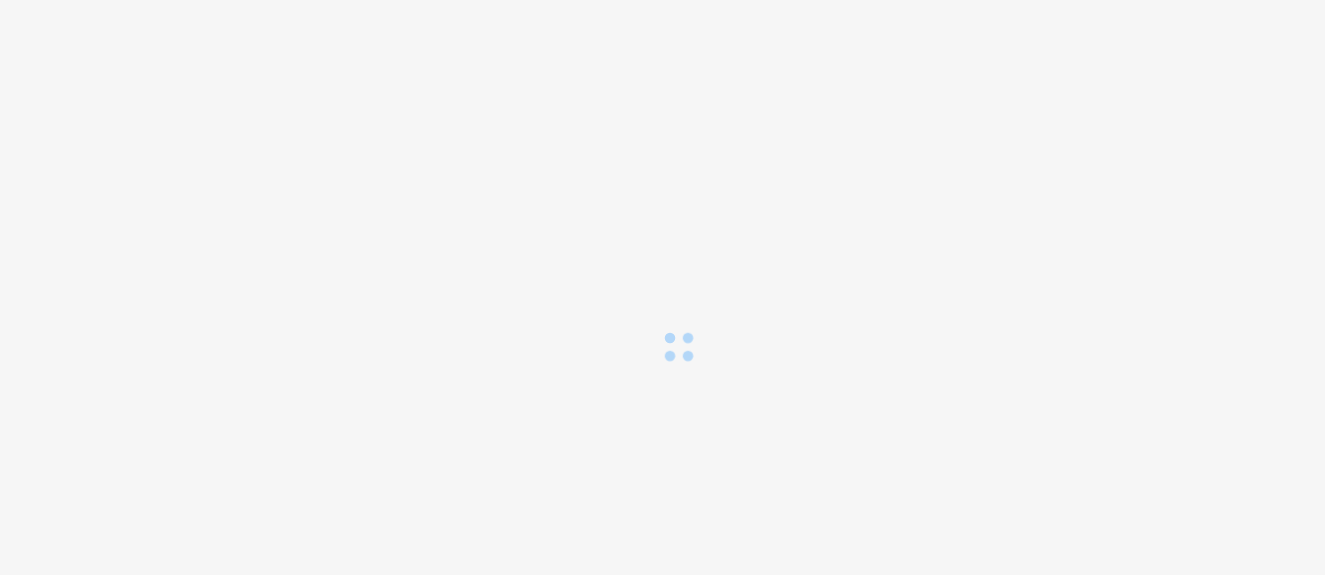 scroll, scrollTop: 17, scrollLeft: 0, axis: vertical 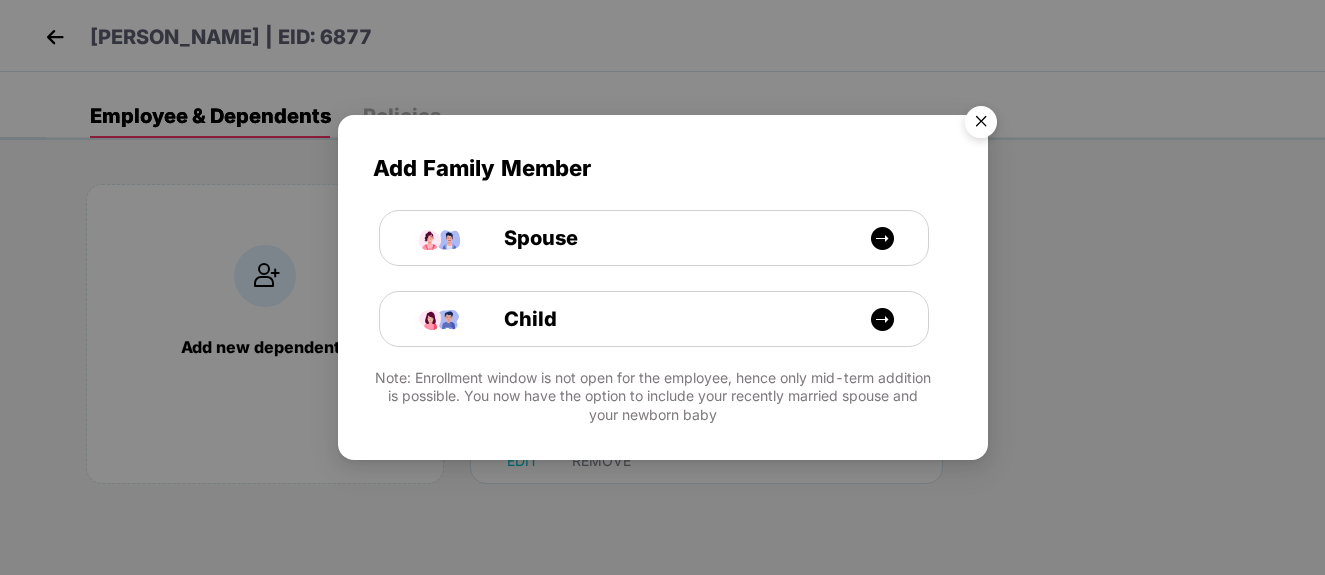 click at bounding box center [981, 125] 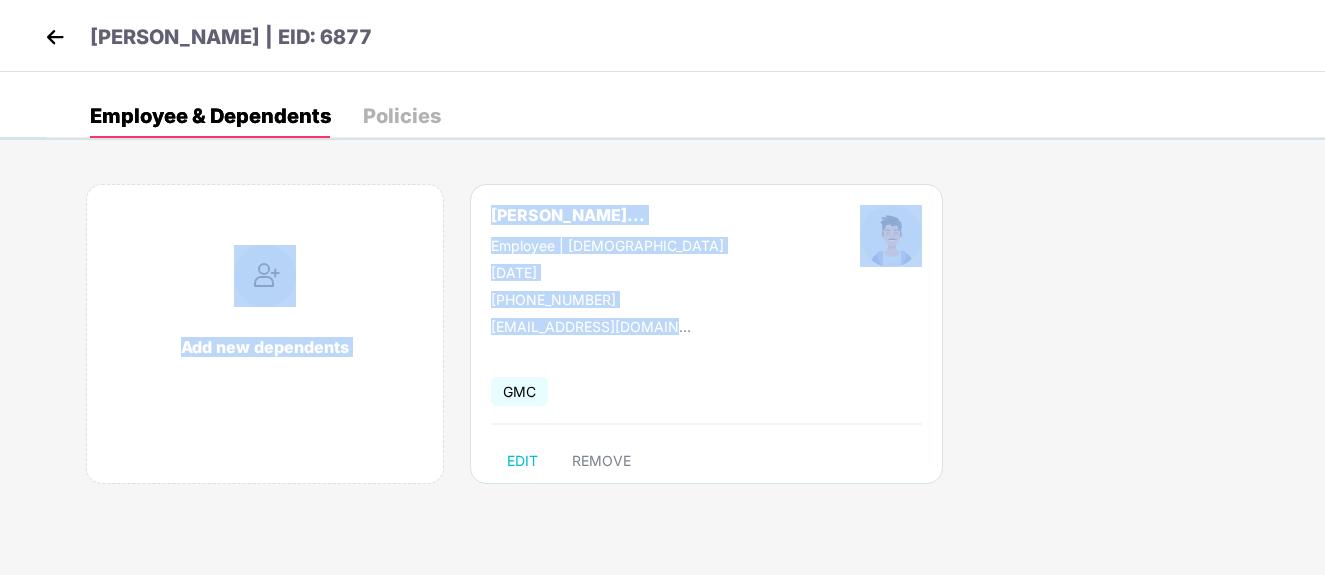 click on "Add new dependents [PERSON_NAME]... Employee | [DEMOGRAPHIC_DATA] [DATE] [PHONE_NUMBER] [EMAIL_ADDRESS][DOMAIN_NAME] GMC   EDIT REMOVE" at bounding box center [685, 344] 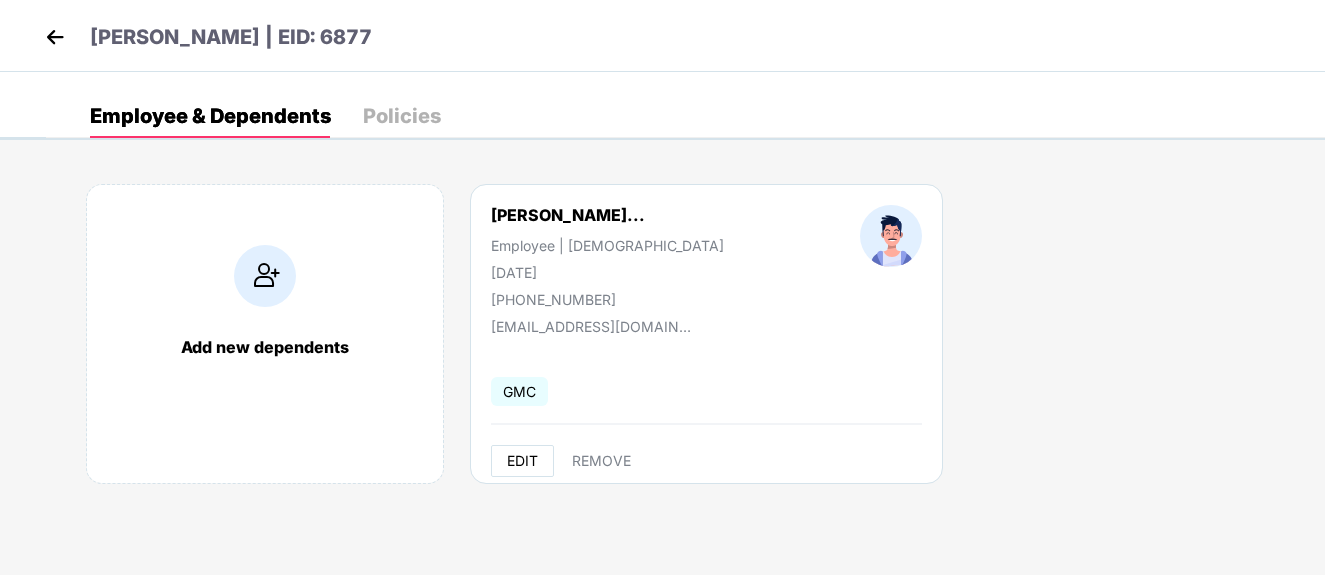 click on "EDIT" at bounding box center (522, 461) 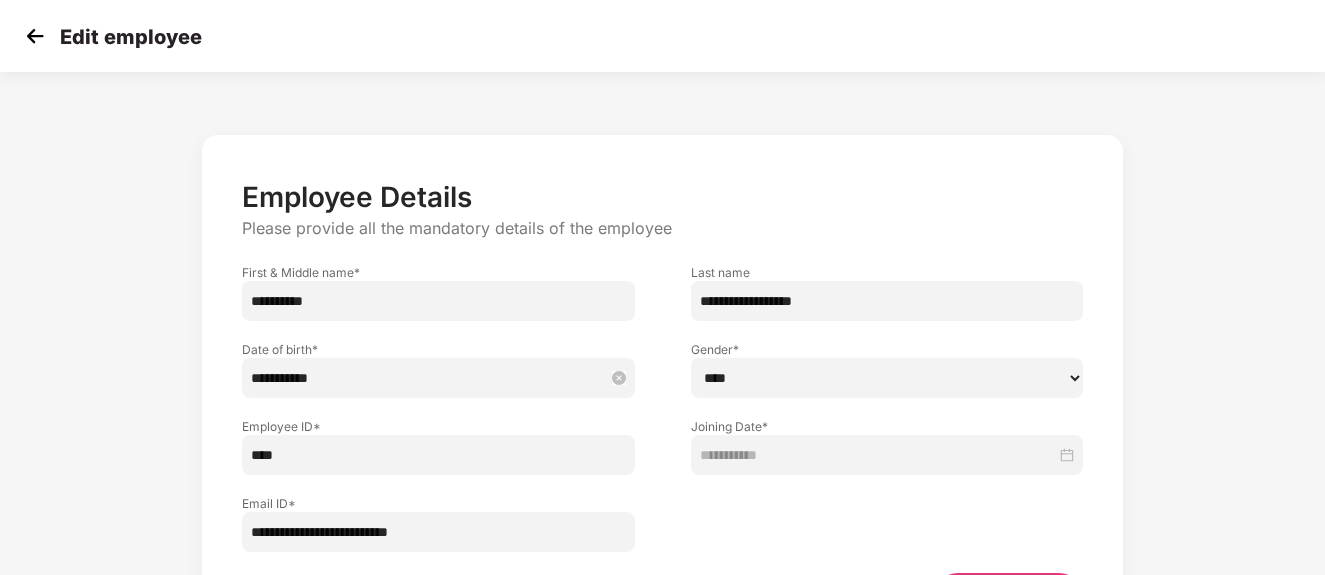 click on "**********" at bounding box center [428, 378] 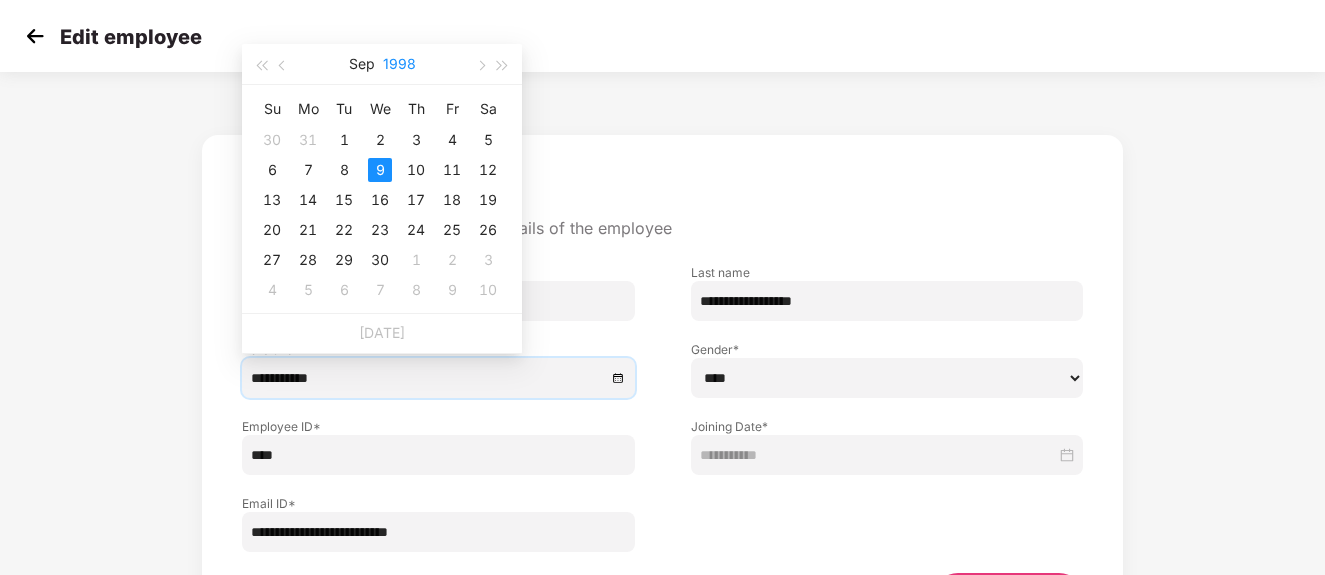 click on "1998" at bounding box center (399, 64) 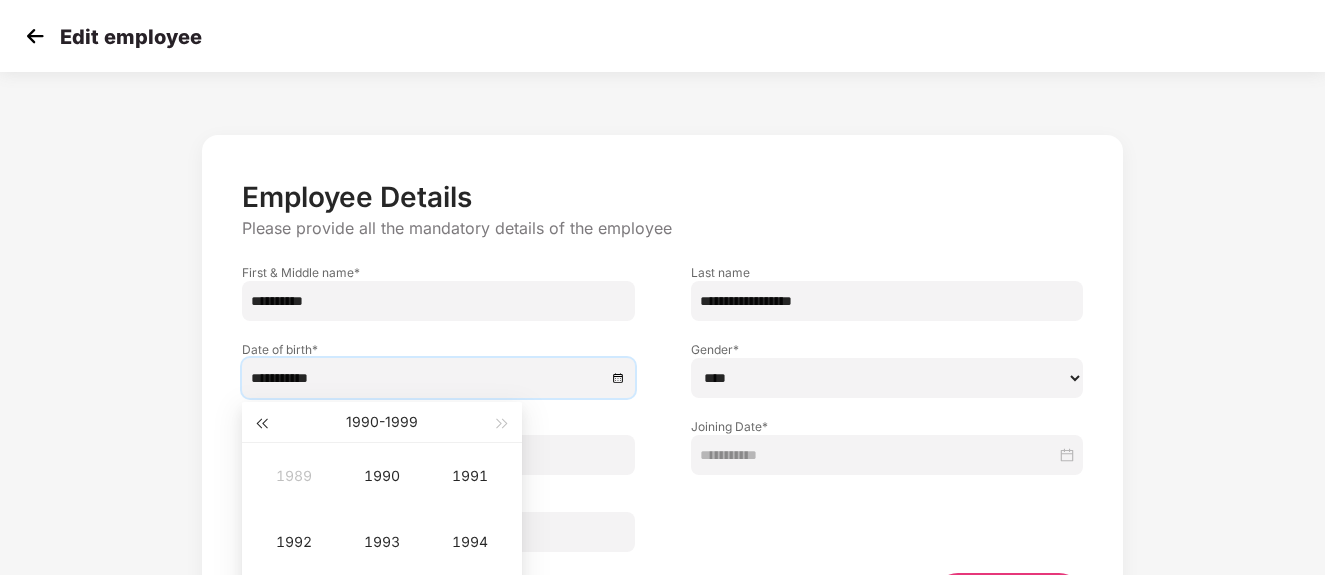 click at bounding box center (261, 424) 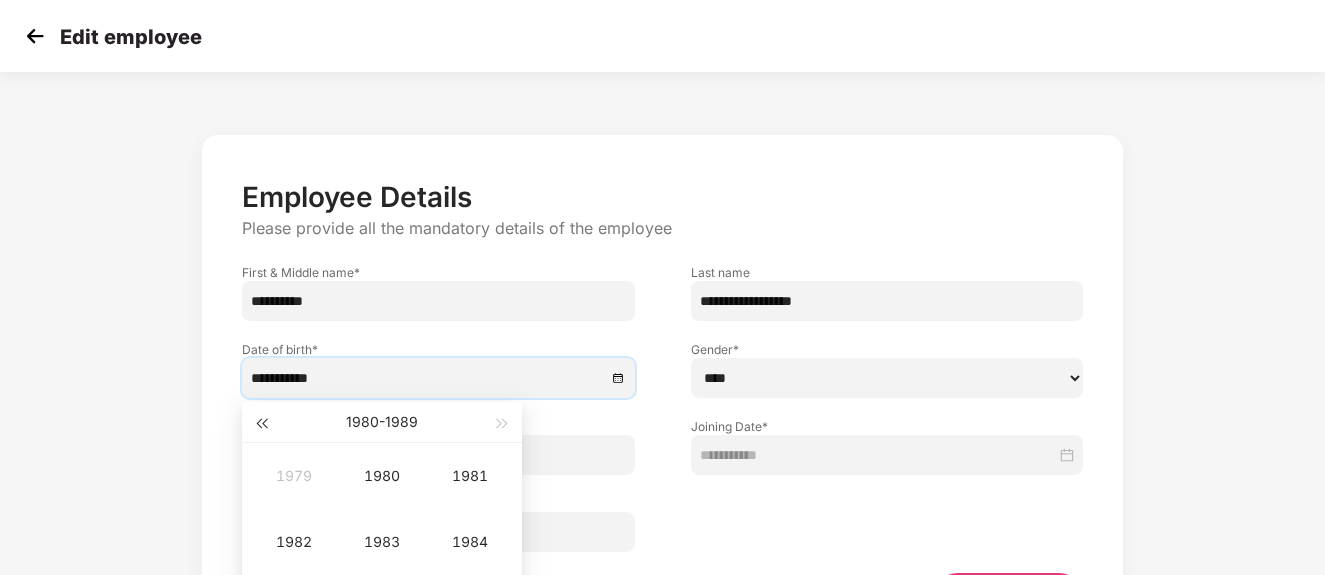 click at bounding box center (261, 424) 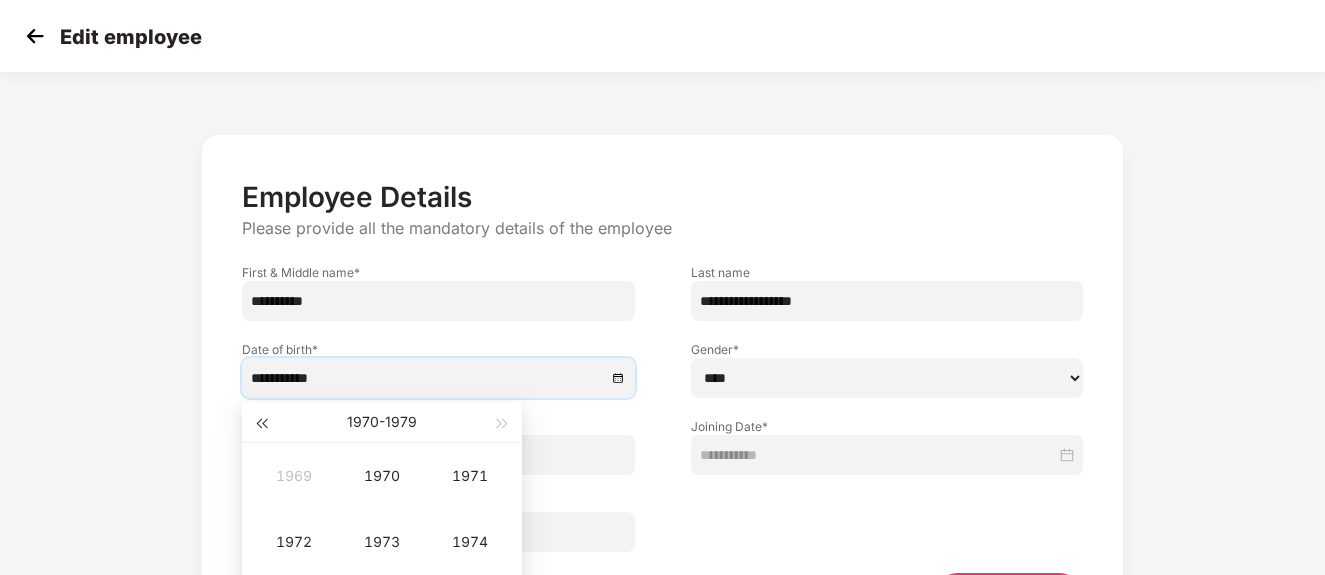 click at bounding box center [261, 424] 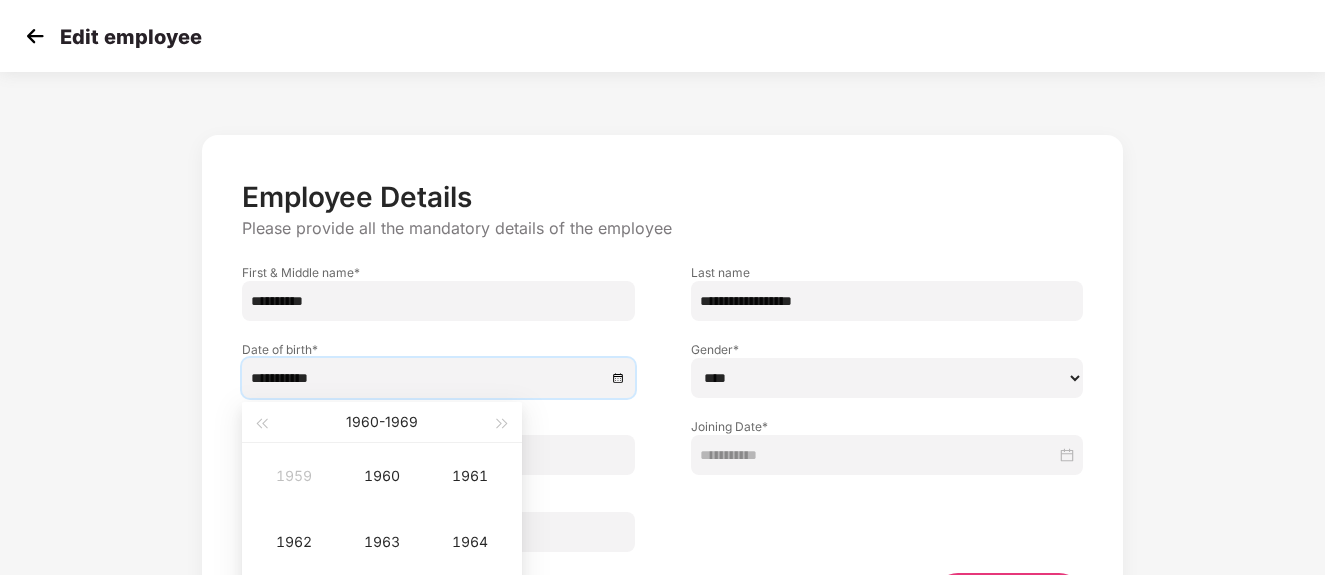 click on "[DATE] - [DATE]" at bounding box center [381, 422] 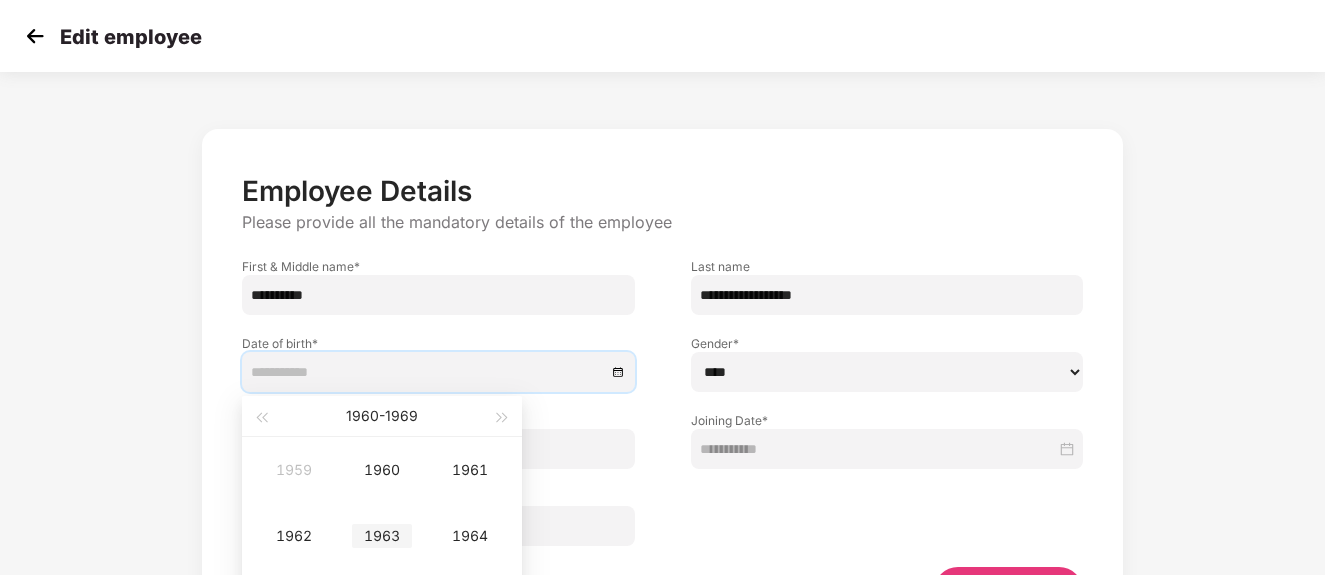 scroll, scrollTop: 153, scrollLeft: 0, axis: vertical 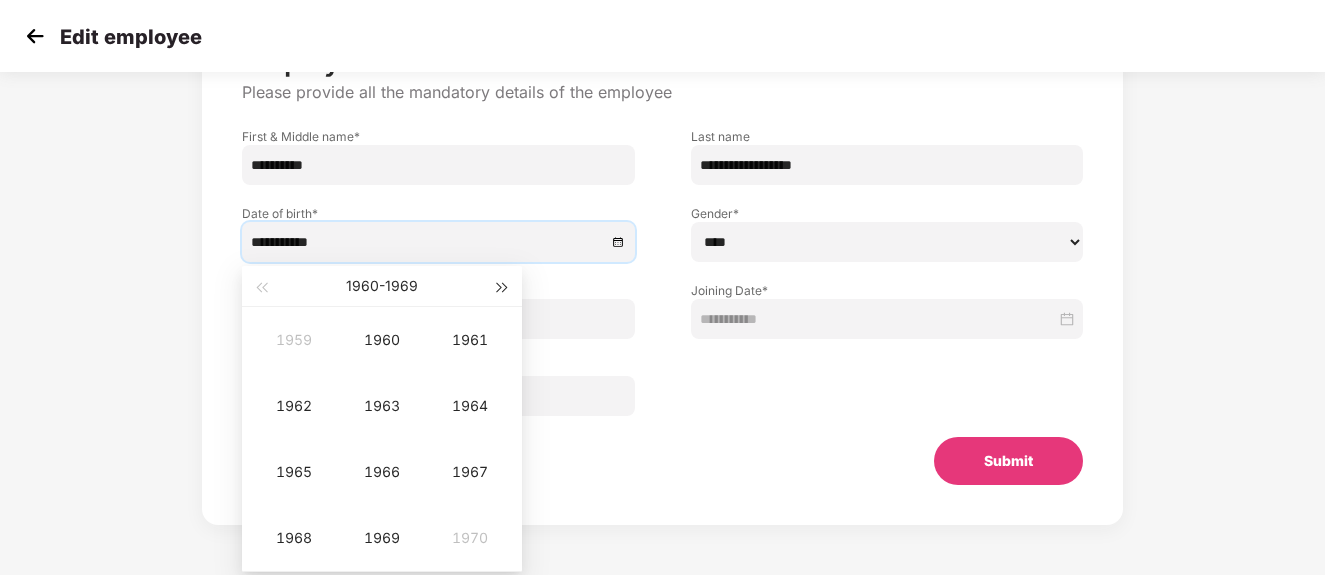 click at bounding box center [503, 288] 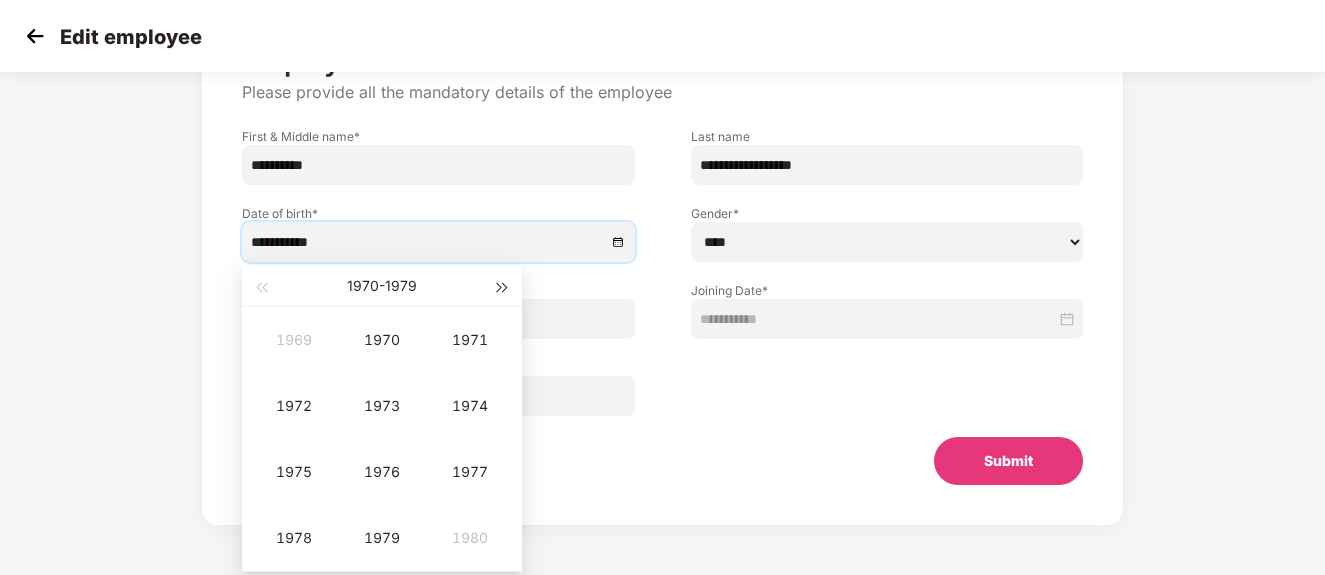 click at bounding box center (503, 288) 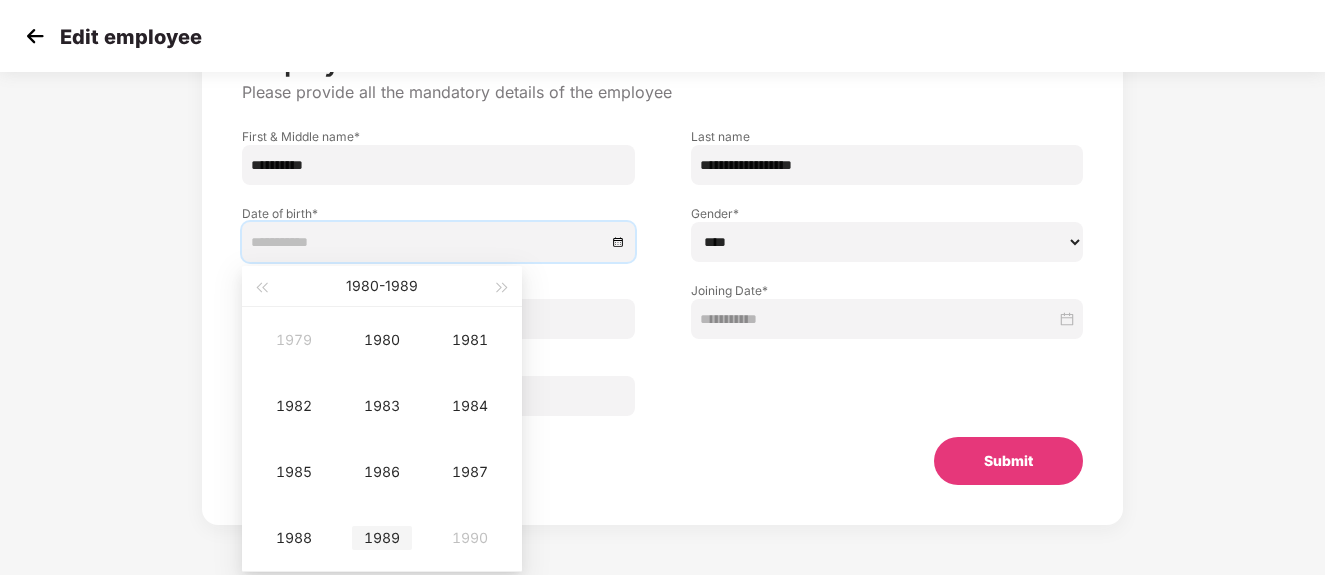 click on "1989" at bounding box center [382, 538] 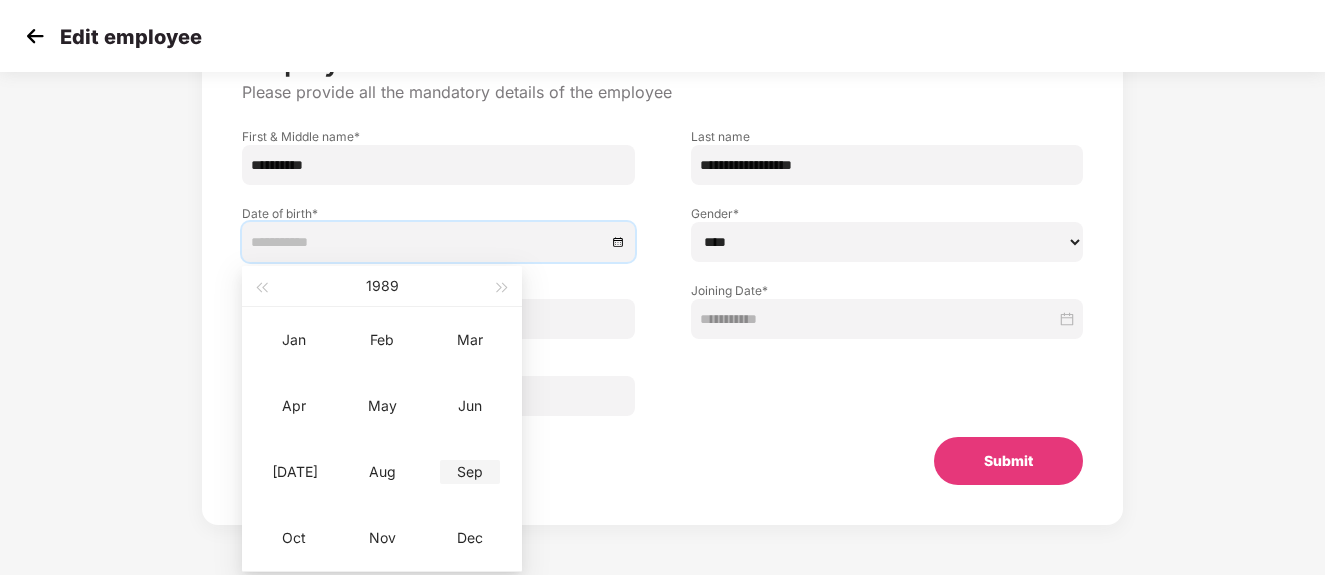 click on "Sep" at bounding box center [470, 472] 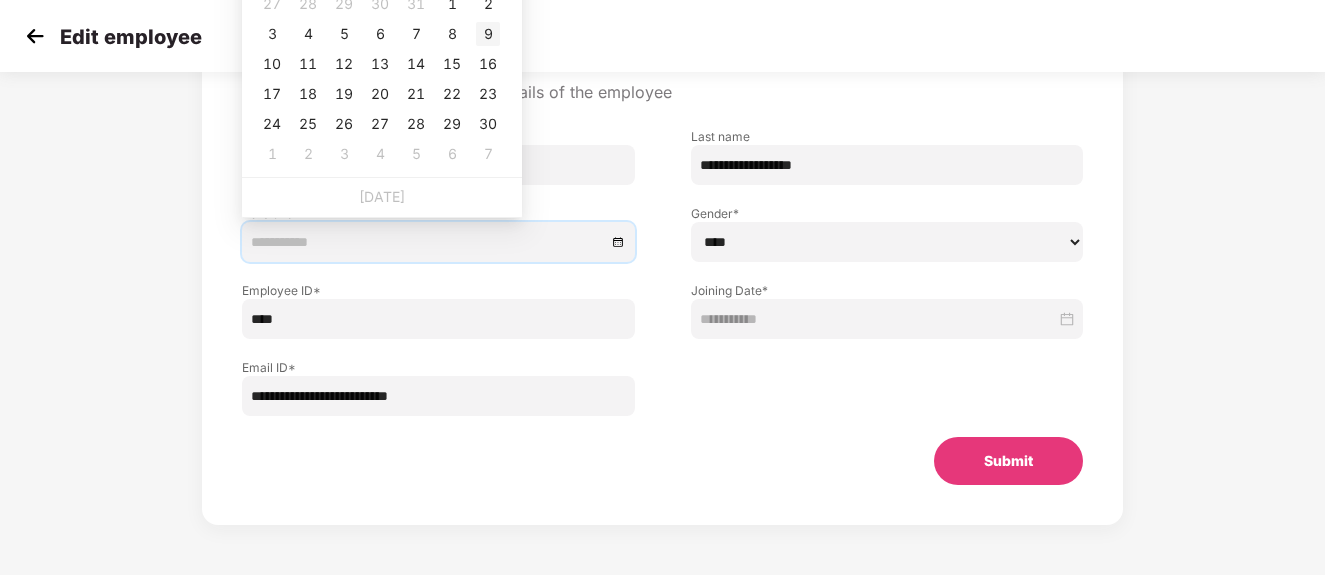 type on "**********" 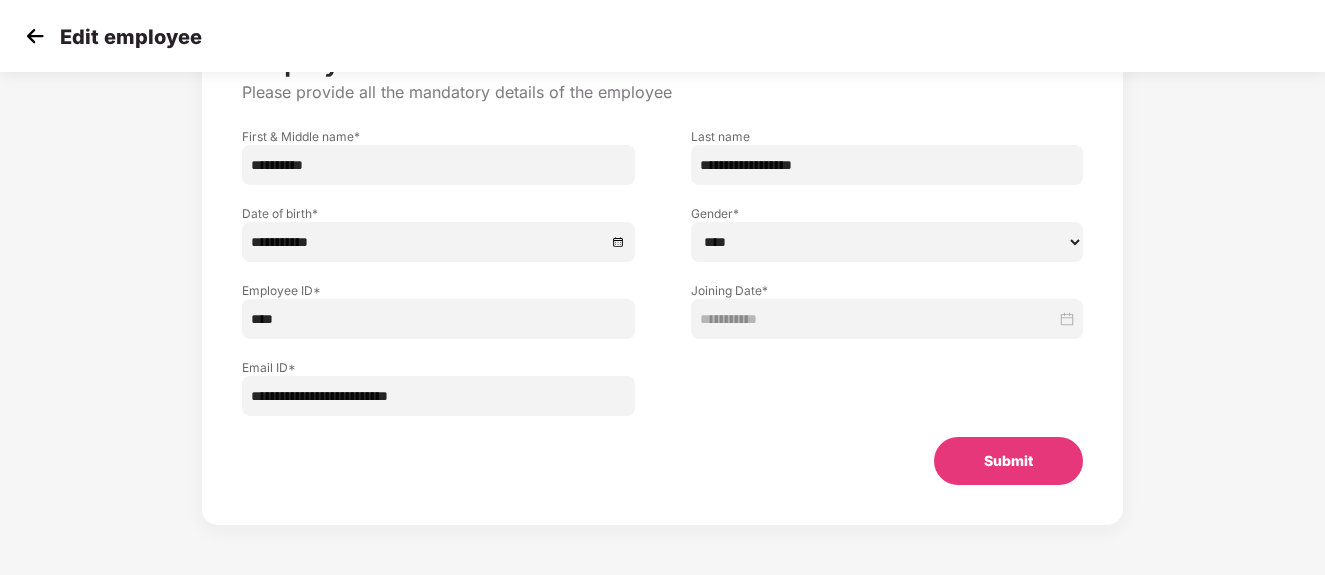 click on "Submit" at bounding box center (1008, 461) 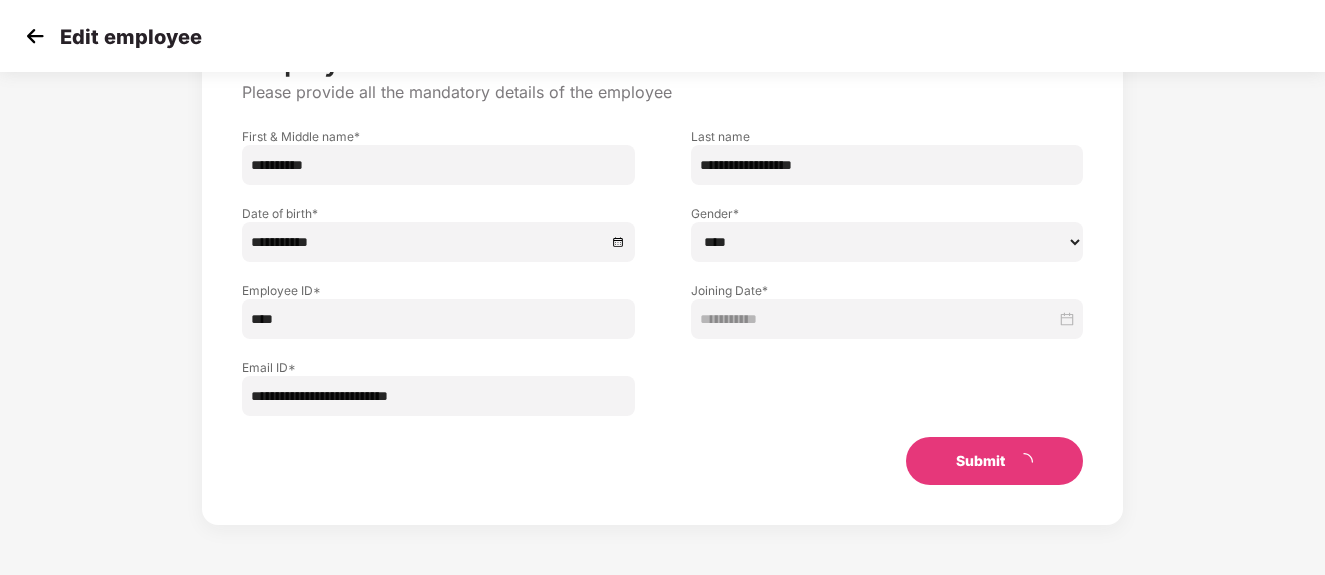scroll, scrollTop: 17, scrollLeft: 0, axis: vertical 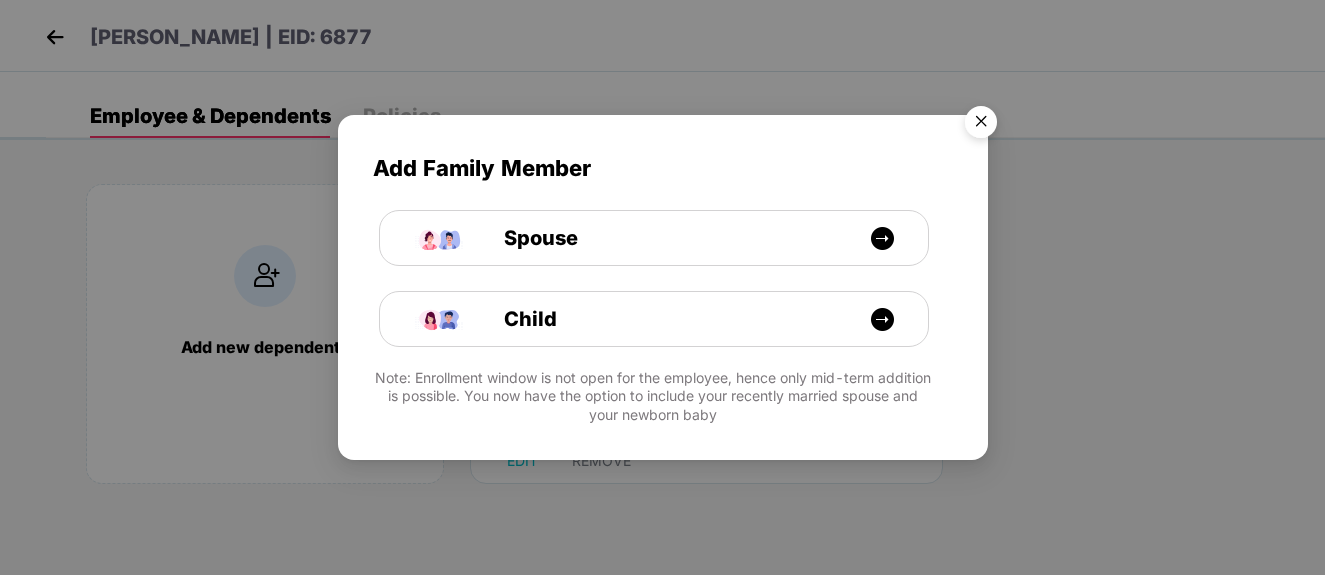click at bounding box center [981, 125] 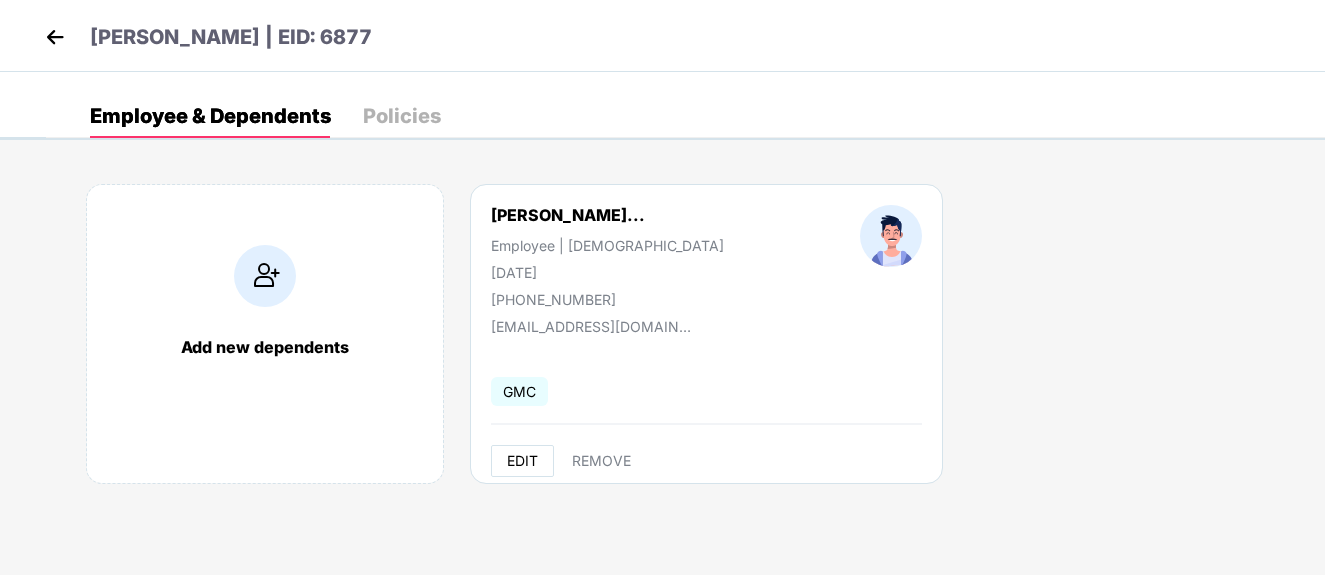 click on "EDIT" at bounding box center (522, 461) 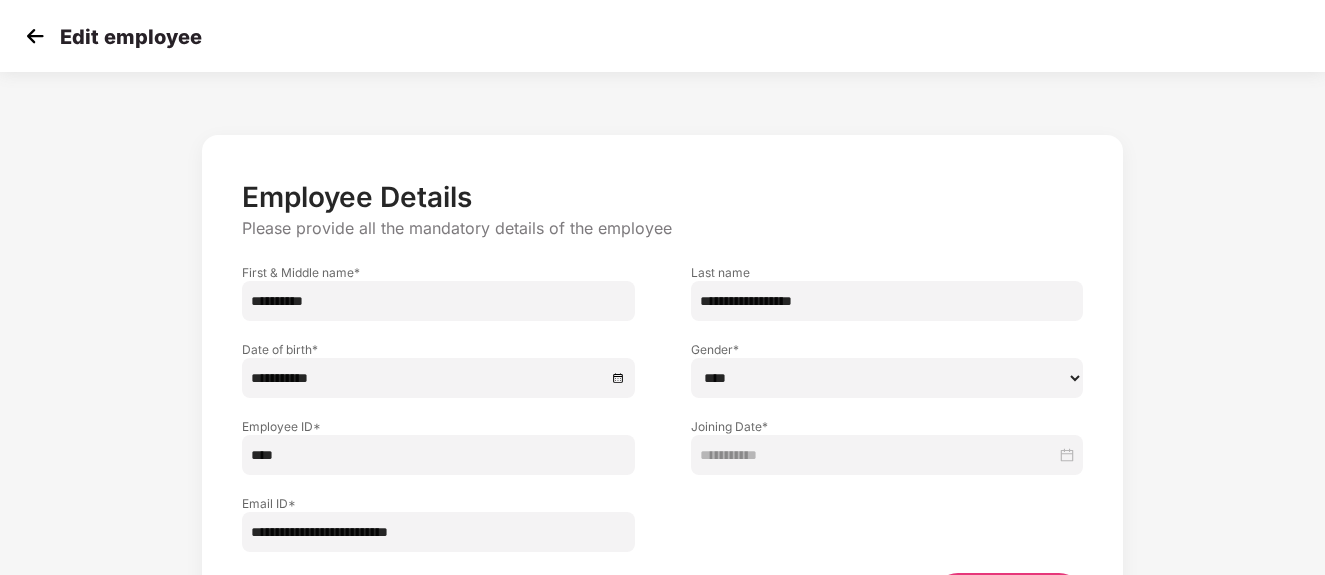 click on "**********" at bounding box center (438, 532) 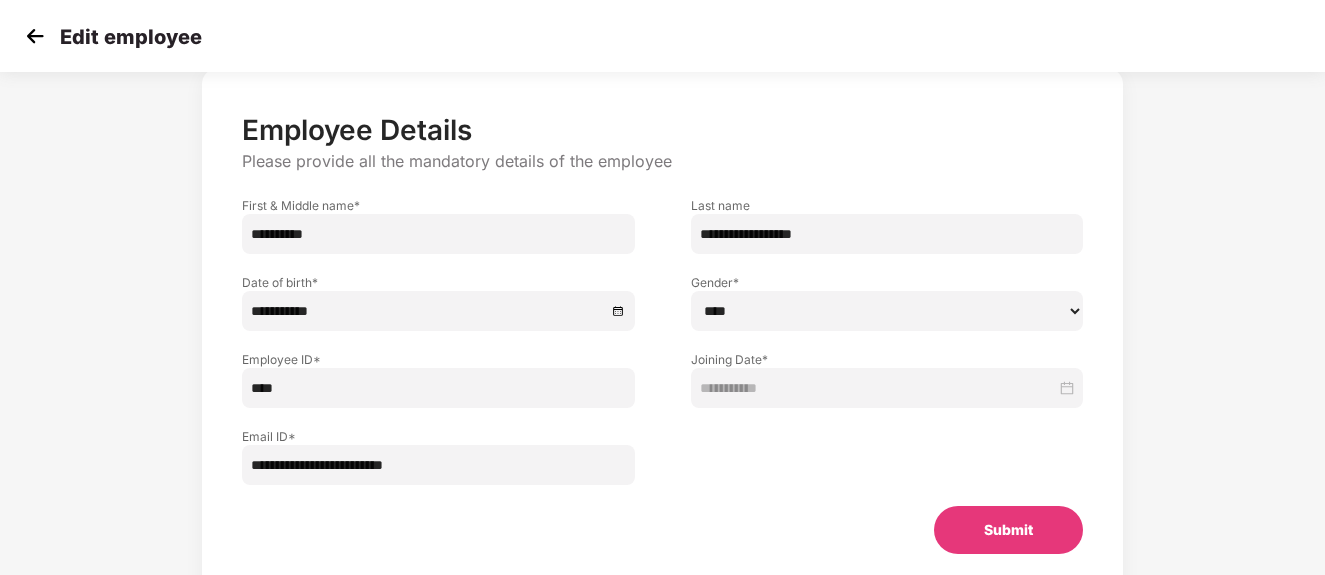 scroll, scrollTop: 119, scrollLeft: 0, axis: vertical 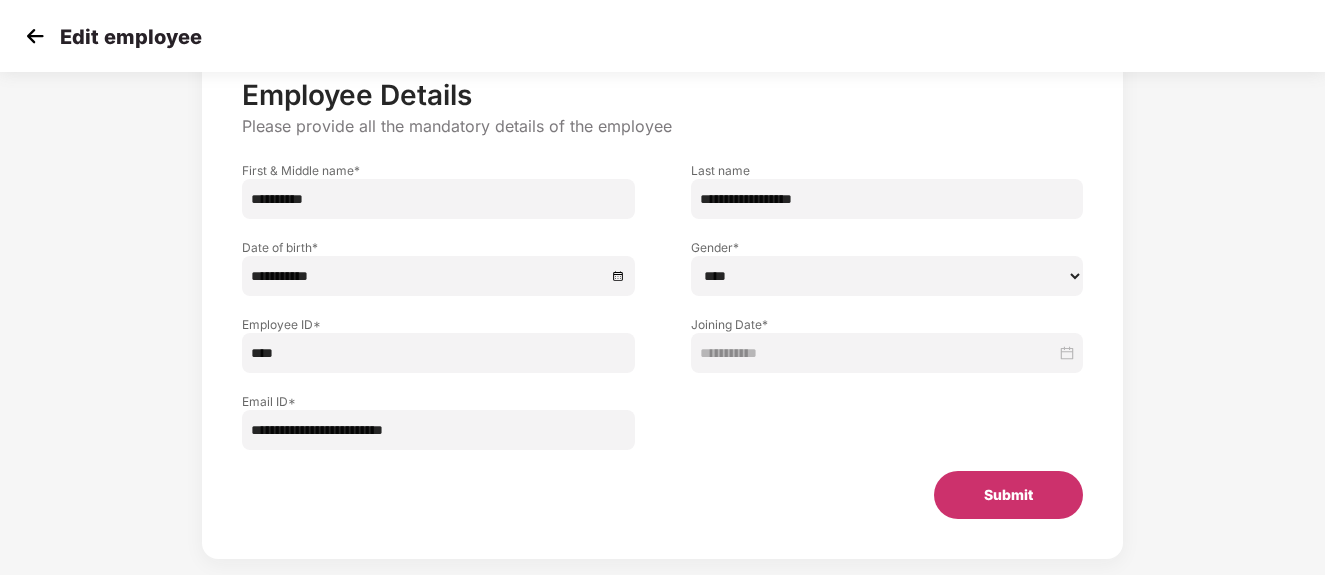 type on "**********" 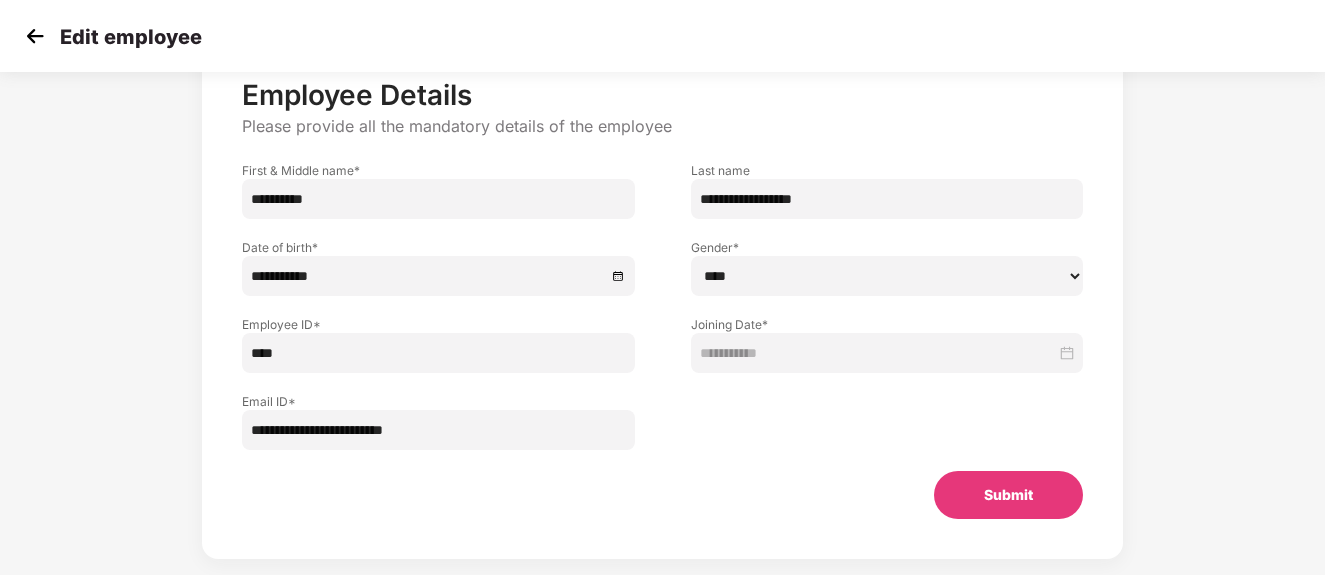 click on "Submit" at bounding box center [1008, 495] 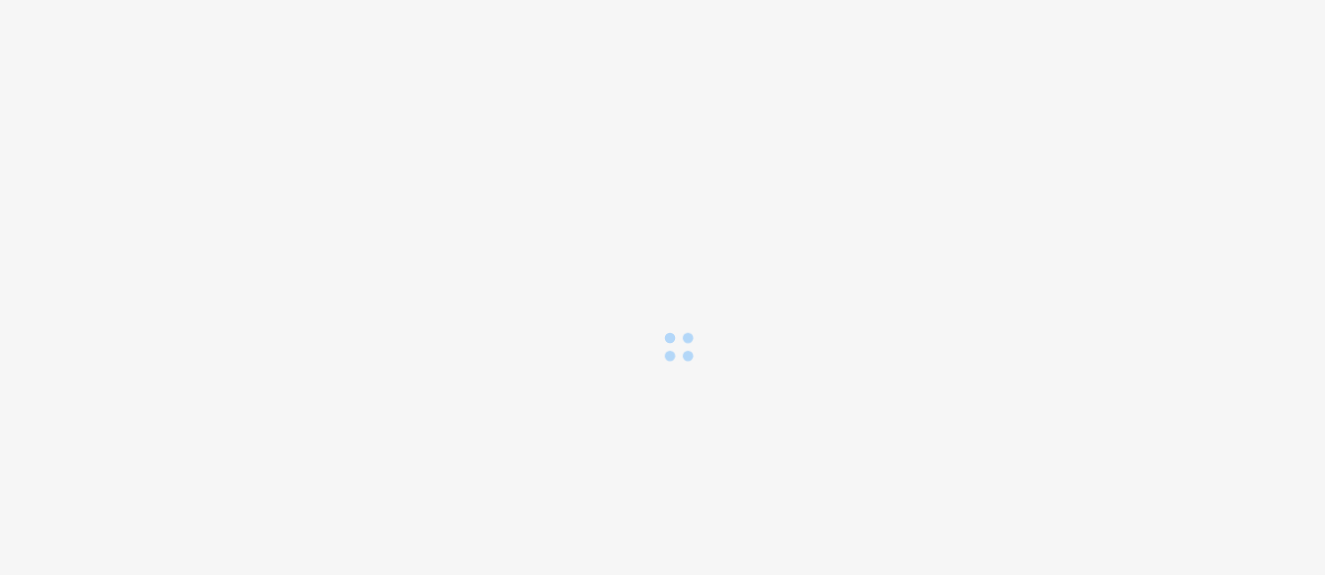 scroll, scrollTop: 17, scrollLeft: 0, axis: vertical 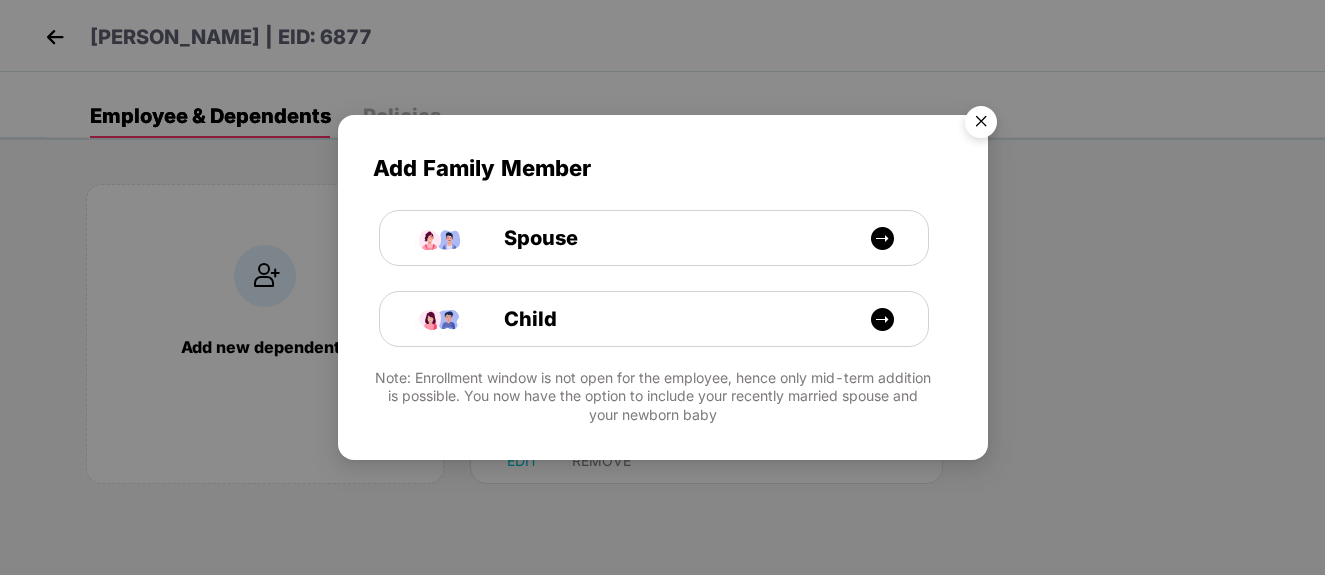 click at bounding box center [981, 125] 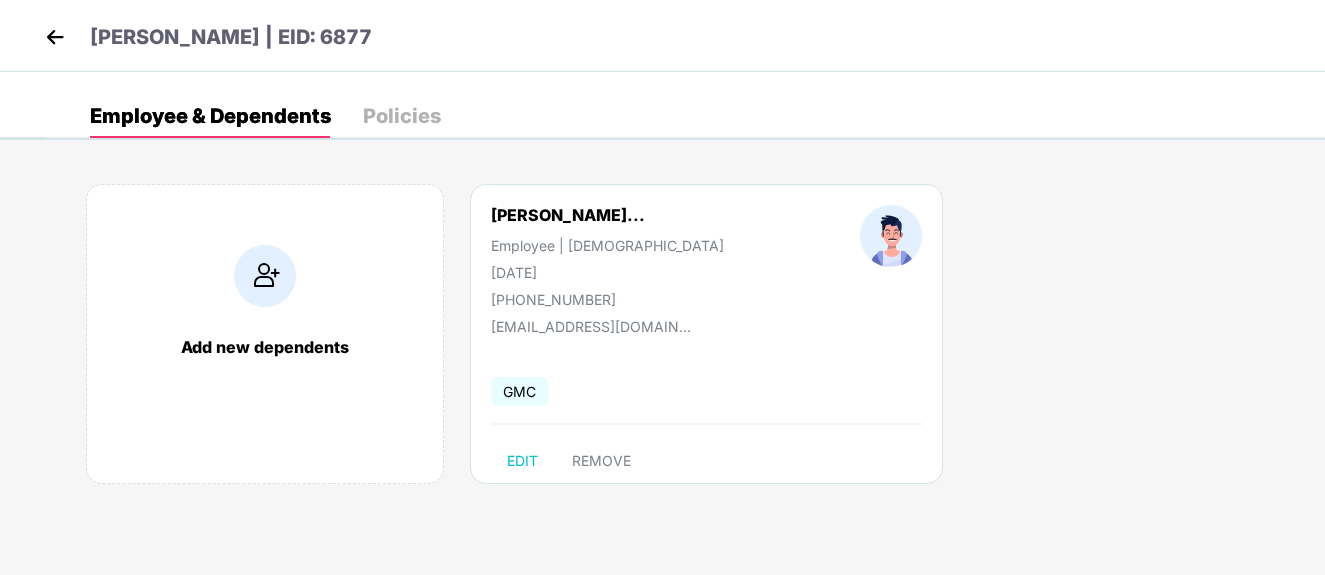 click at bounding box center (55, 37) 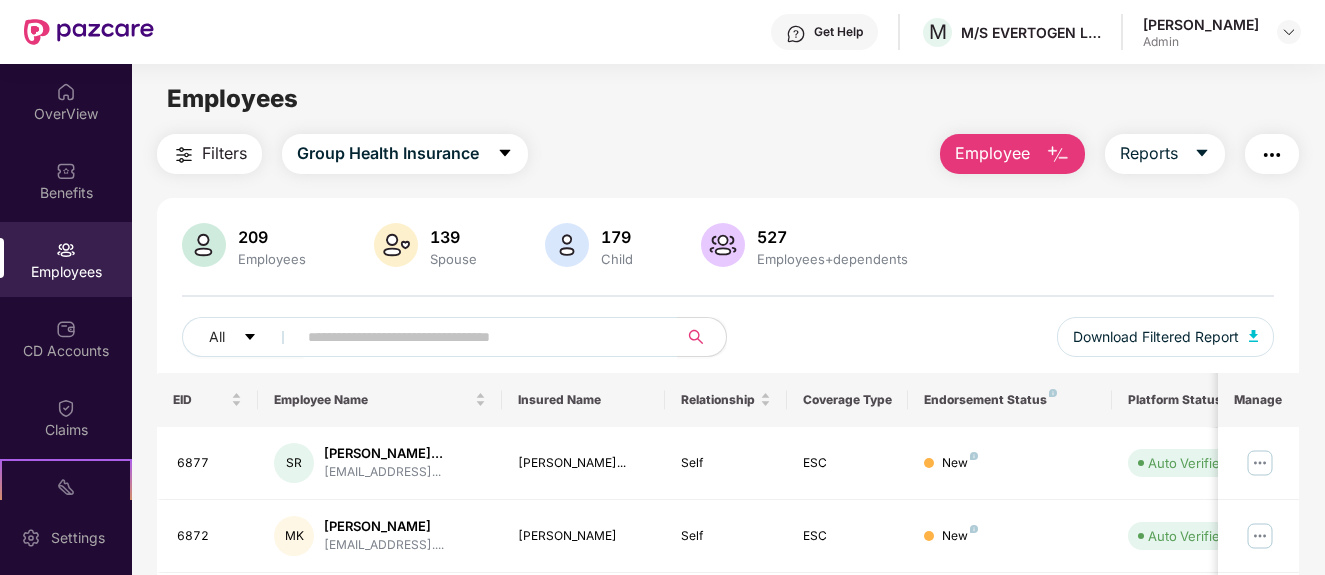 scroll, scrollTop: 0, scrollLeft: 0, axis: both 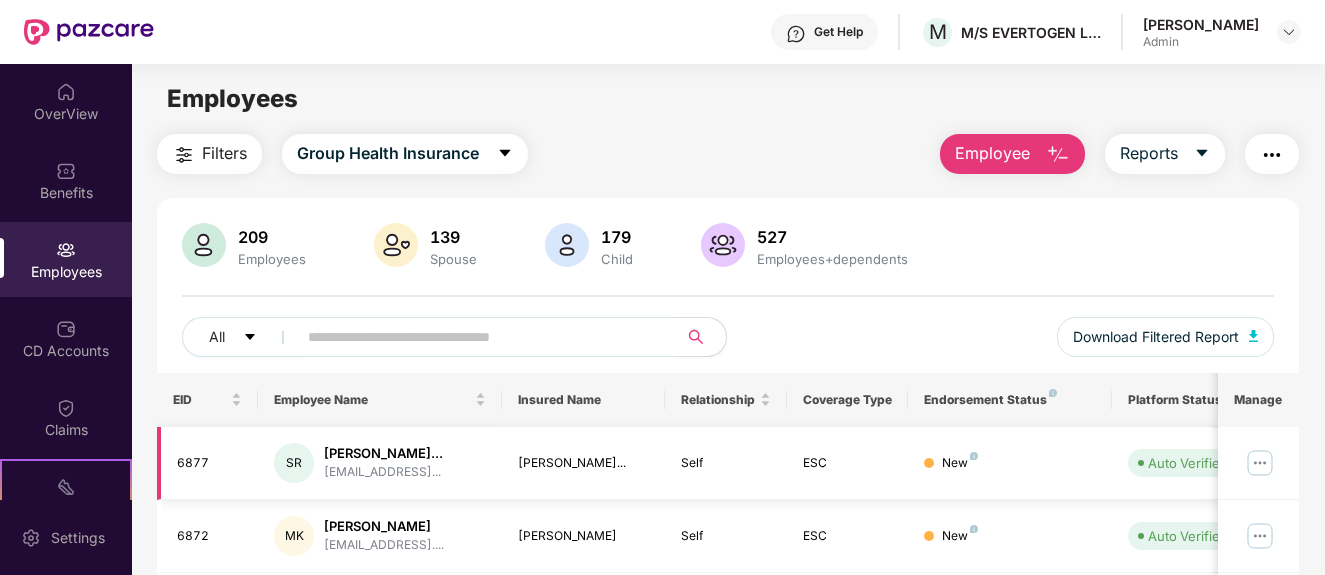 click at bounding box center [1260, 463] 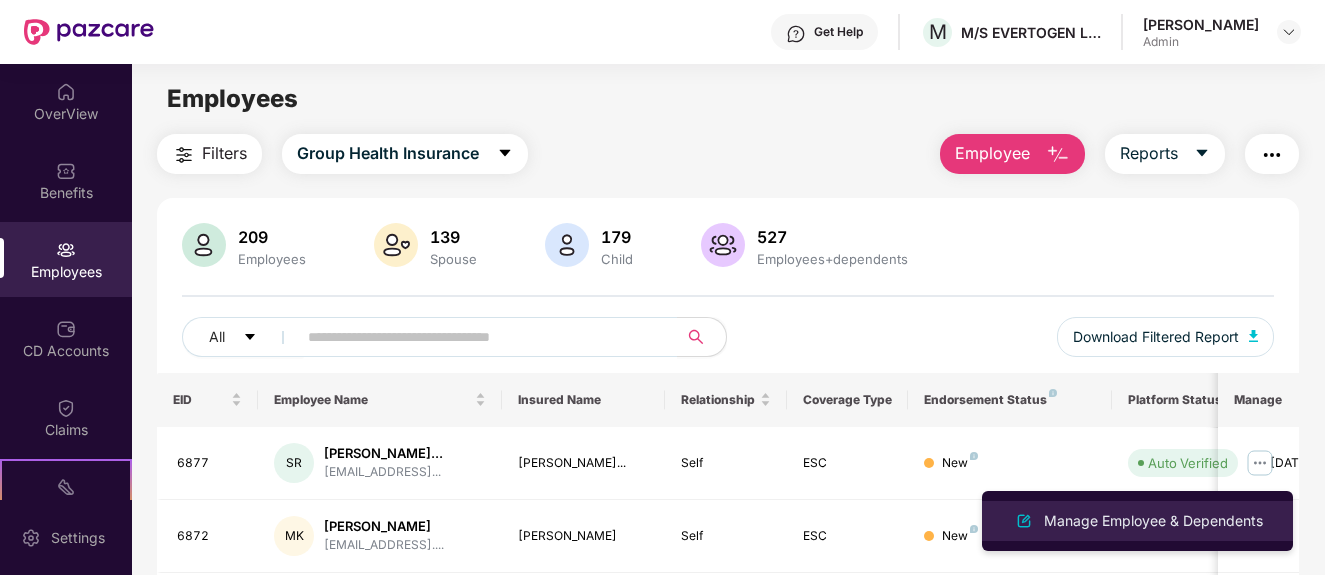 click on "Manage Employee & Dependents" at bounding box center [1153, 521] 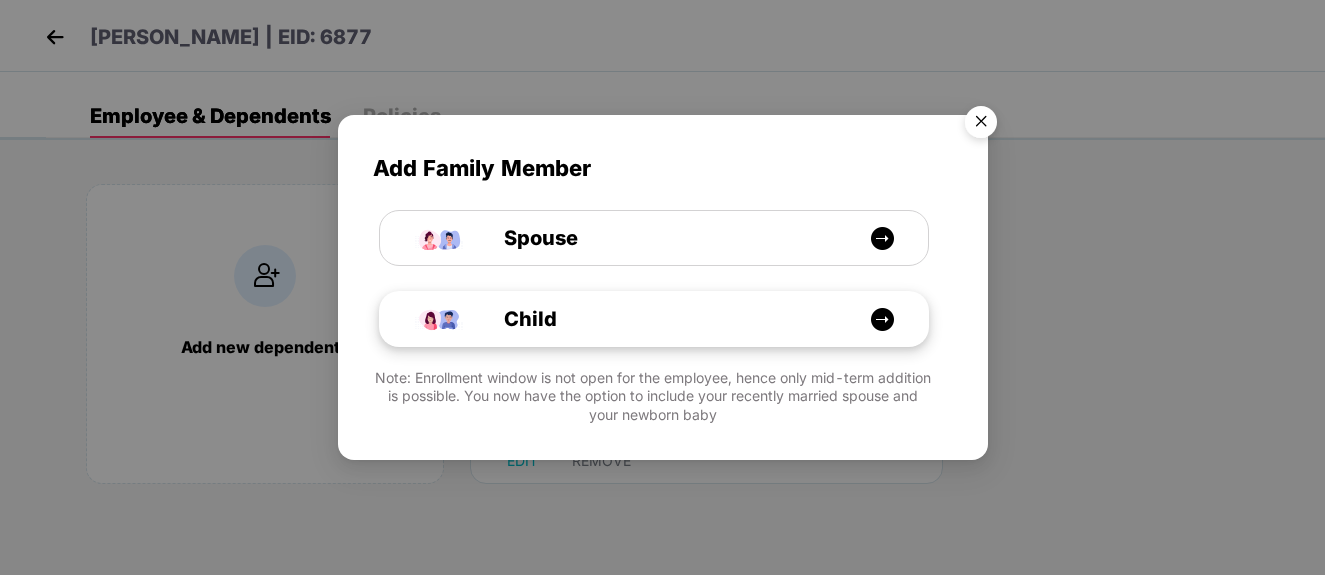 click on "Child" at bounding box center (664, 319) 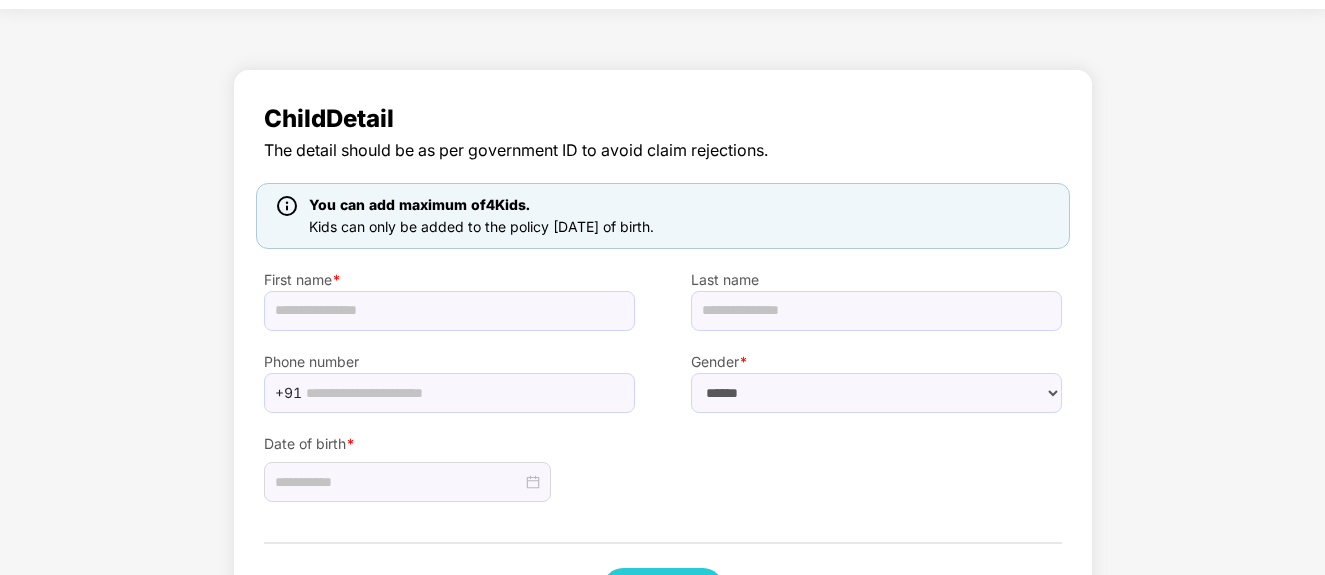 scroll, scrollTop: 147, scrollLeft: 0, axis: vertical 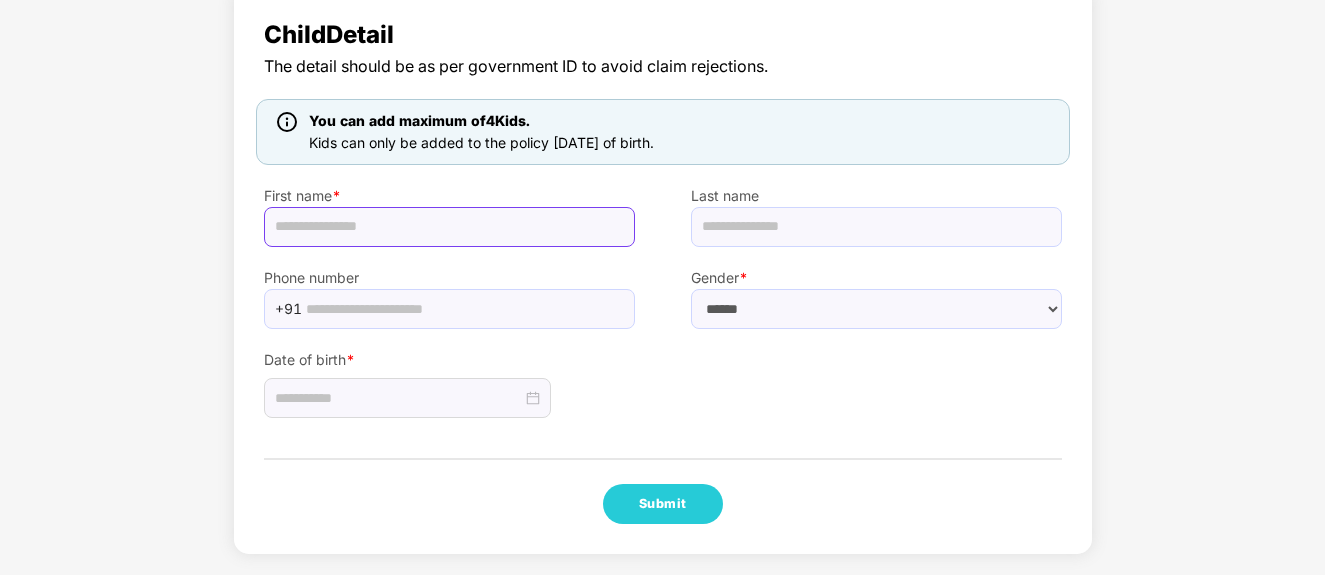 click at bounding box center (449, 227) 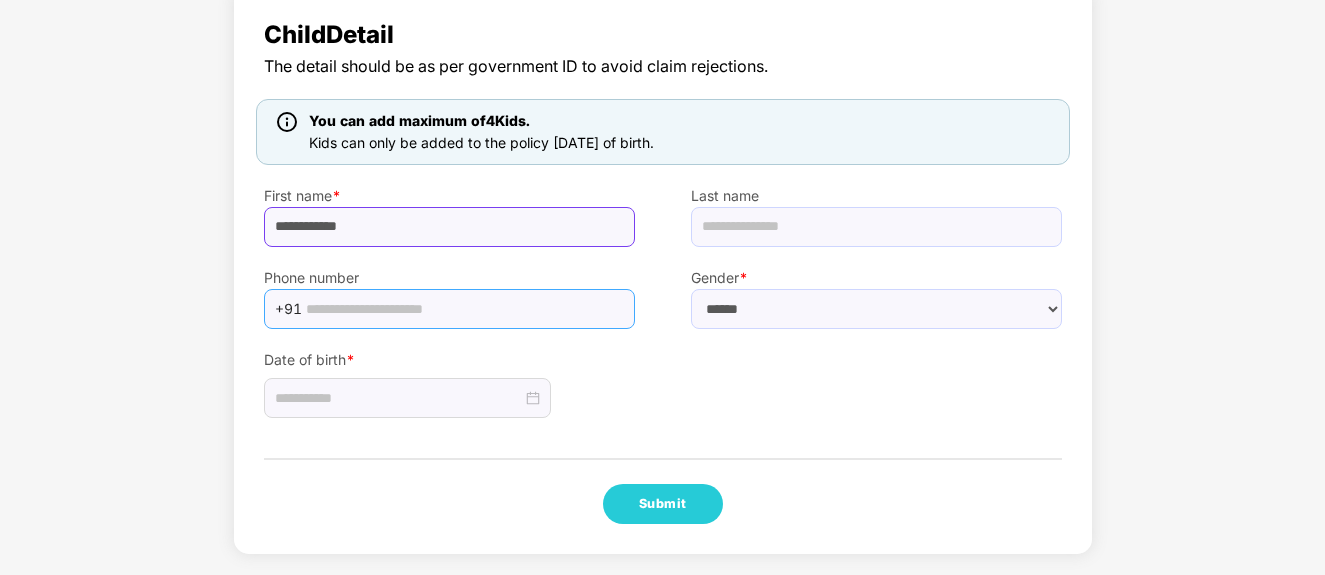 type on "**********" 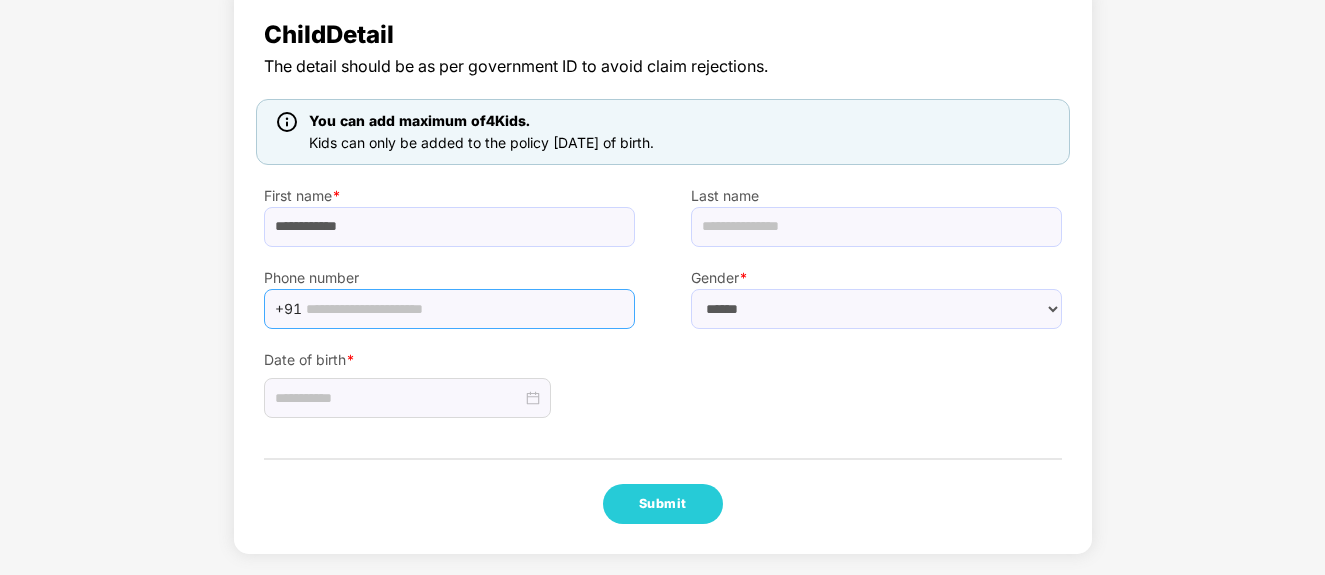 click at bounding box center [464, 309] 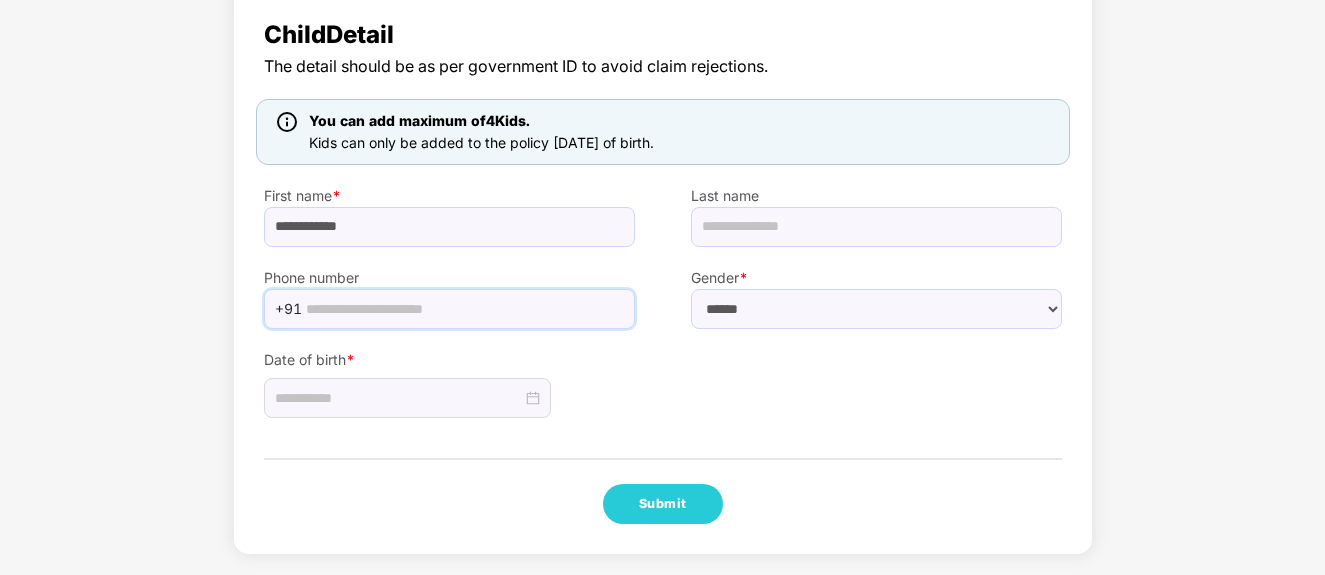 paste on "**********" 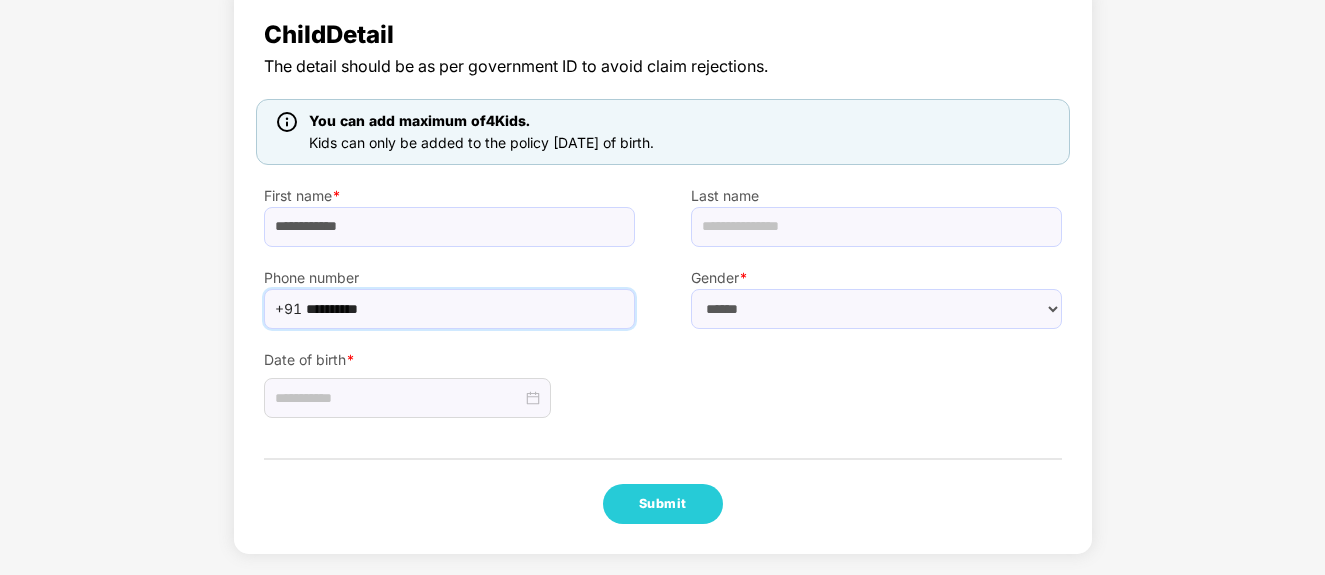 type on "**********" 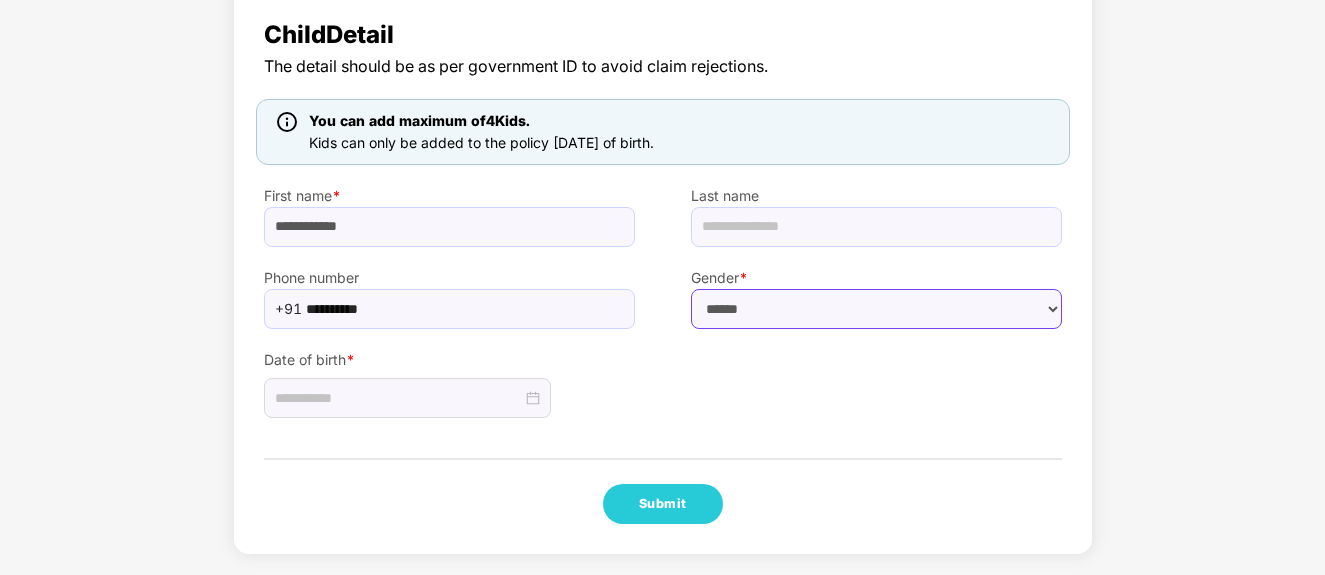 select on "******" 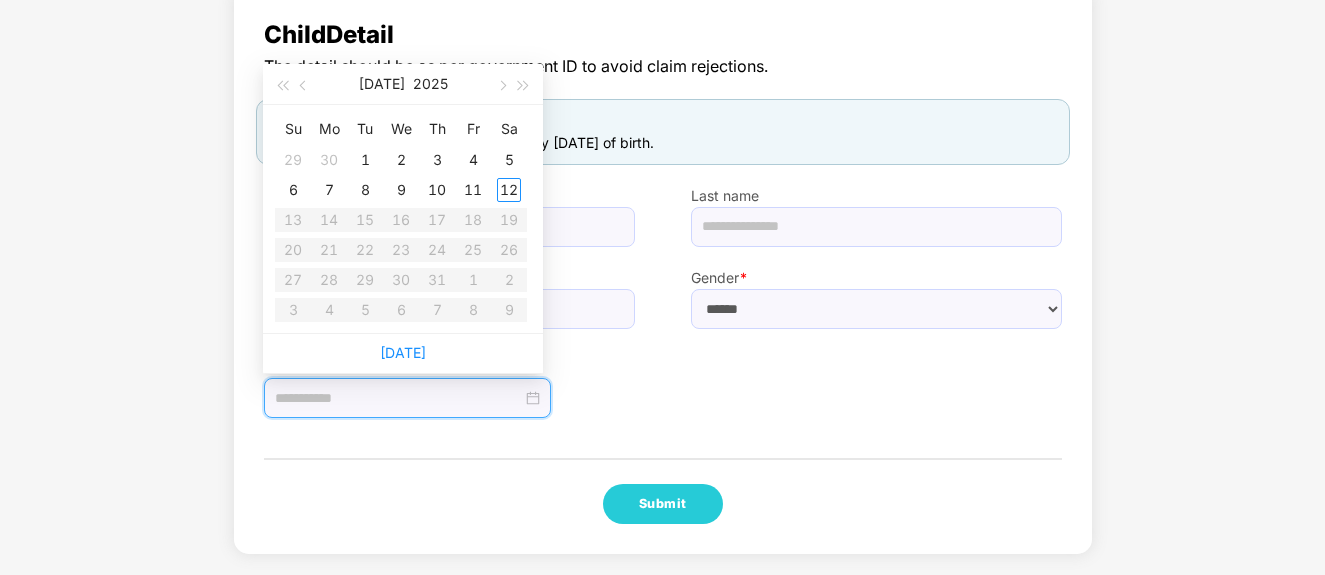 click at bounding box center (398, 398) 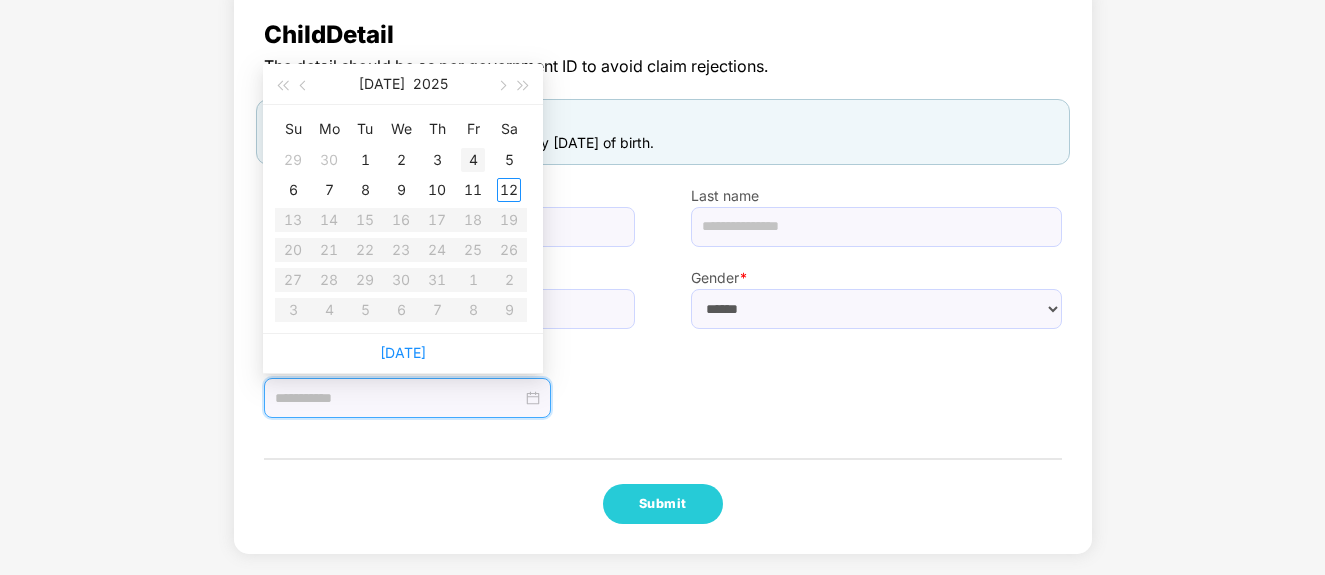 type on "**********" 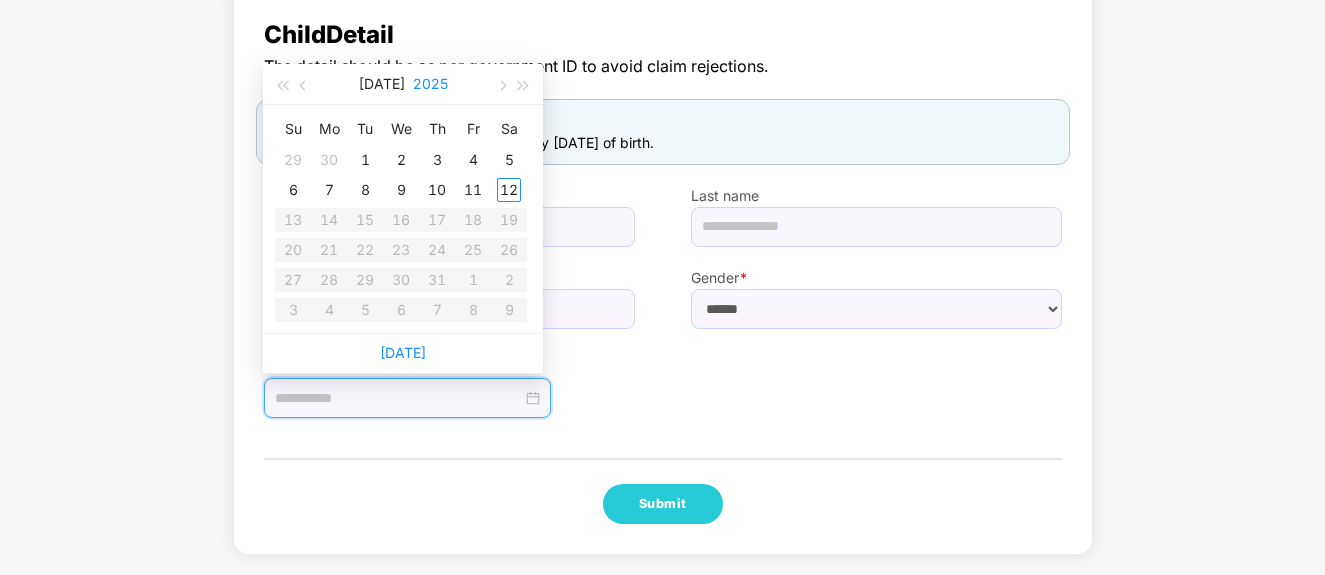 click on "2025" at bounding box center (430, 84) 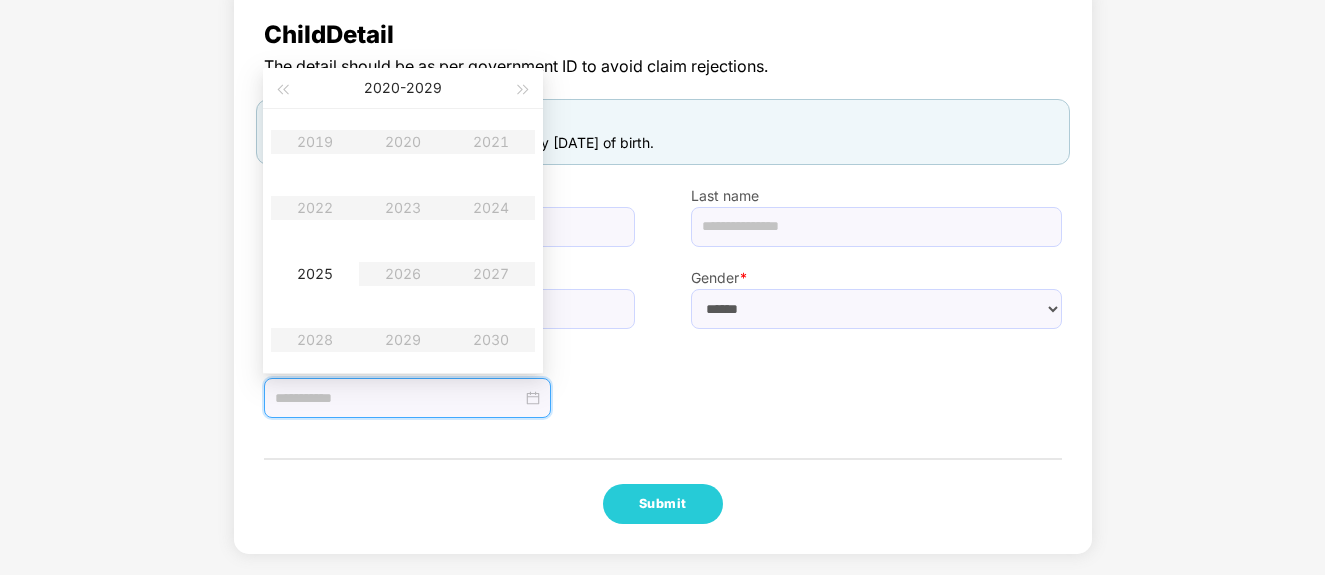 click on "2019 2020 2021 2022 2023 2024 2025 2026 2027 2028 2029 2030" at bounding box center [403, 241] 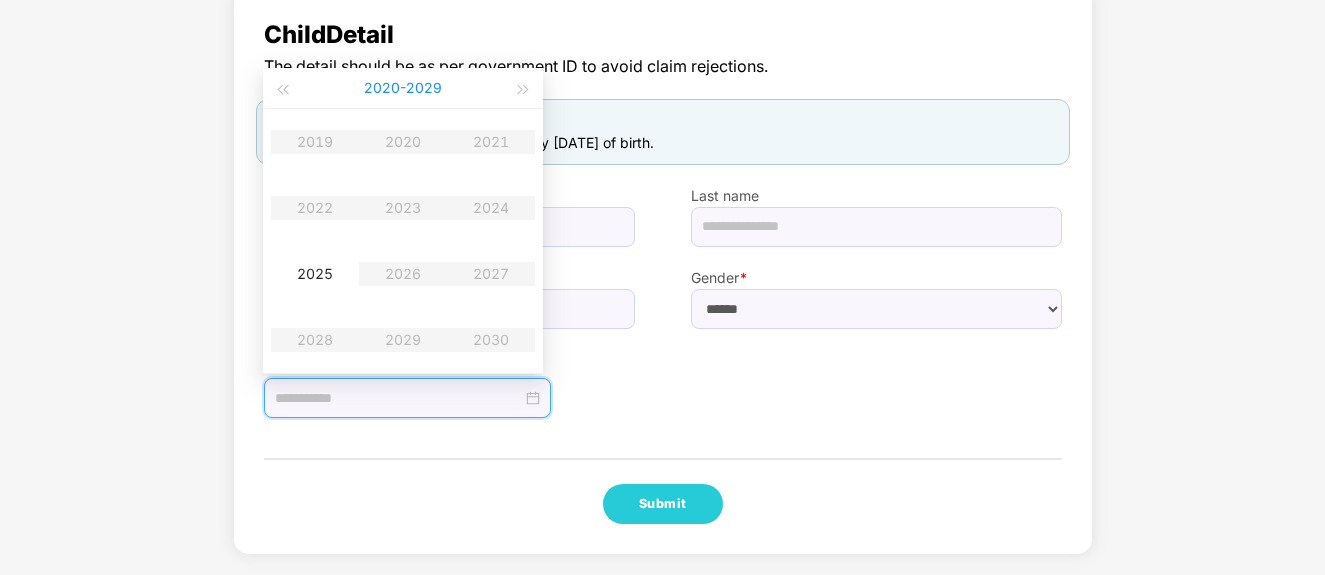 click on "[DATE] - [DATE]" at bounding box center (403, 88) 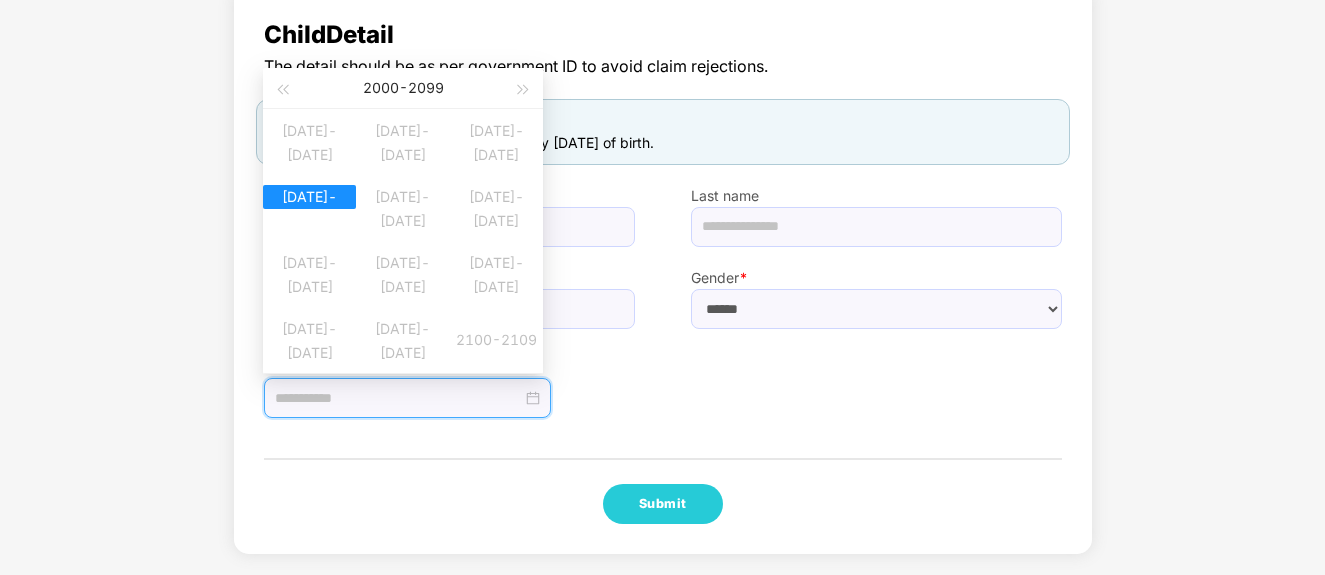 type on "**********" 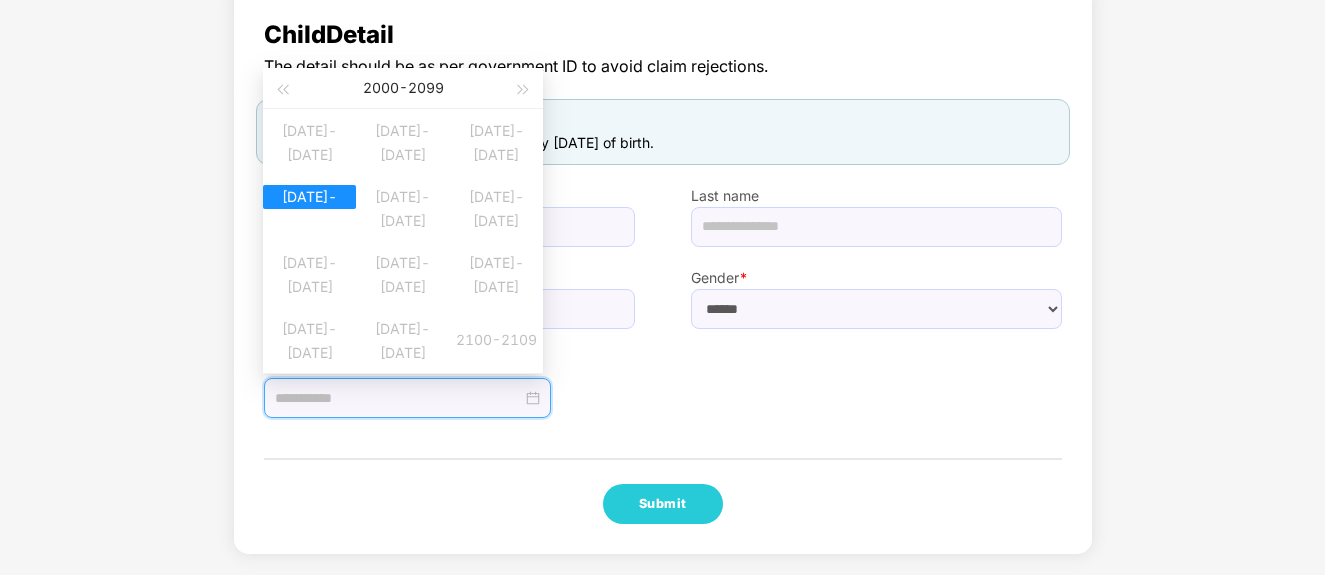 click on "[DATE]-[DATE]" at bounding box center [309, 197] 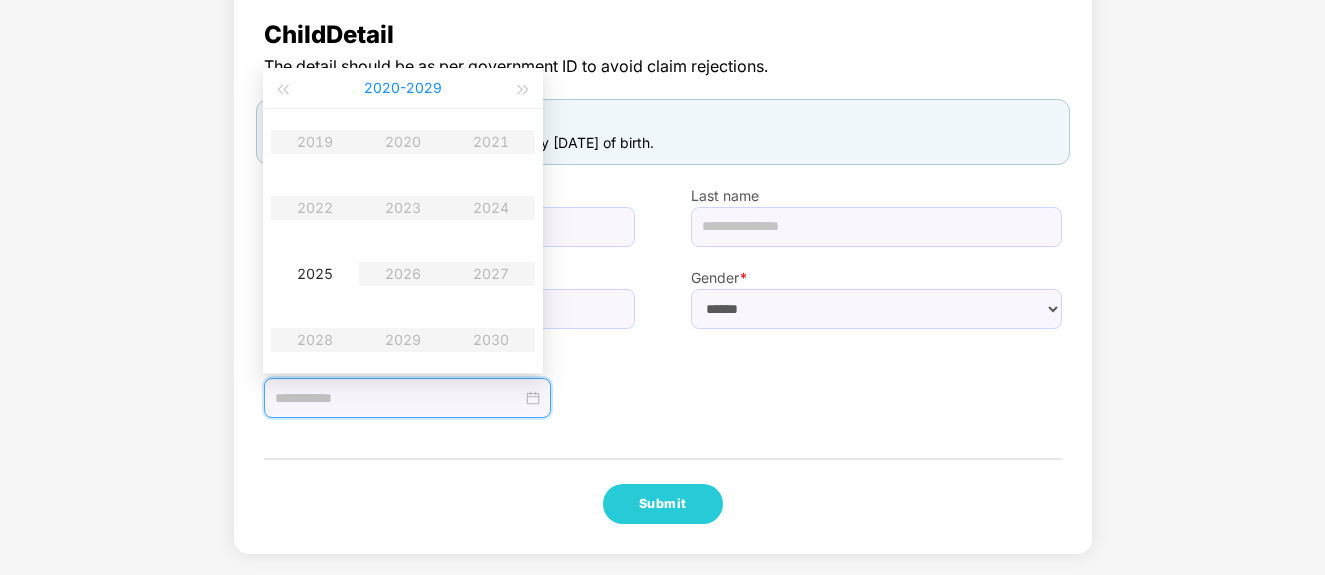 click on "[DATE] - [DATE]" at bounding box center (403, 88) 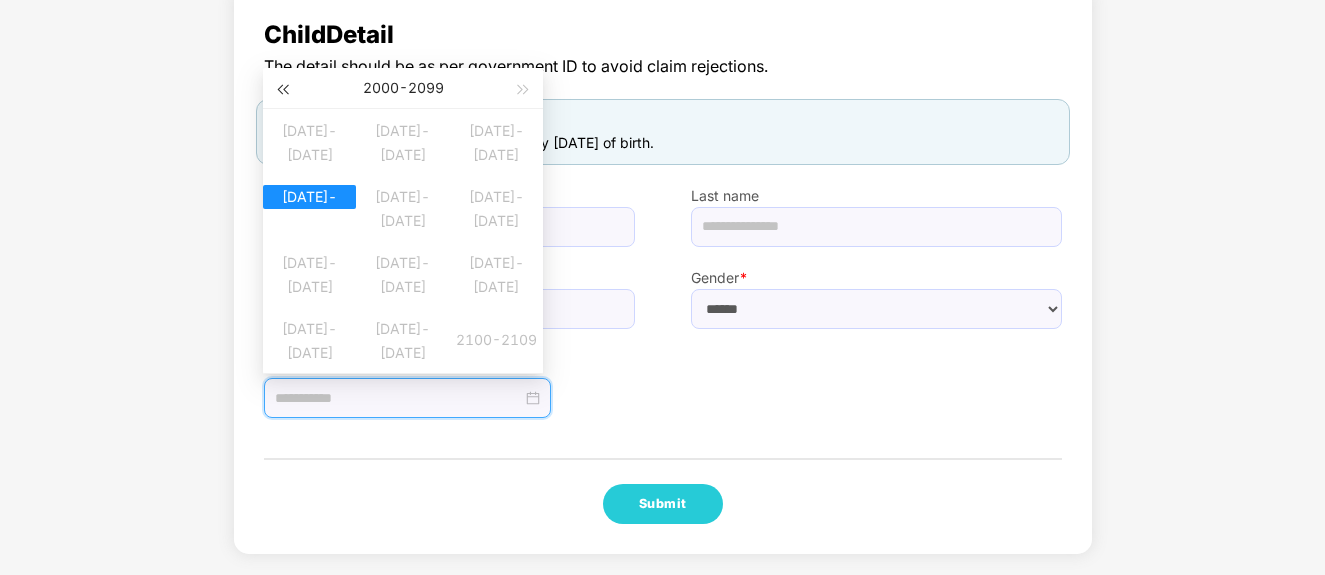 click at bounding box center (282, 90) 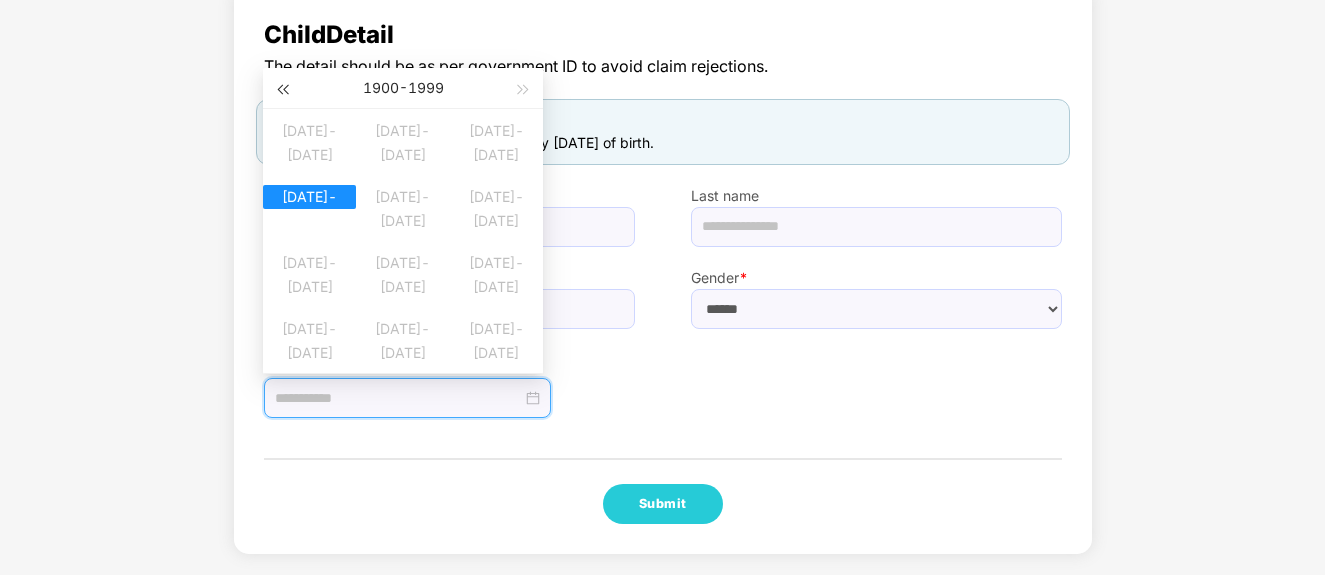 click at bounding box center (282, 90) 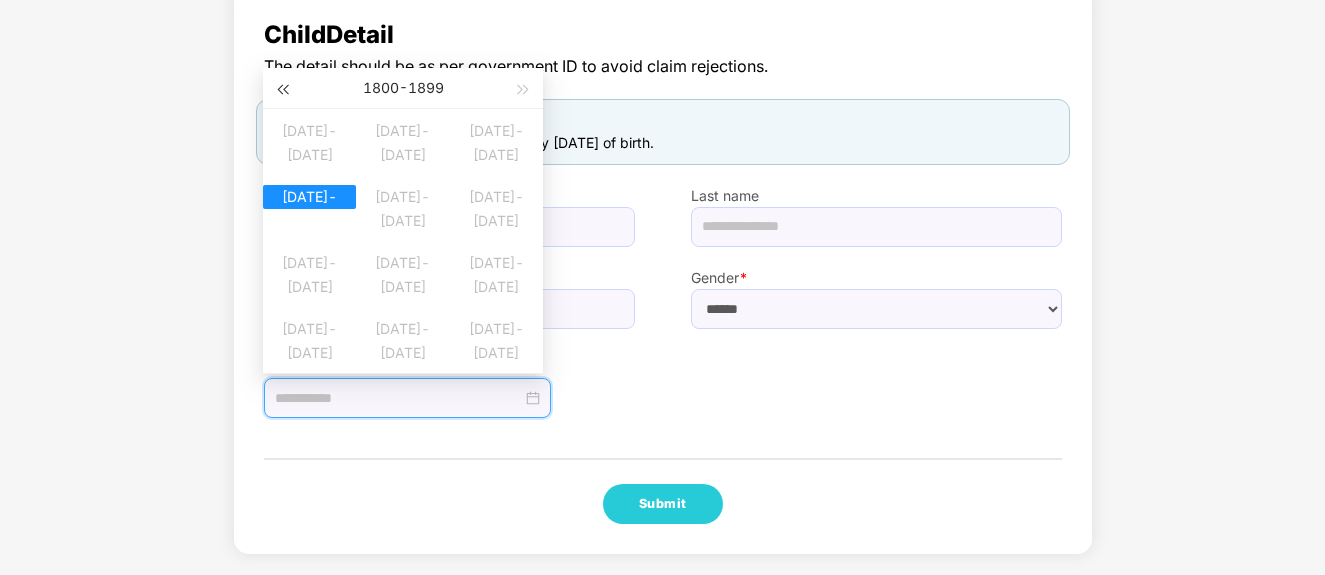 click at bounding box center [282, 90] 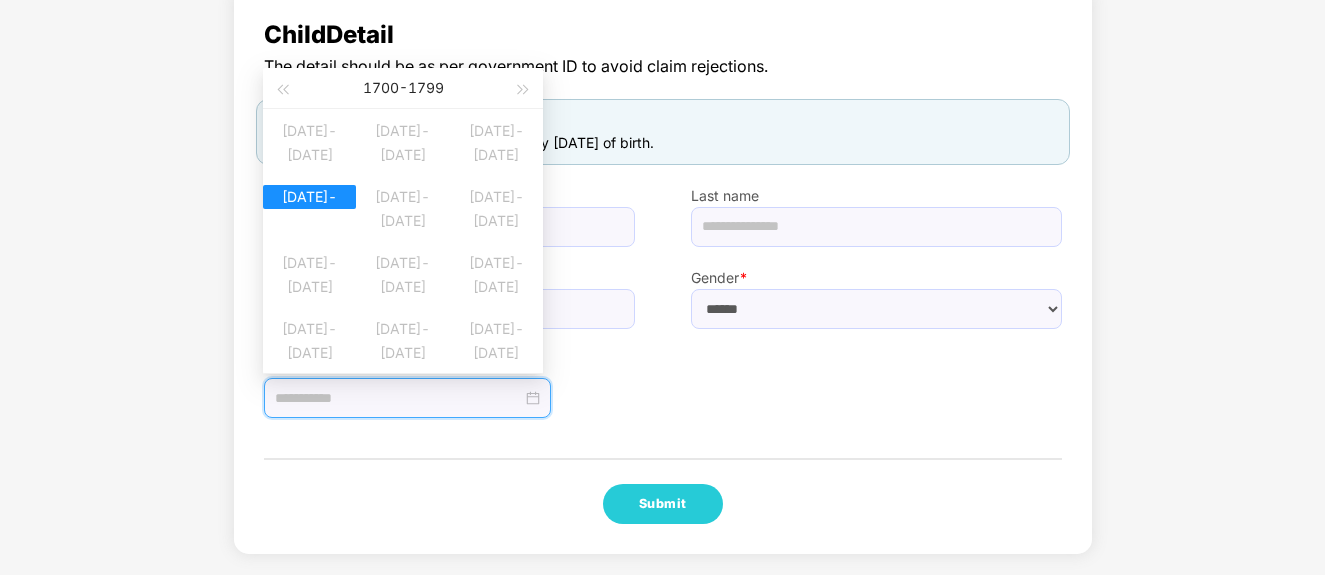 click on "[DATE] - [DATE]" at bounding box center [402, 88] 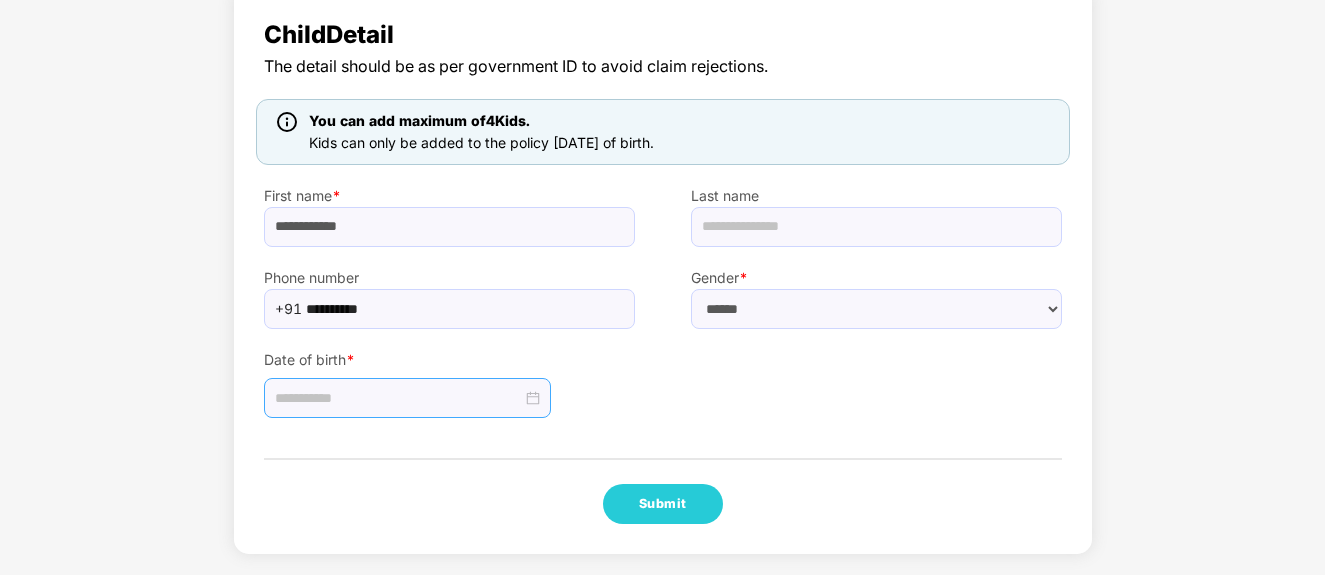 click at bounding box center (407, 398) 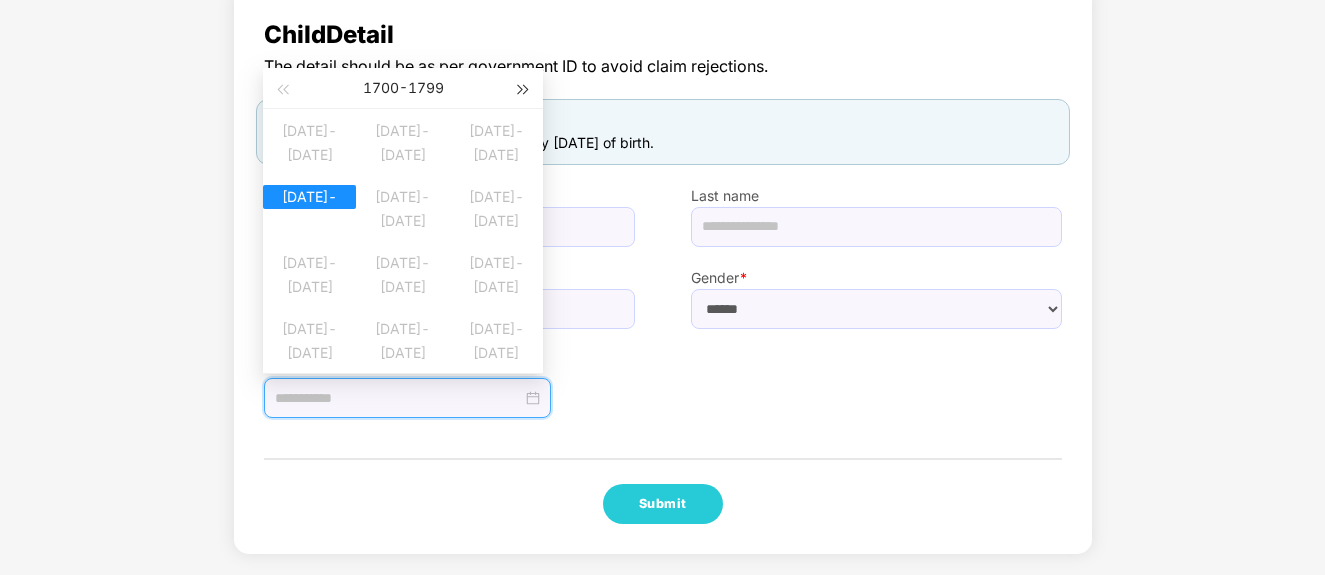 click at bounding box center (524, 90) 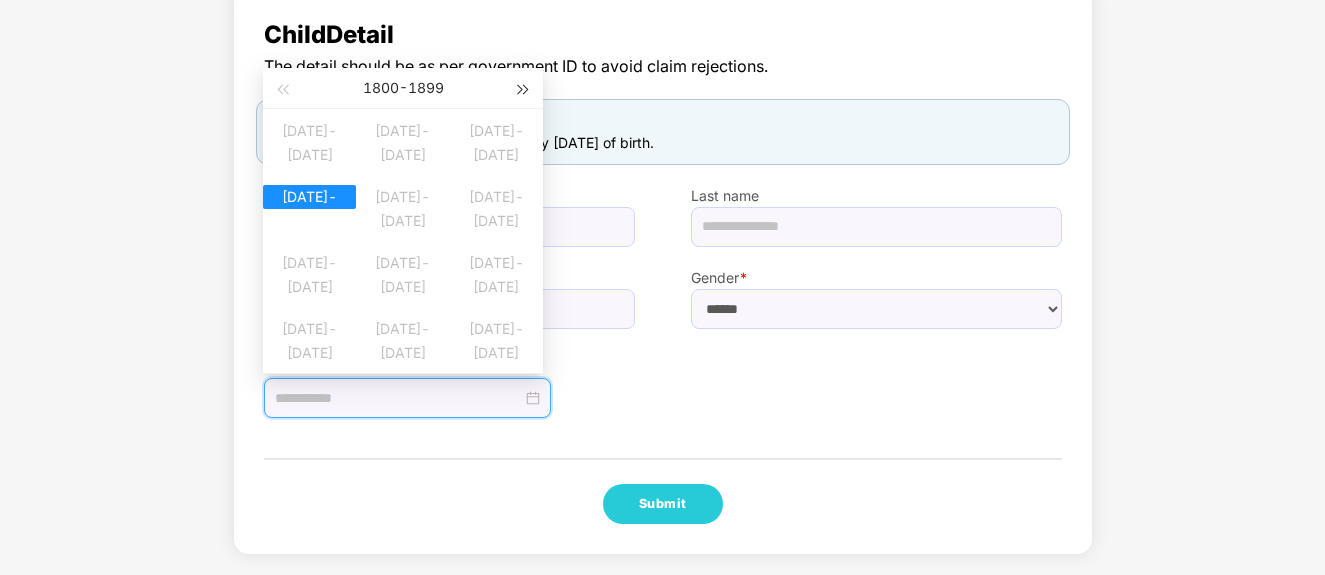 click at bounding box center (524, 90) 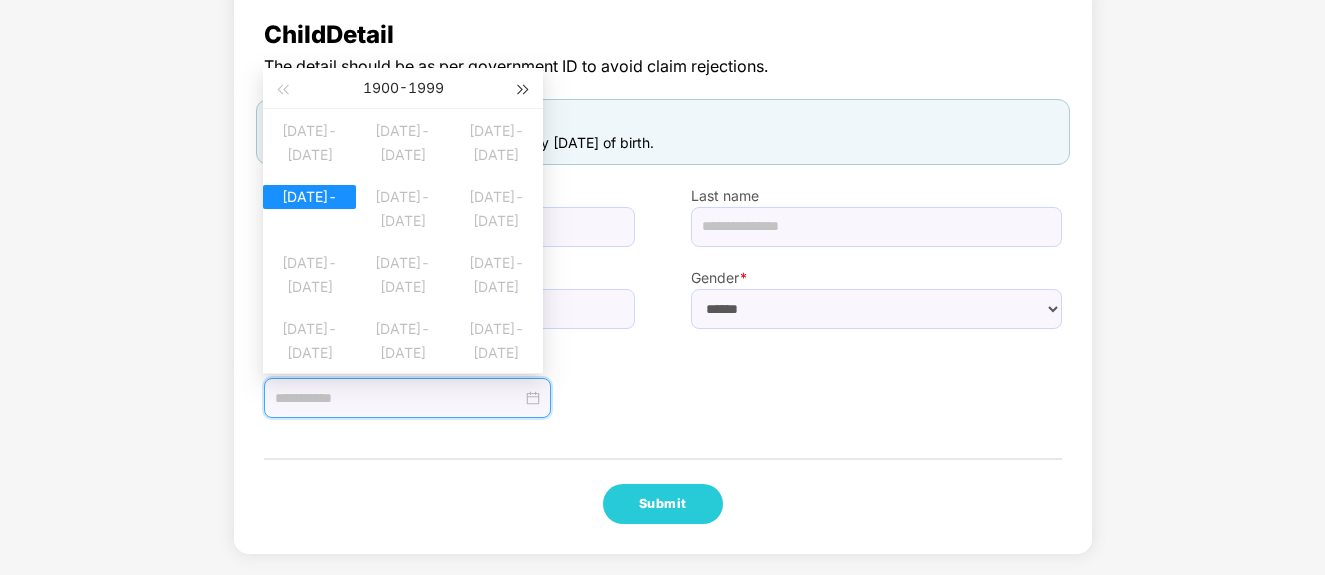 click at bounding box center (524, 90) 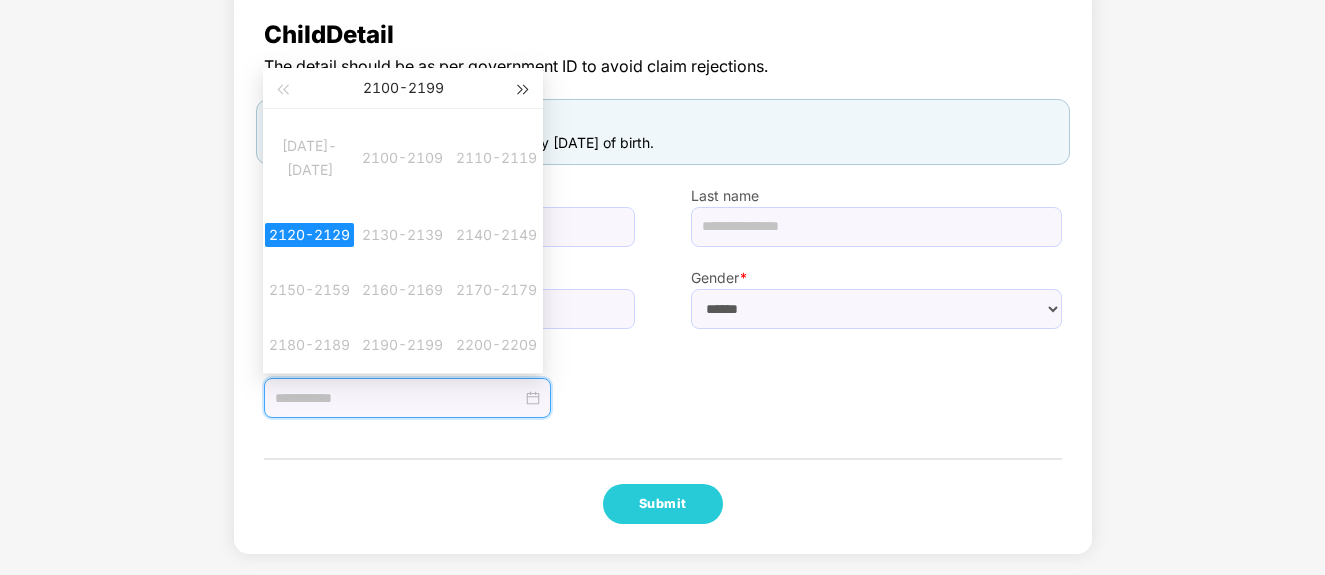 click at bounding box center (524, 90) 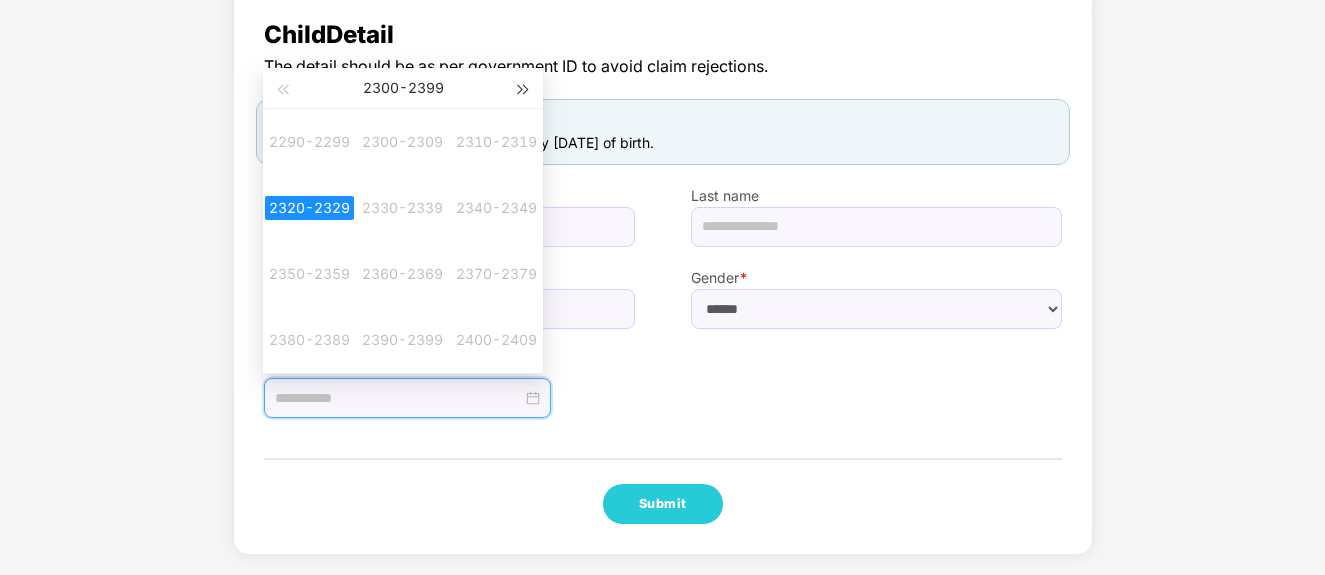 click at bounding box center [524, 90] 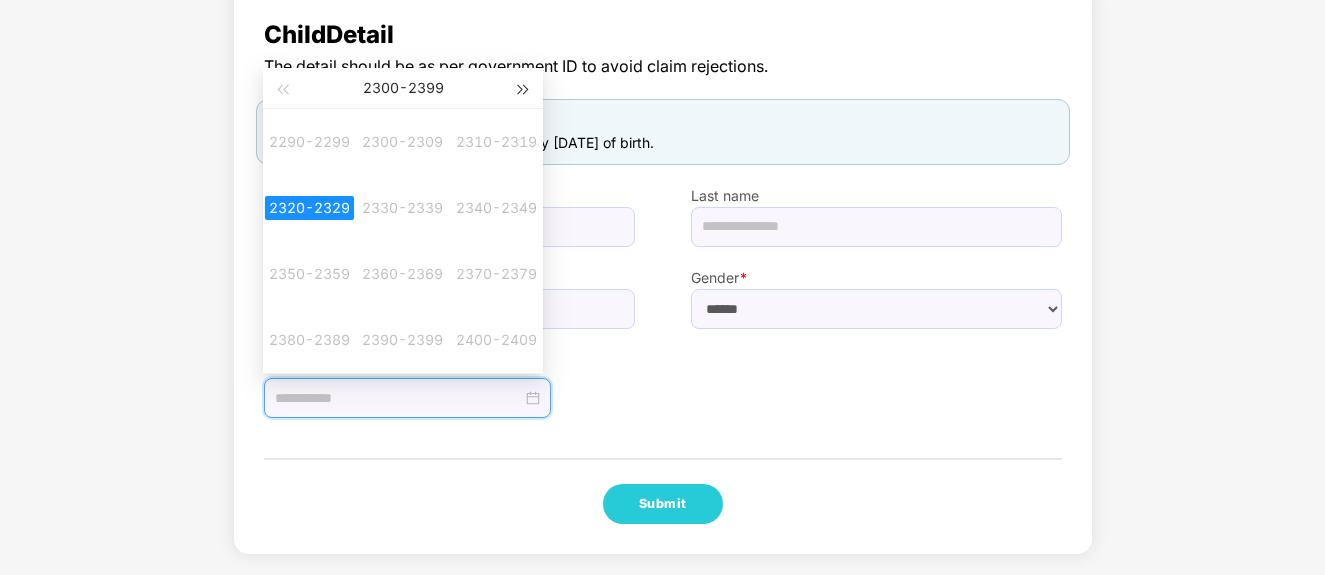 click at bounding box center [524, 90] 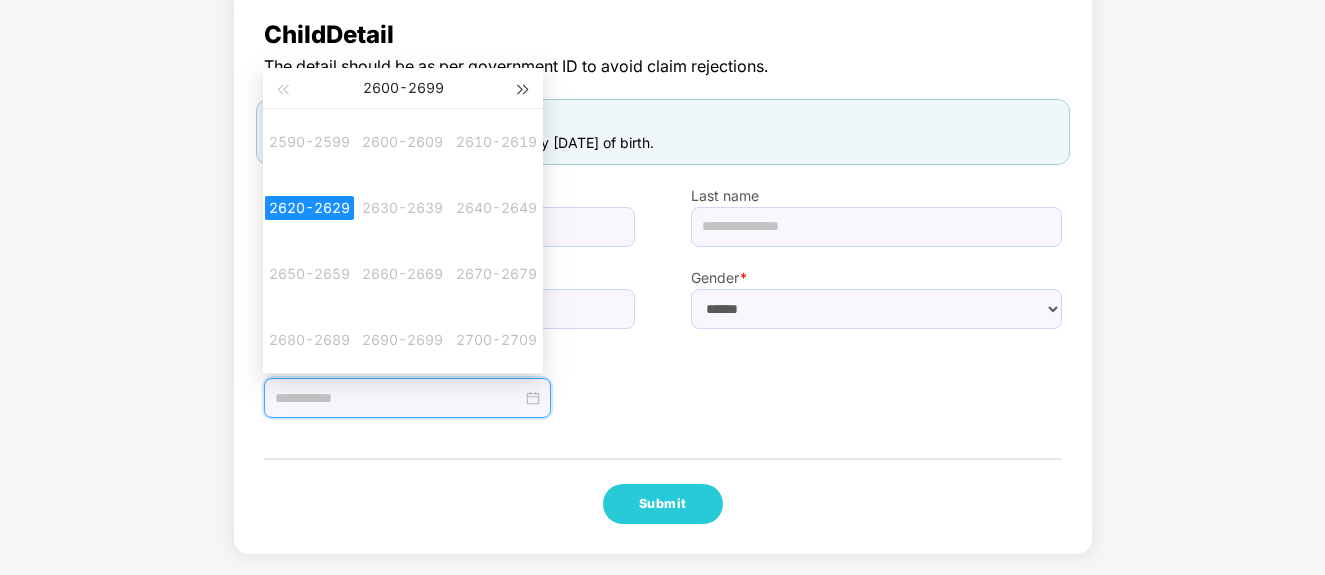 click at bounding box center (524, 90) 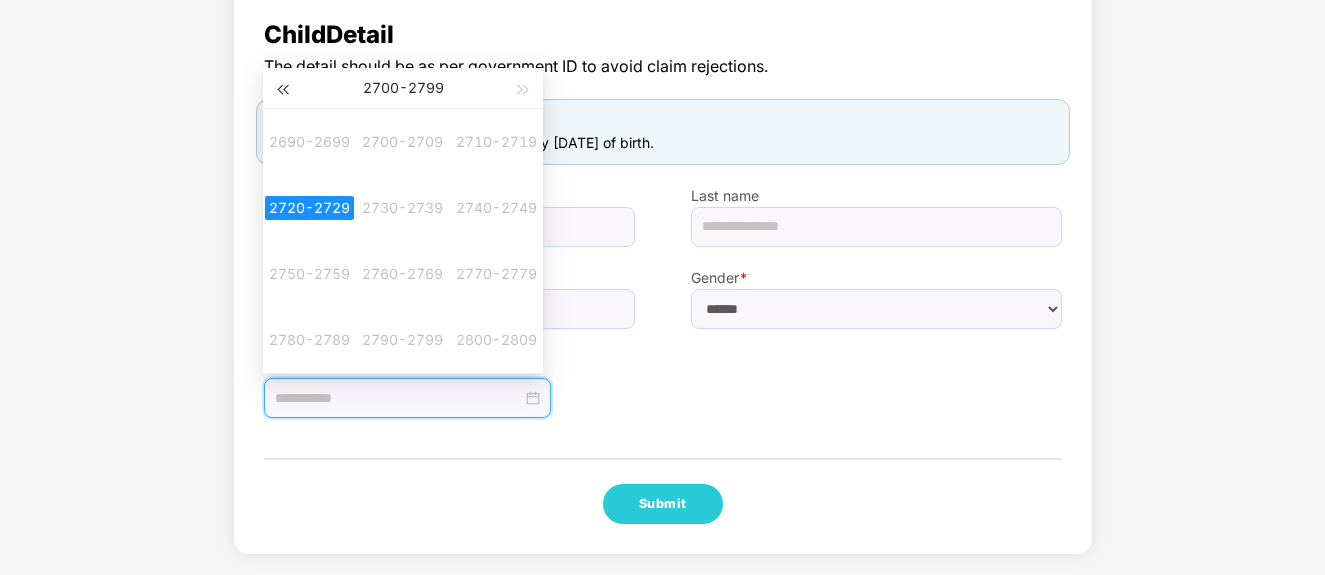 click at bounding box center (282, 90) 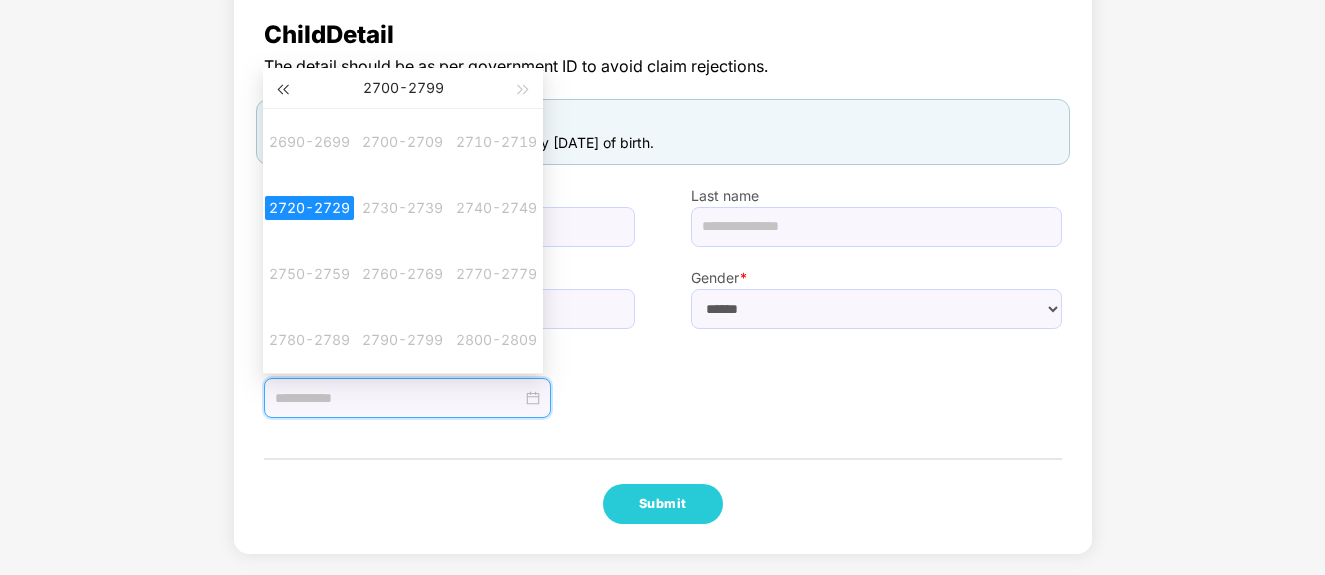 click at bounding box center [282, 90] 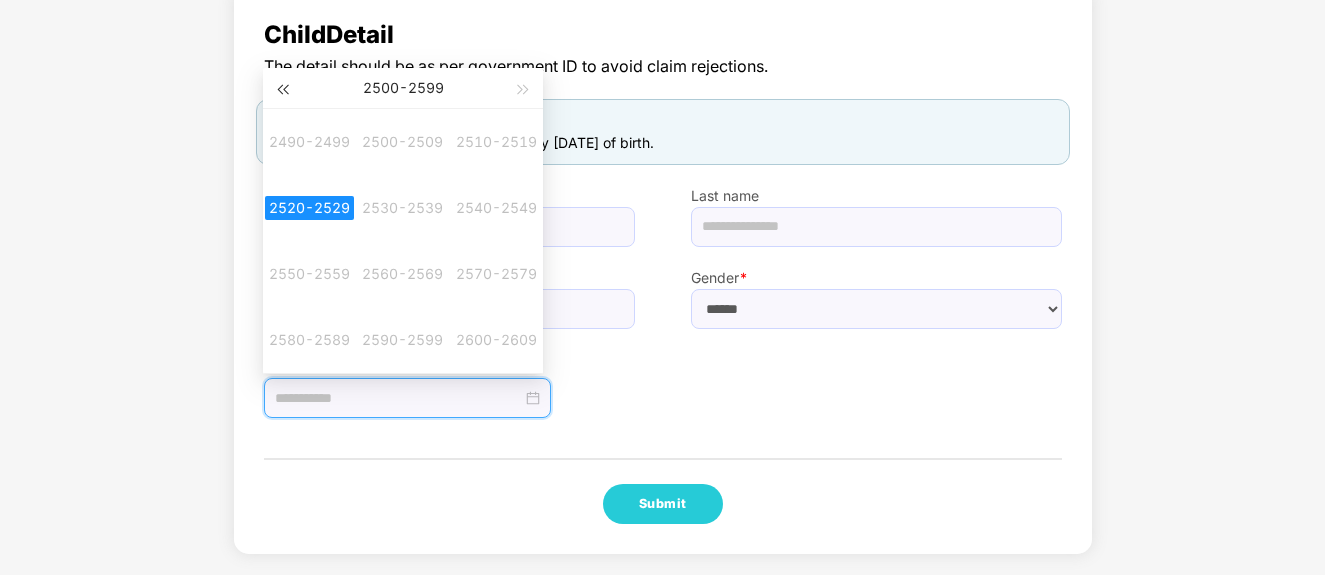 click at bounding box center (282, 90) 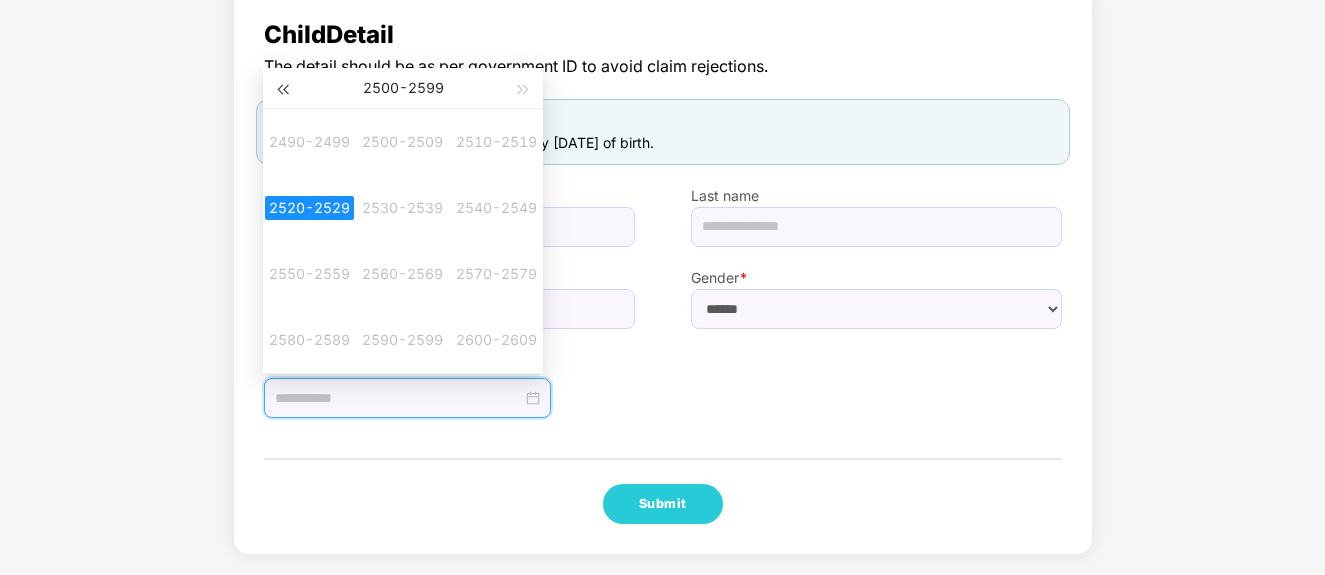 click at bounding box center [282, 90] 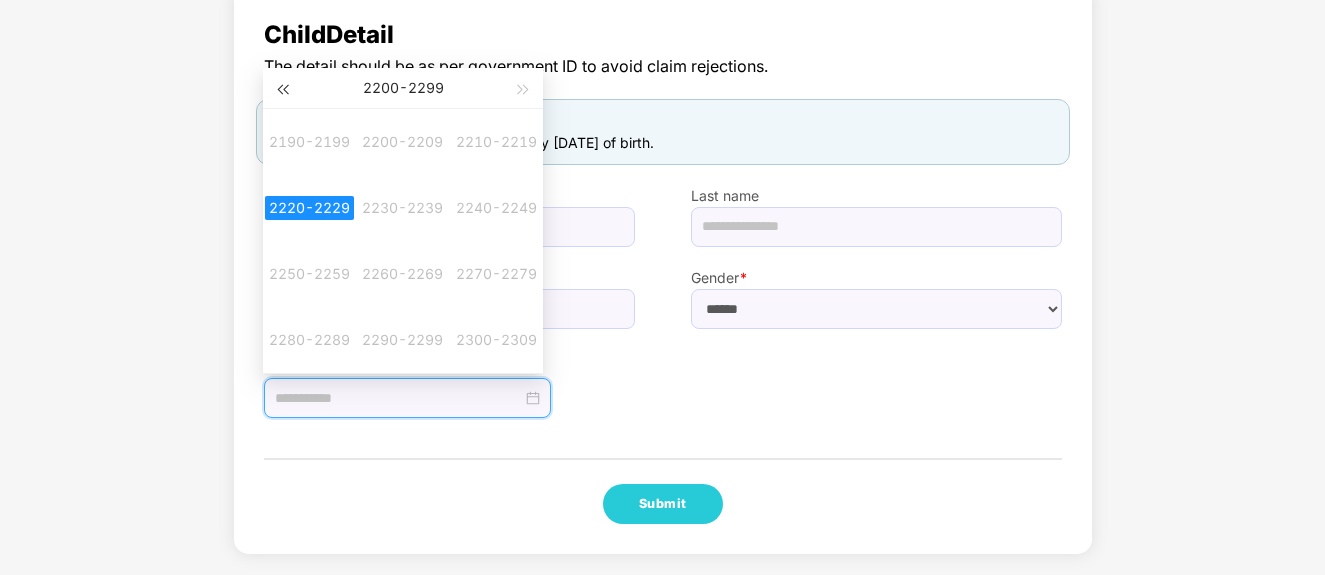 click at bounding box center [282, 90] 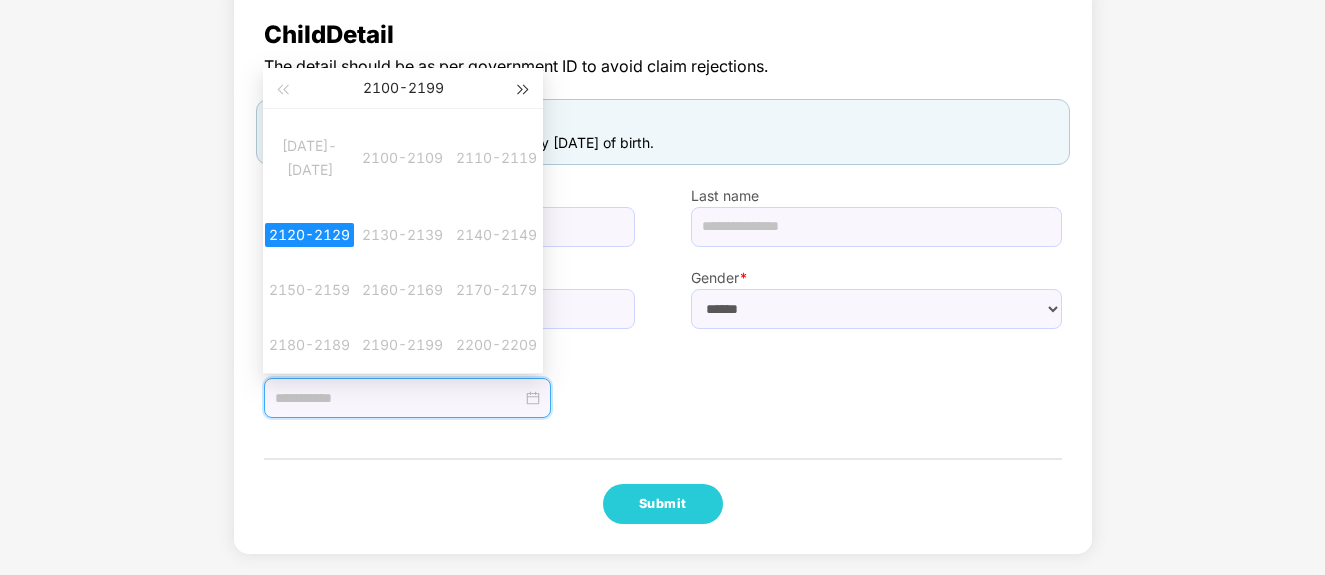 click at bounding box center (524, 88) 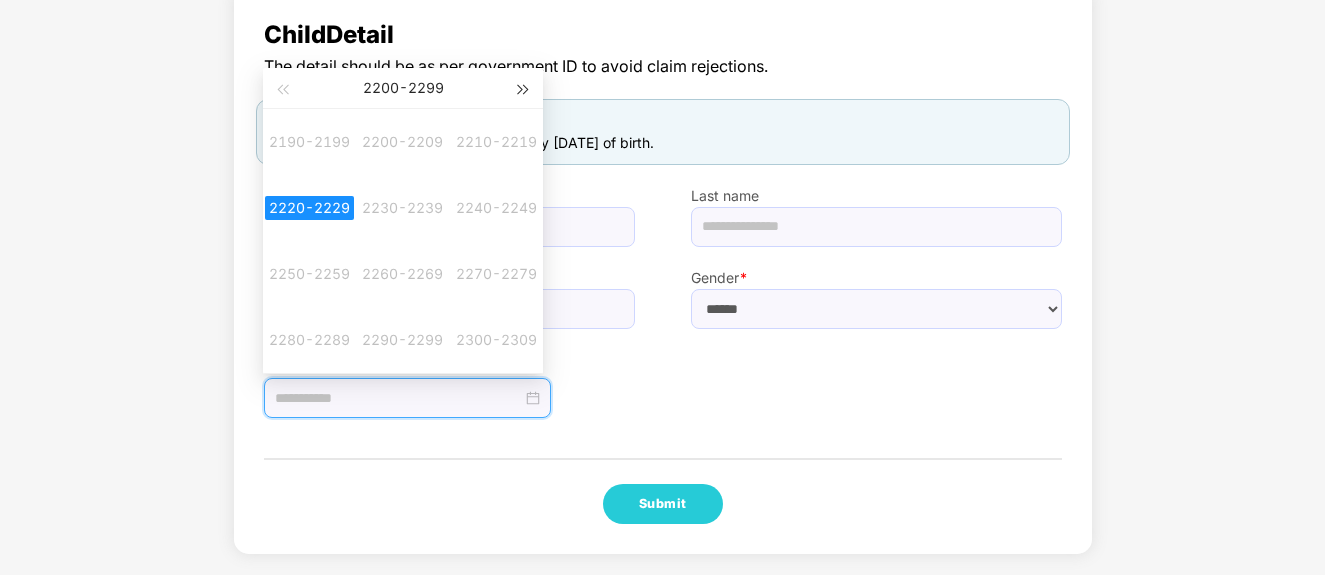 click at bounding box center (524, 88) 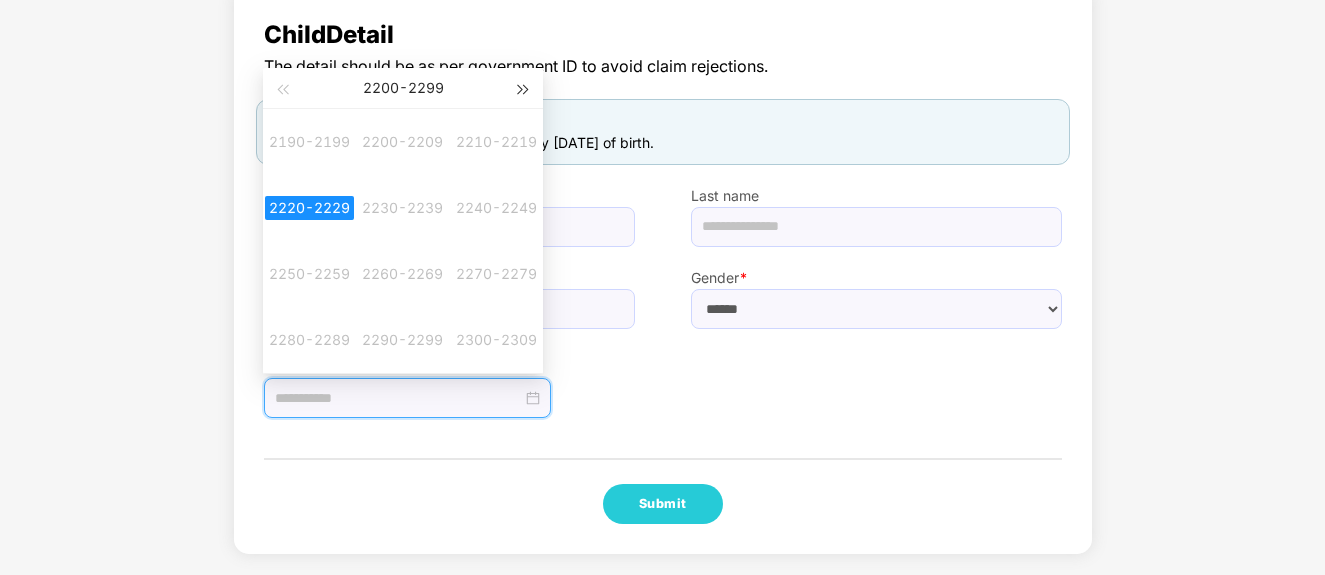 click at bounding box center (524, 88) 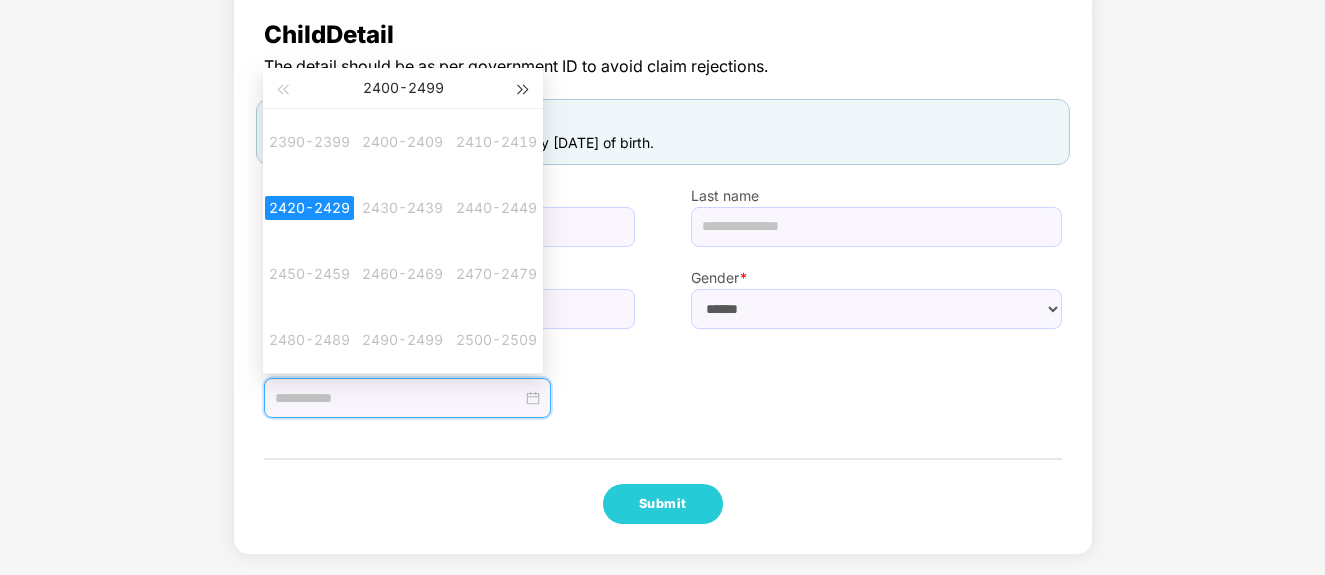 click at bounding box center (524, 88) 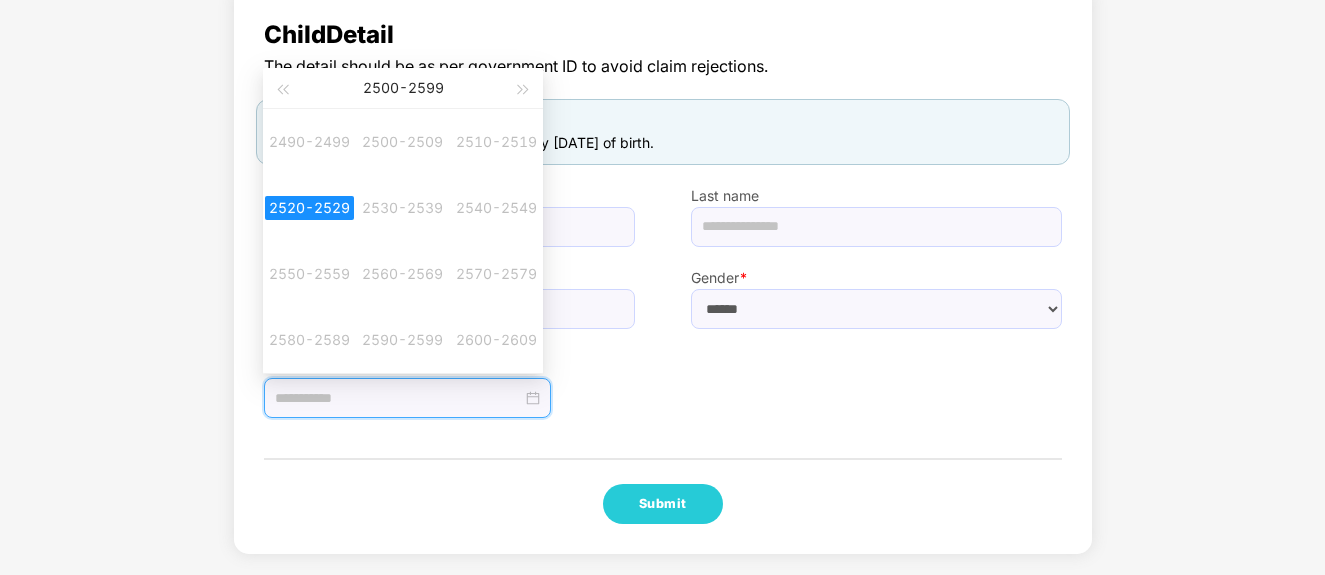 click on "Date of birth  *" at bounding box center [663, 374] 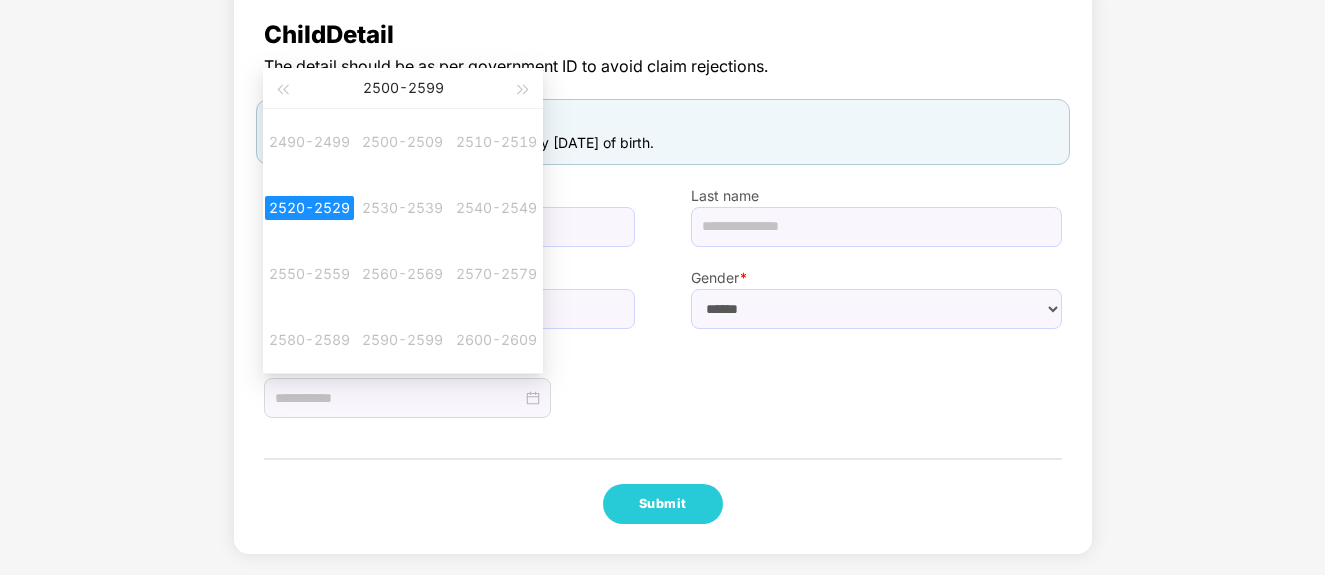 click on "Date of birth  *" at bounding box center (449, 374) 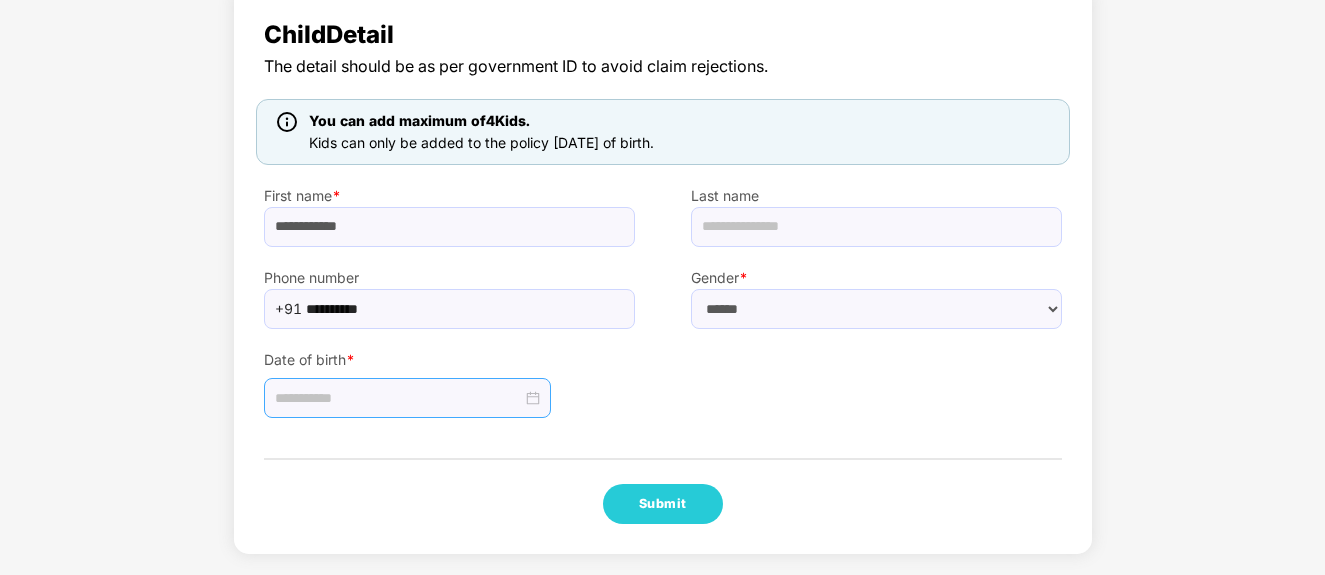 click at bounding box center (398, 398) 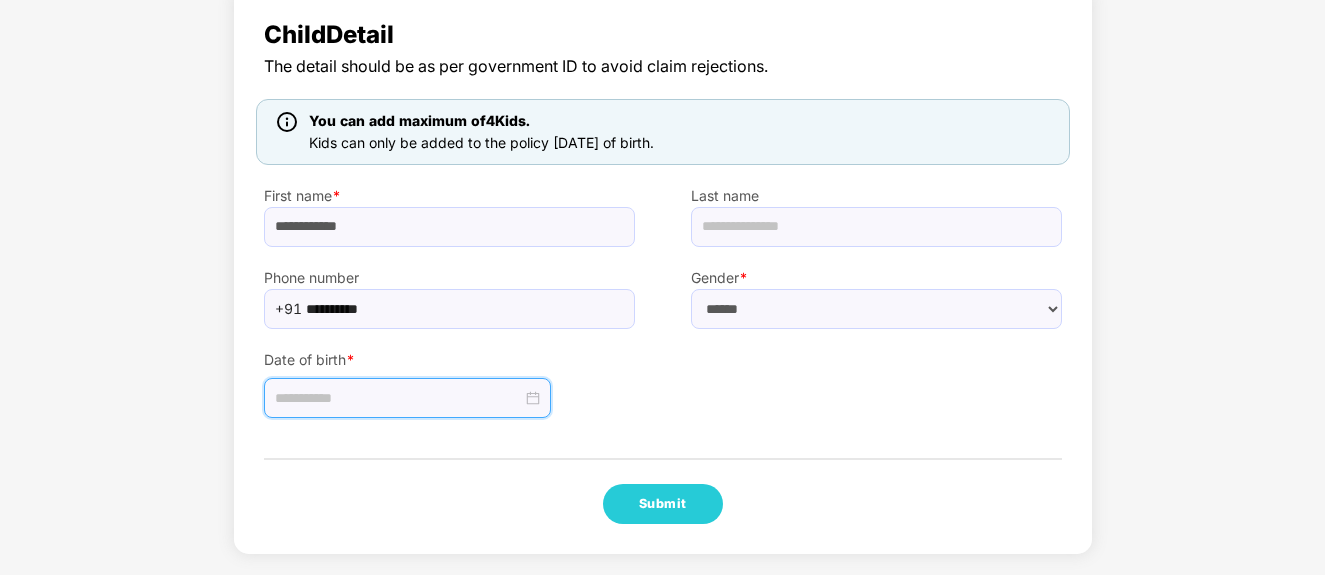 click at bounding box center [398, 398] 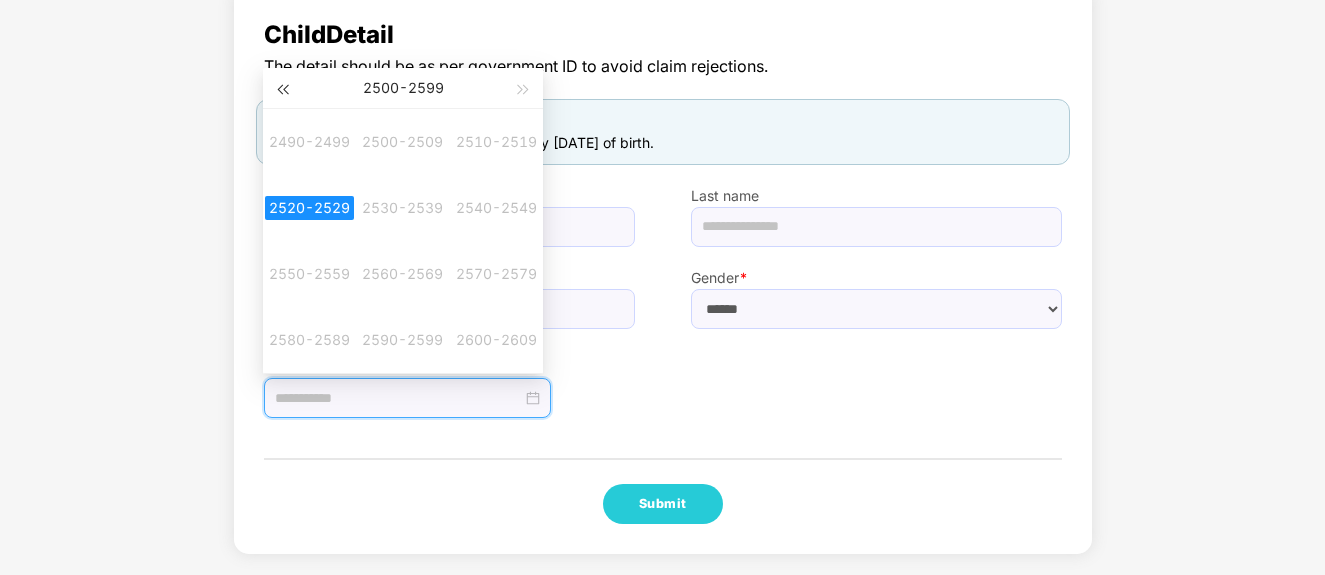 click at bounding box center (282, 90) 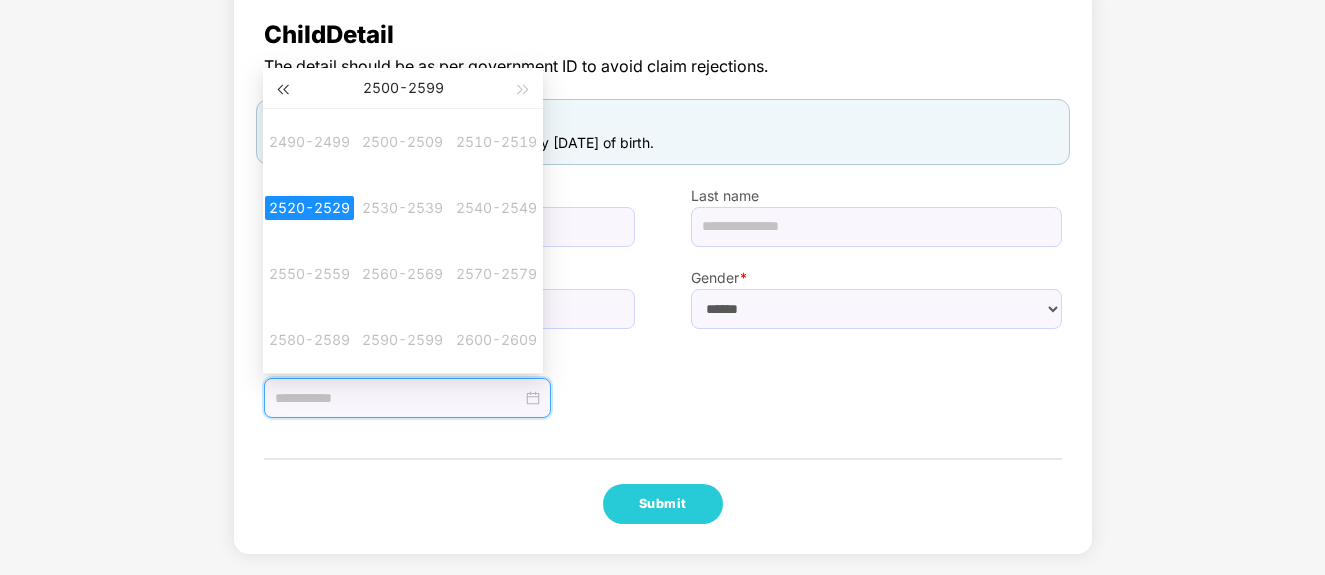 click at bounding box center [282, 90] 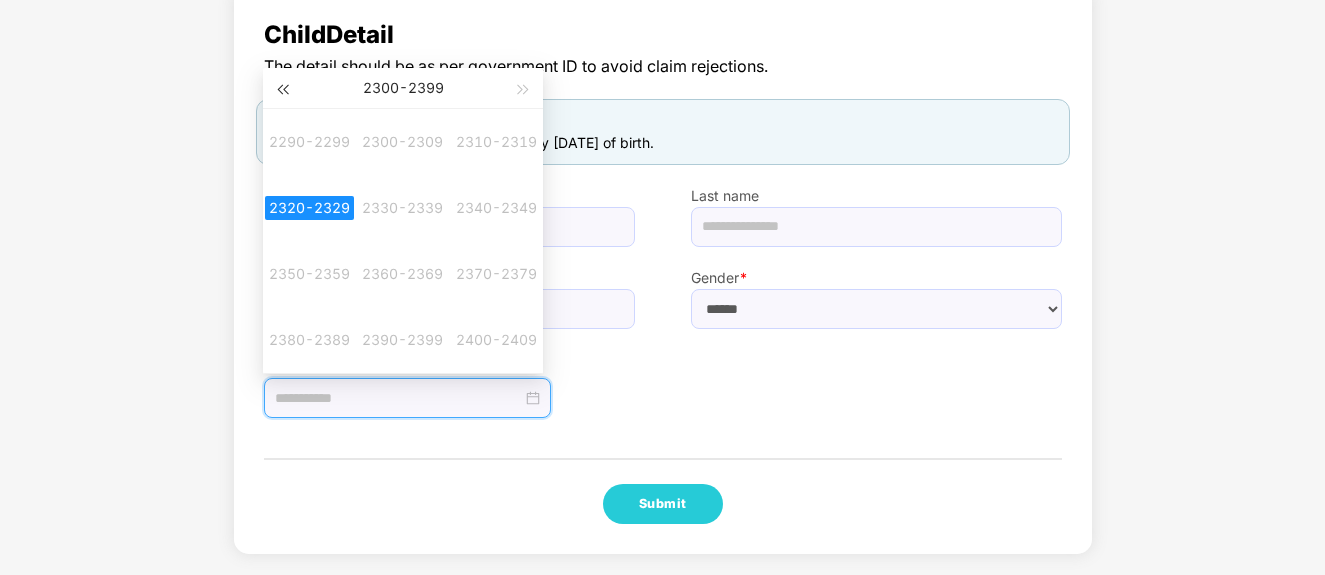 click at bounding box center [282, 90] 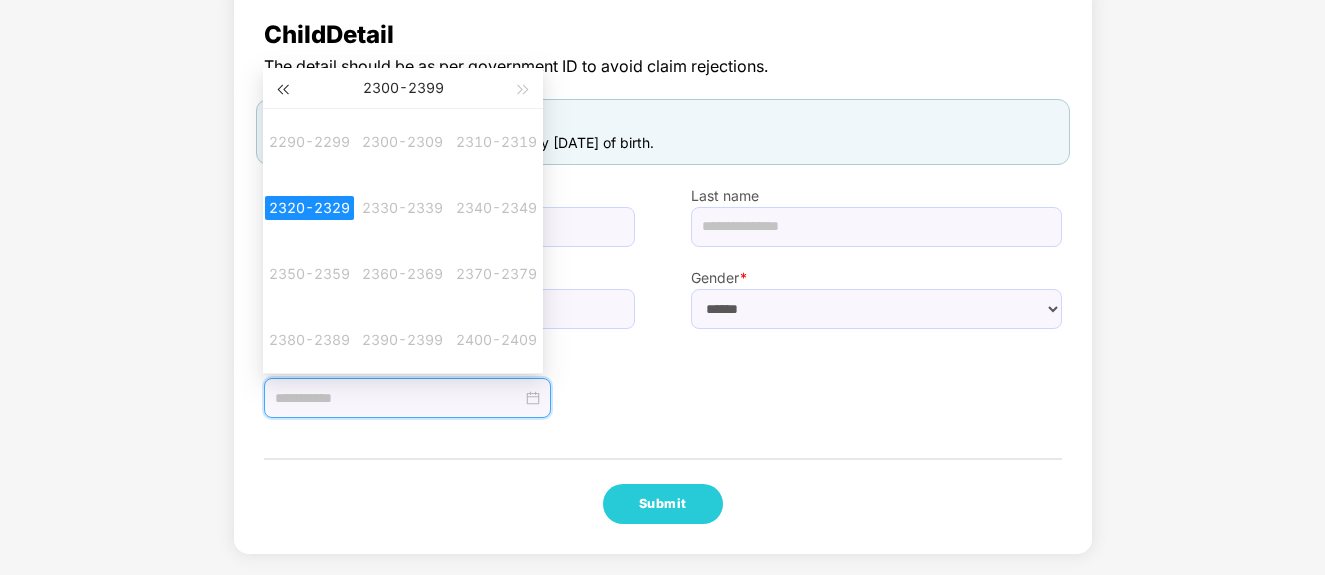 click at bounding box center (282, 90) 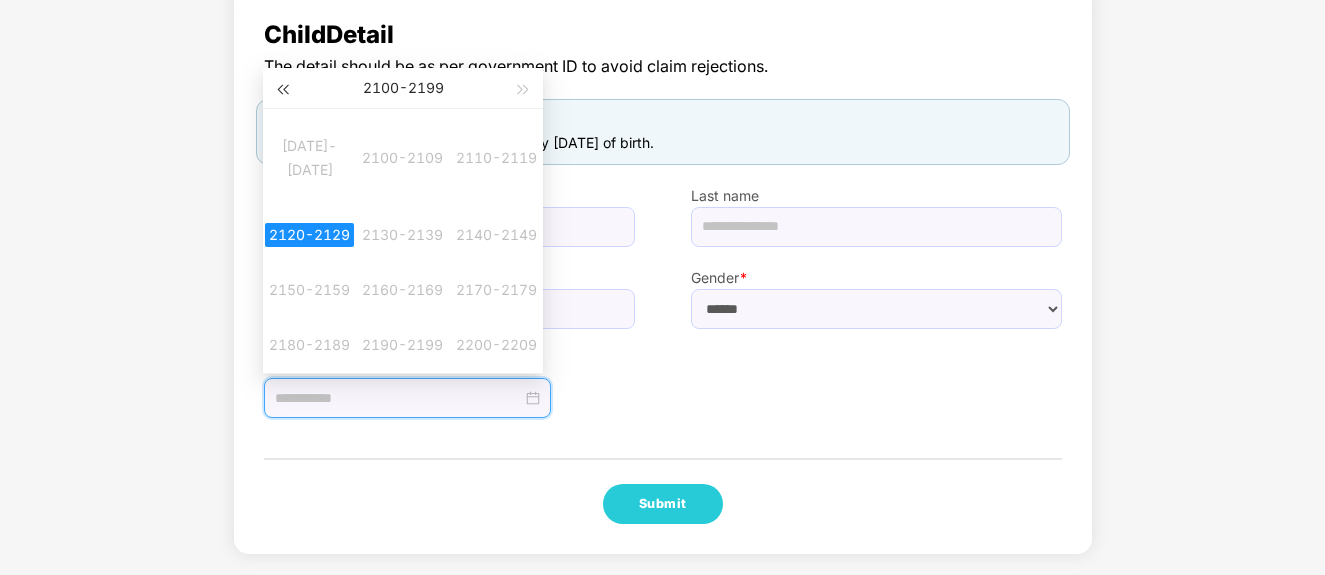 click at bounding box center [282, 90] 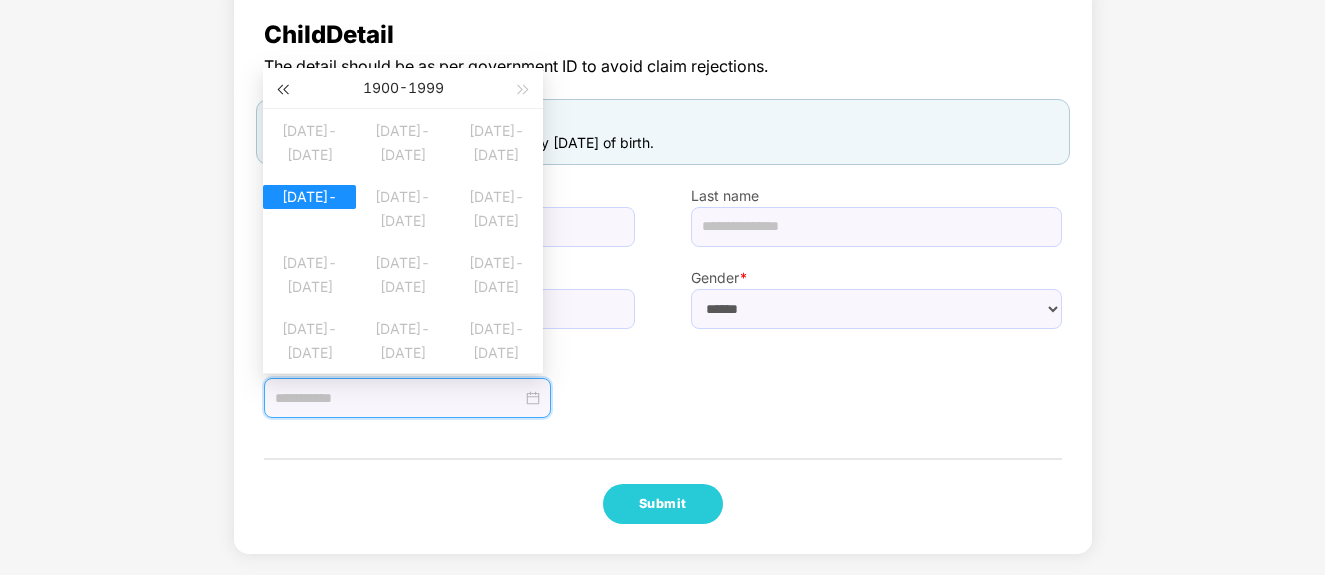 click at bounding box center (282, 90) 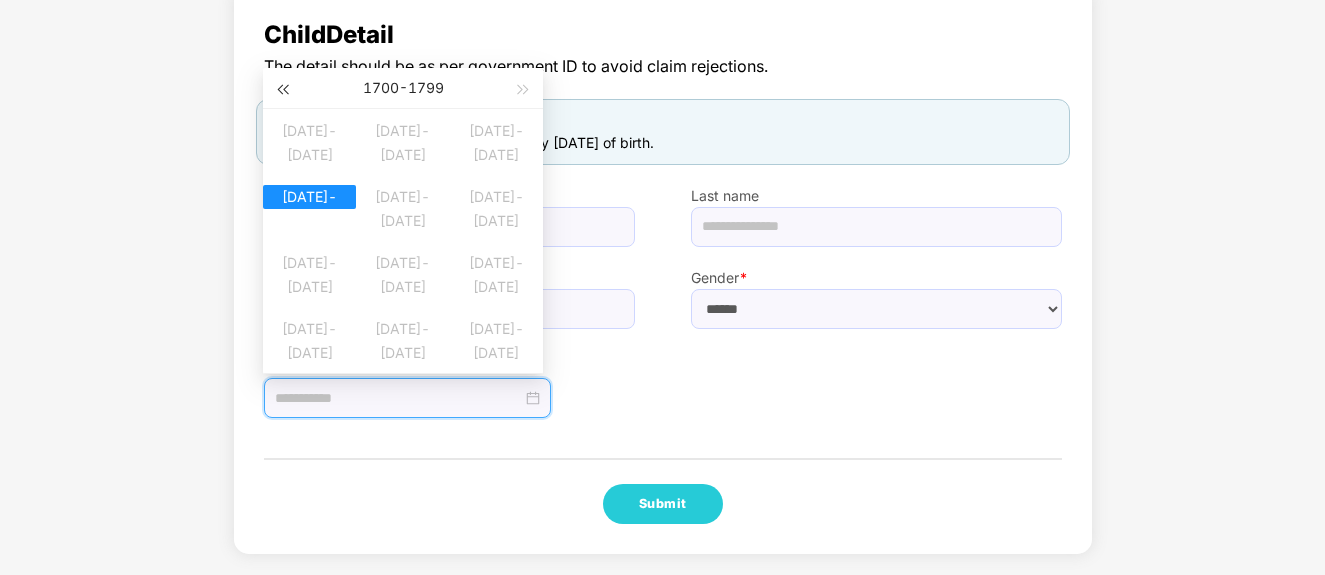 click at bounding box center [282, 90] 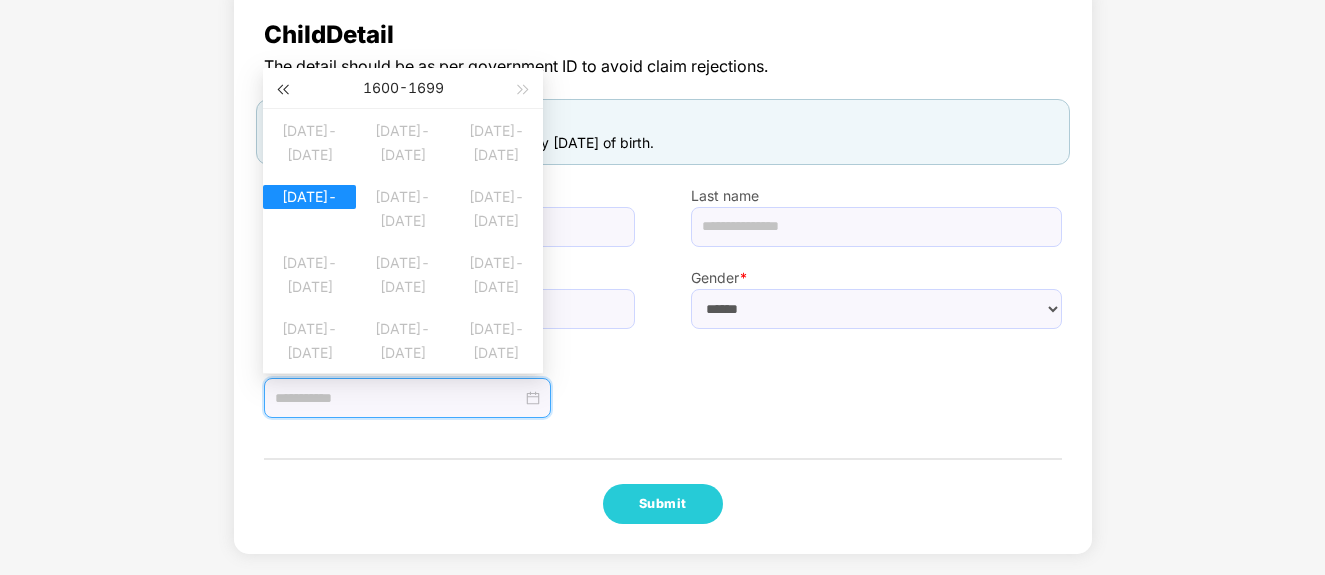 click at bounding box center [282, 90] 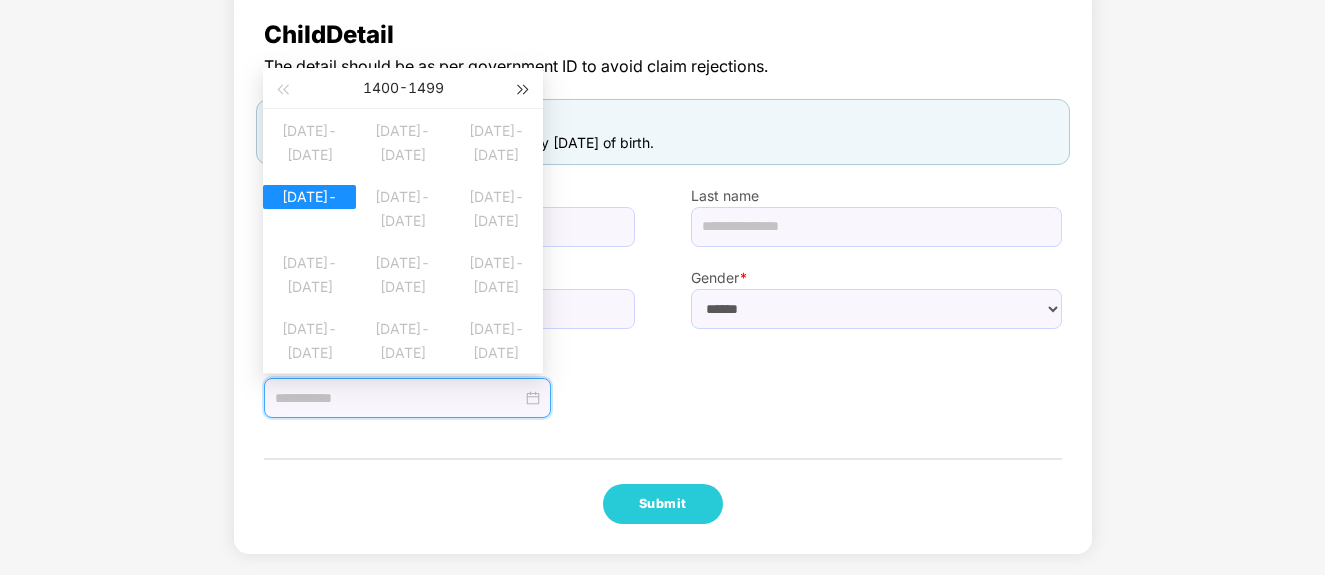 click at bounding box center (524, 88) 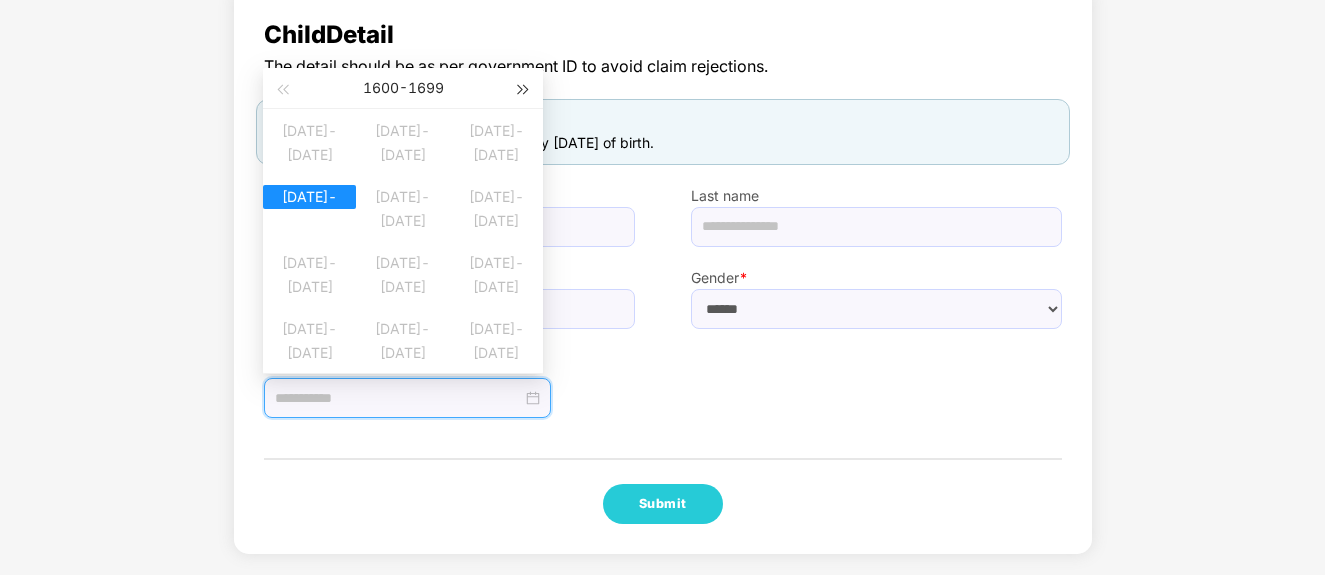 click at bounding box center [524, 88] 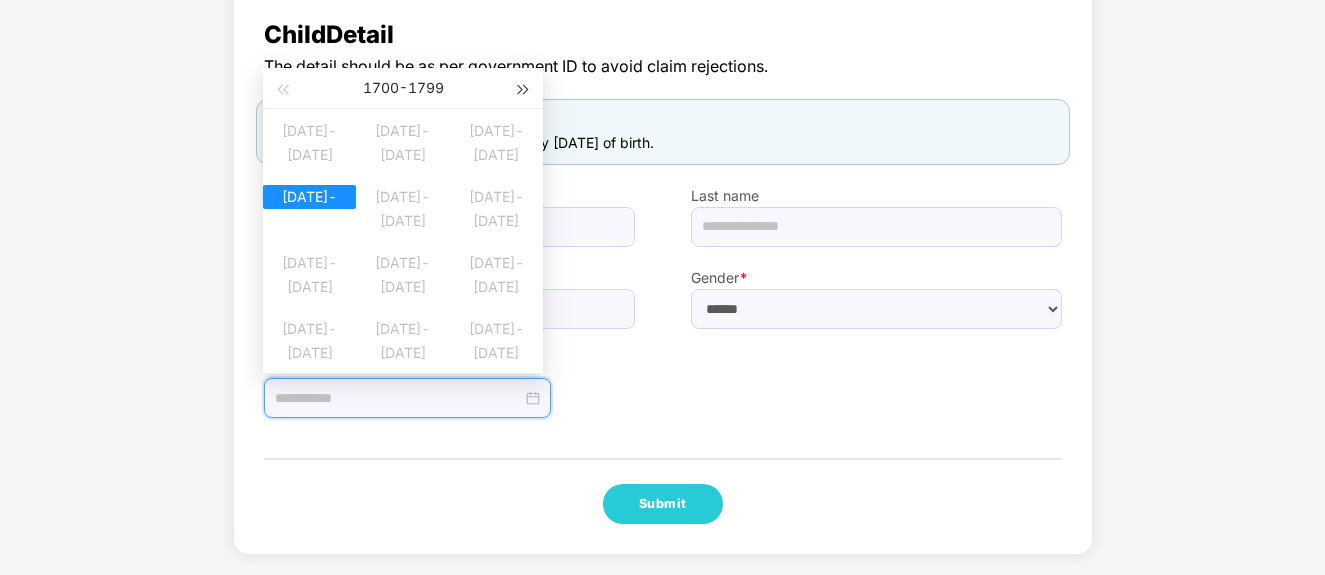 click at bounding box center (524, 88) 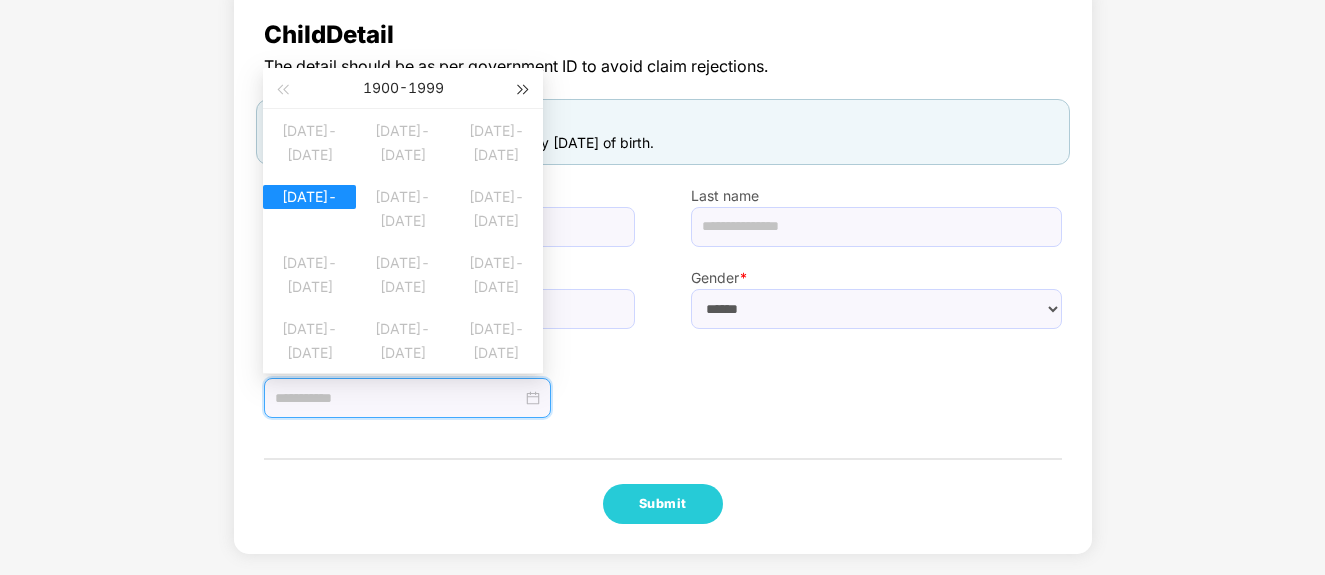 click at bounding box center (524, 88) 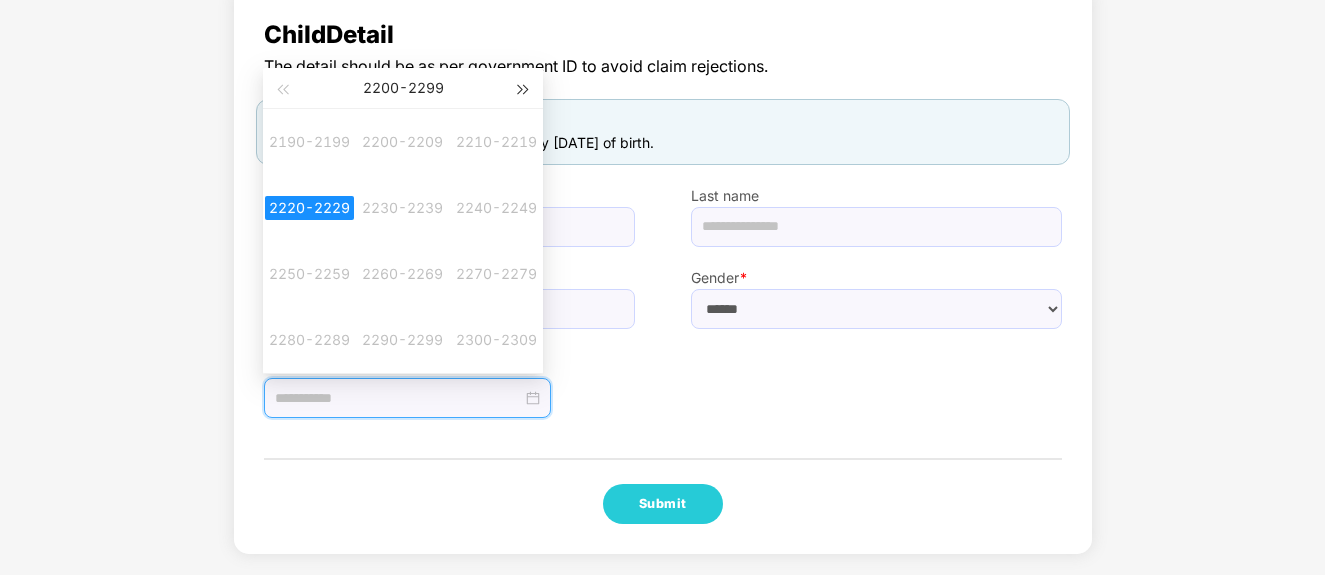 click at bounding box center (524, 88) 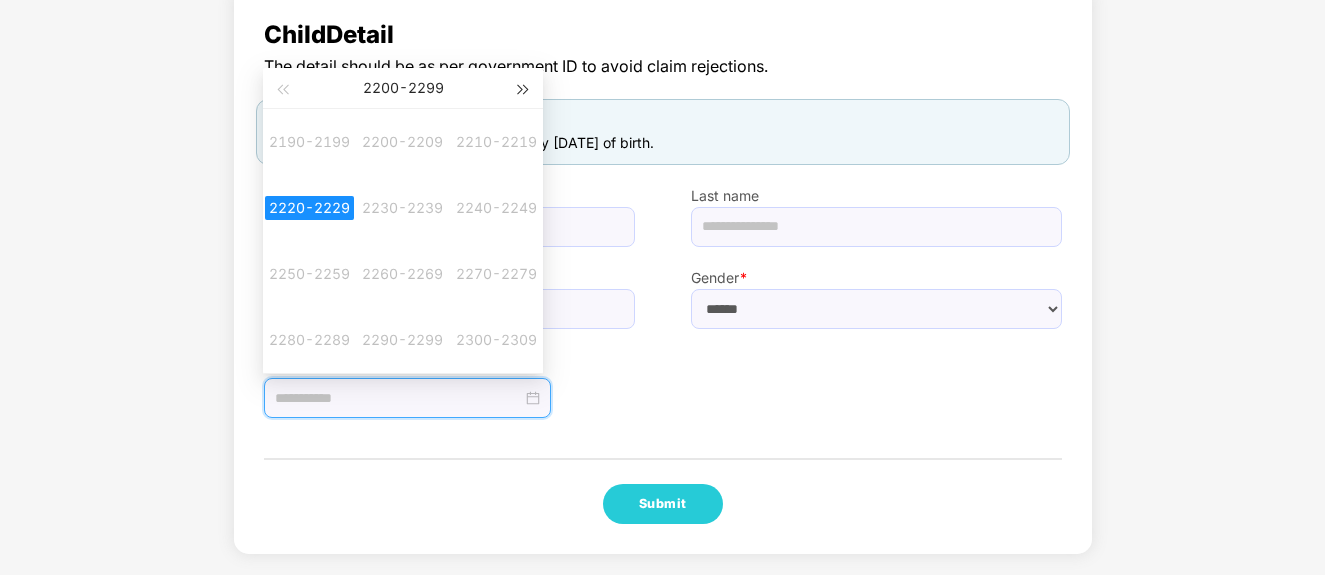 click at bounding box center (524, 88) 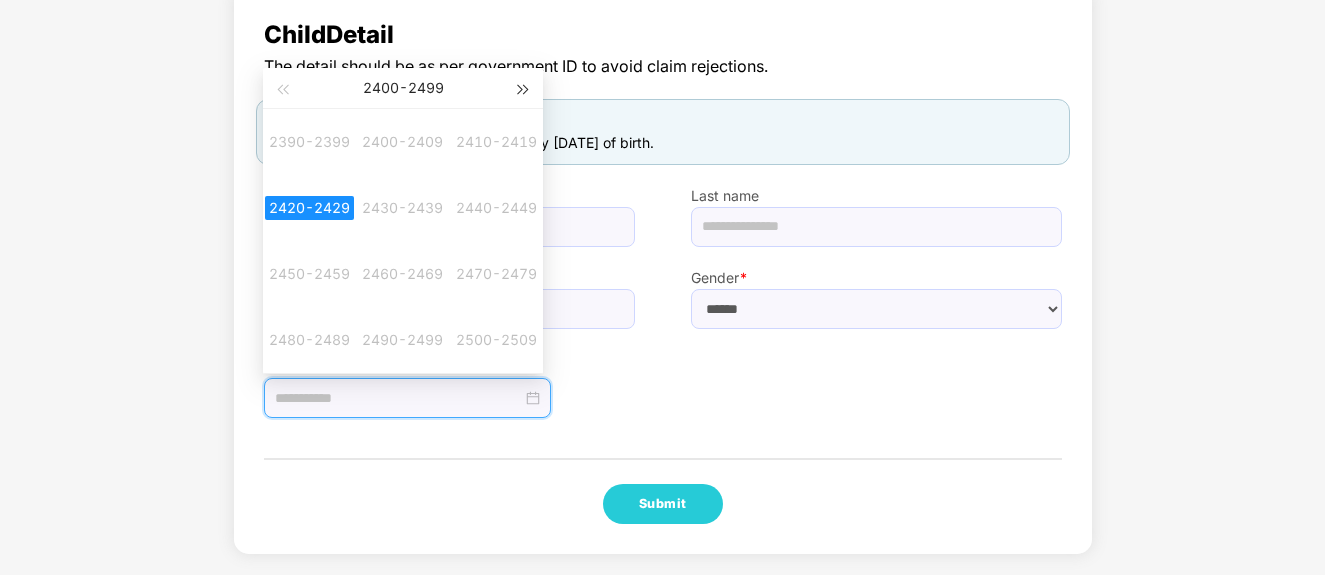 click at bounding box center (524, 88) 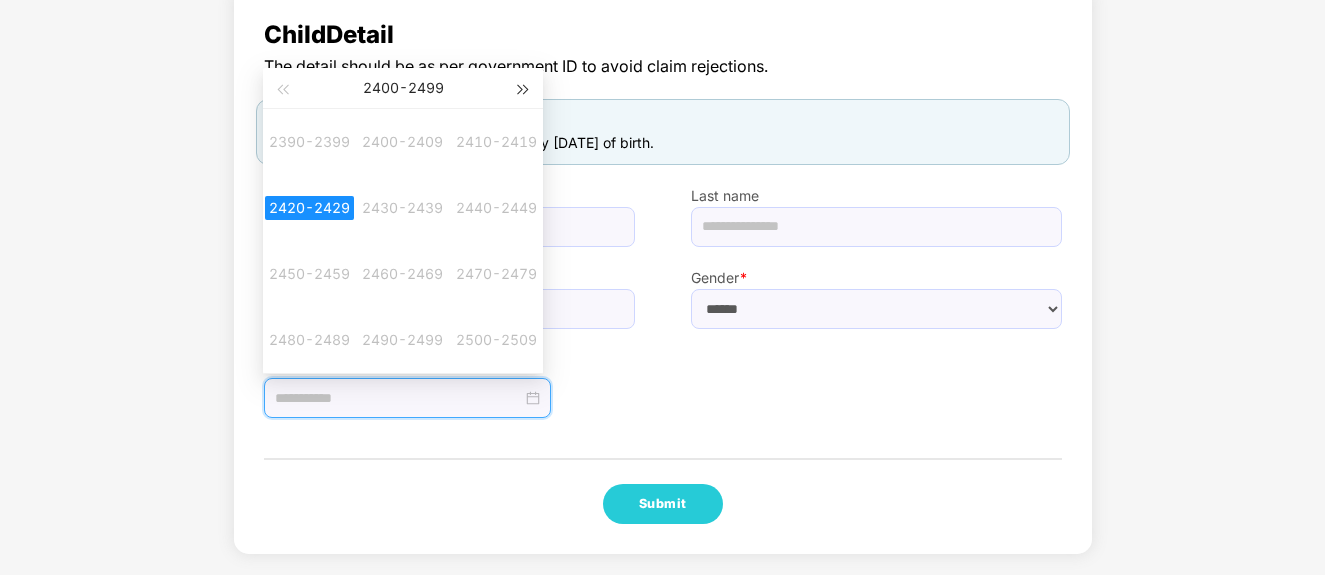 click at bounding box center [524, 88] 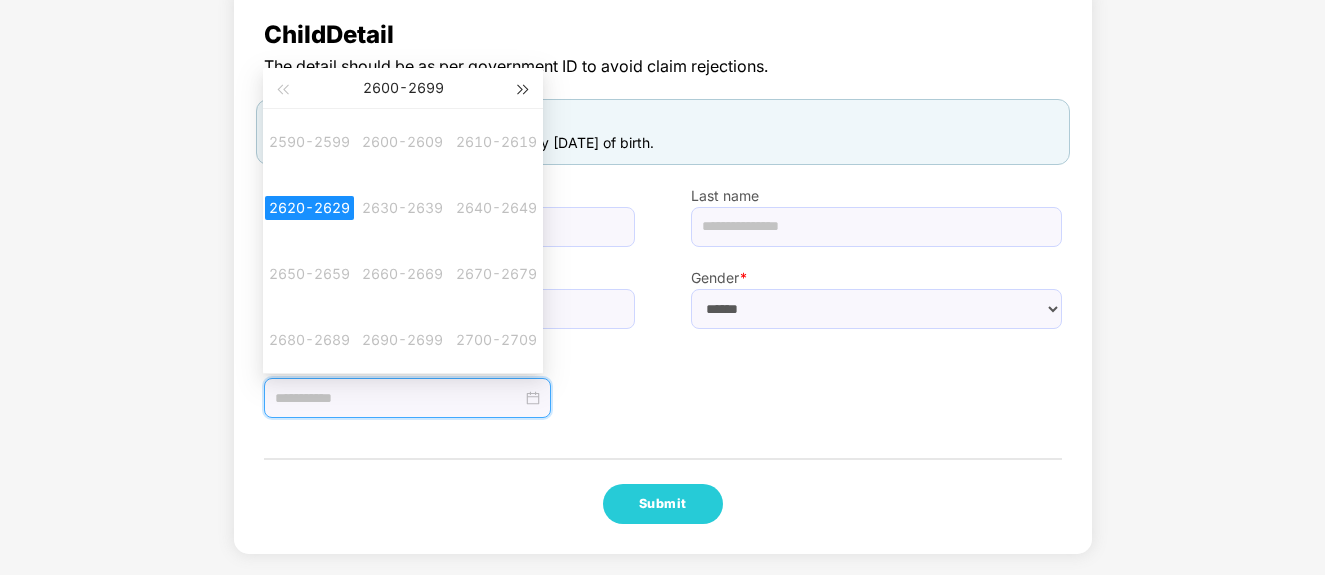 click at bounding box center [524, 88] 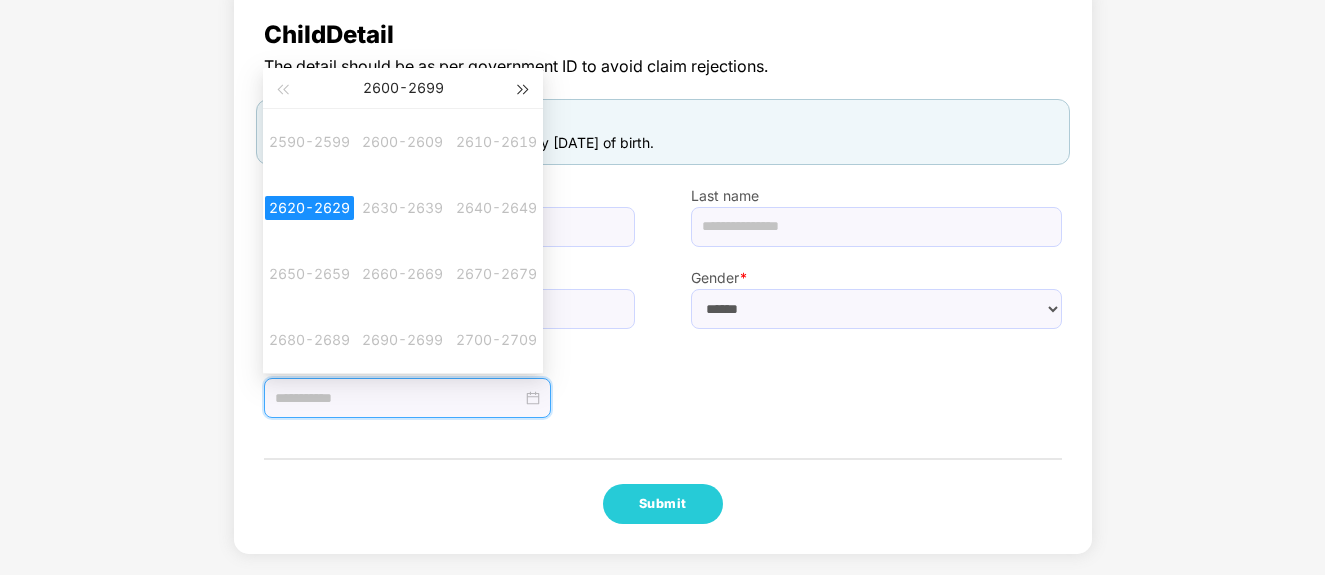 click at bounding box center [524, 88] 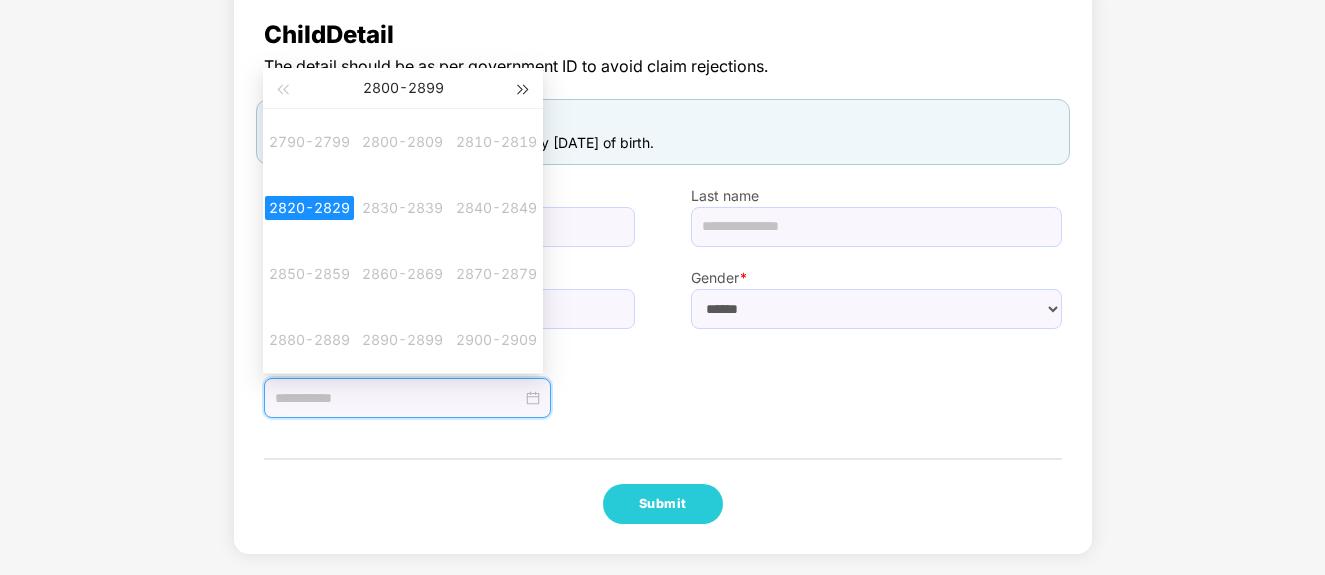 click at bounding box center (524, 88) 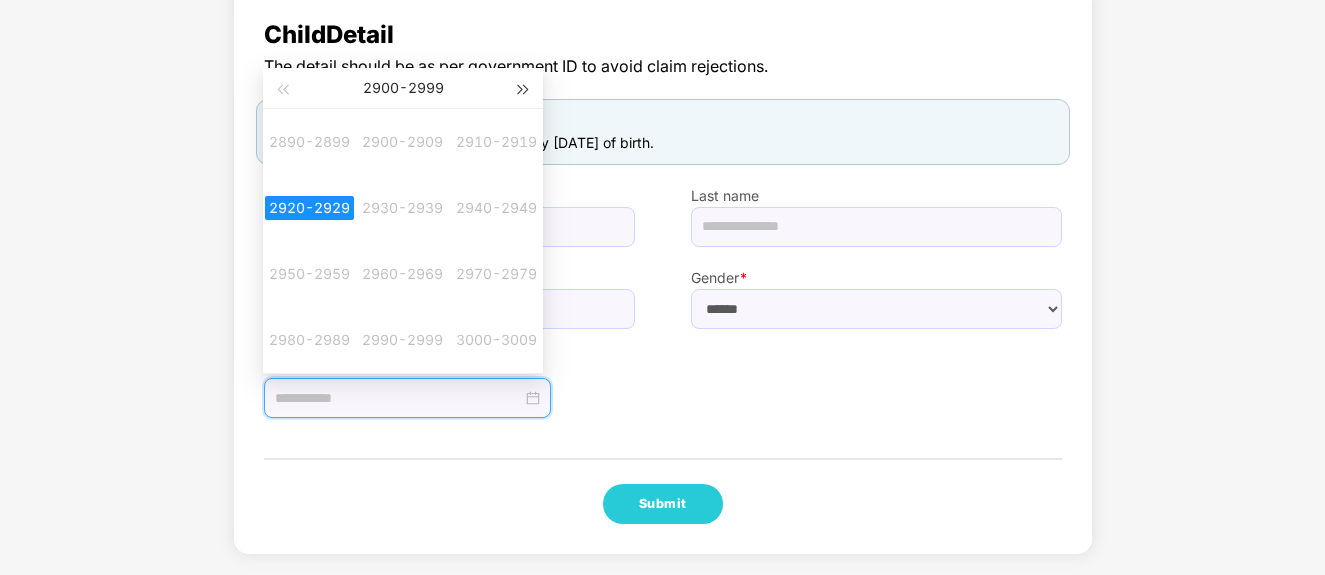 click at bounding box center (524, 88) 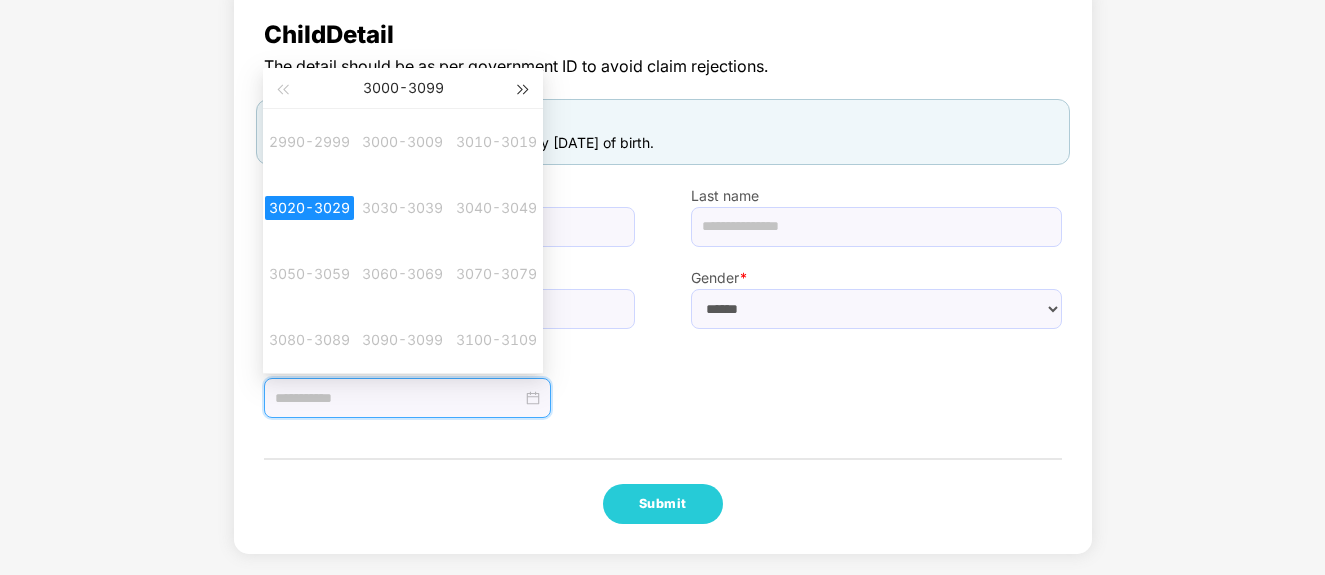 click at bounding box center (524, 88) 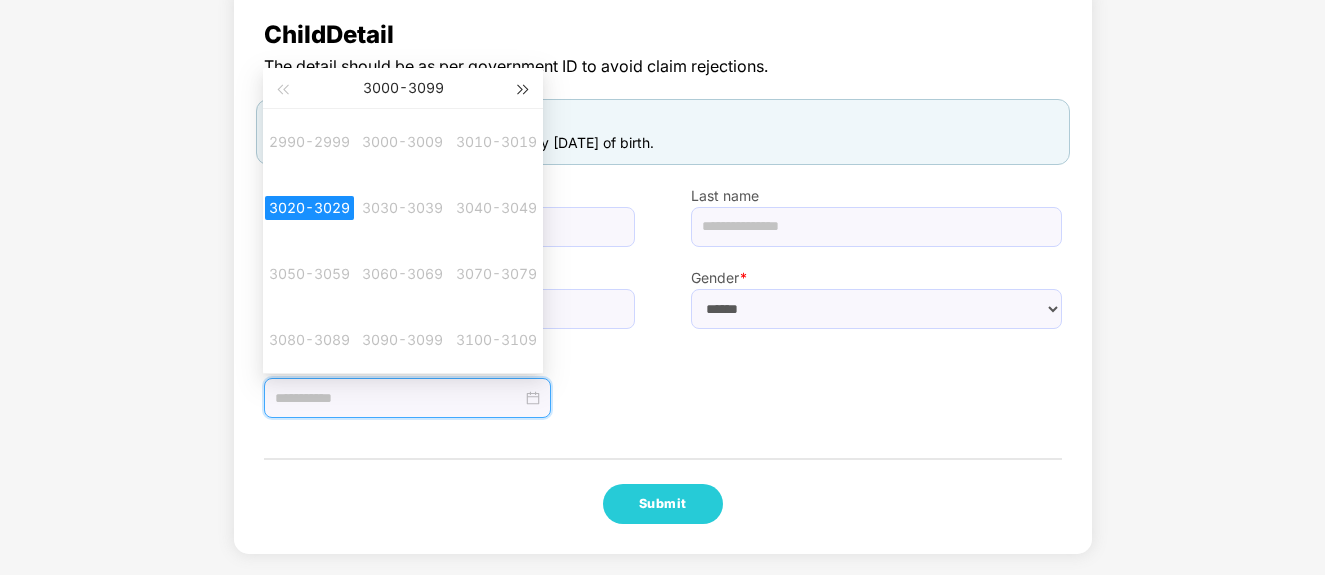 click at bounding box center (524, 88) 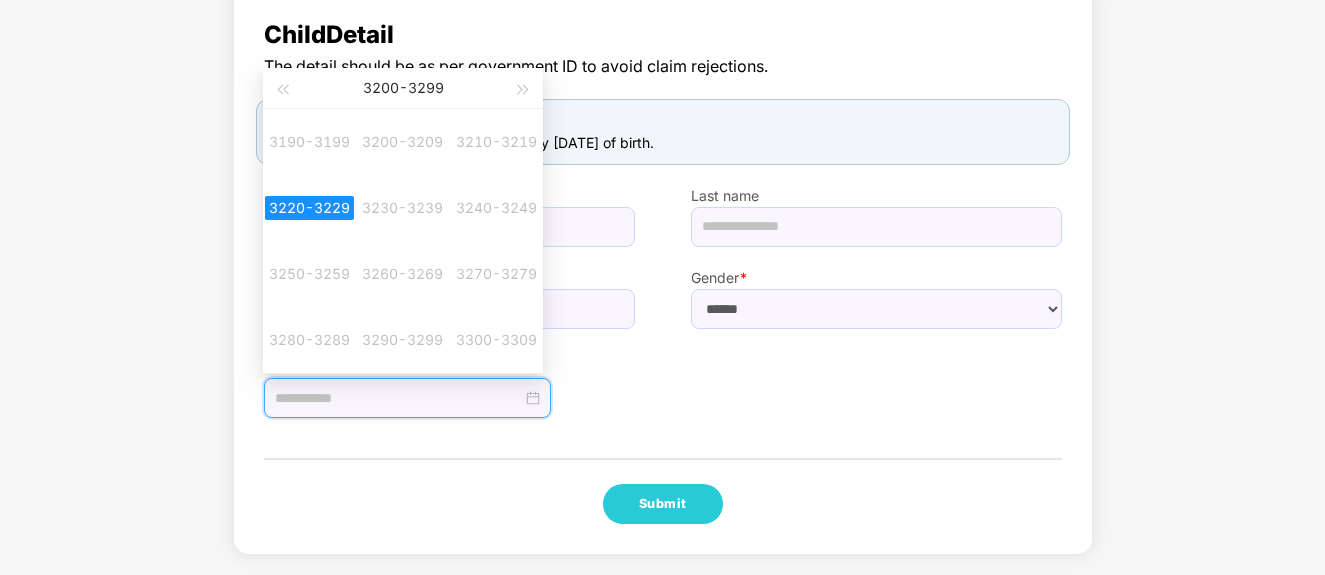 click on "Date of birth  *" at bounding box center [663, 374] 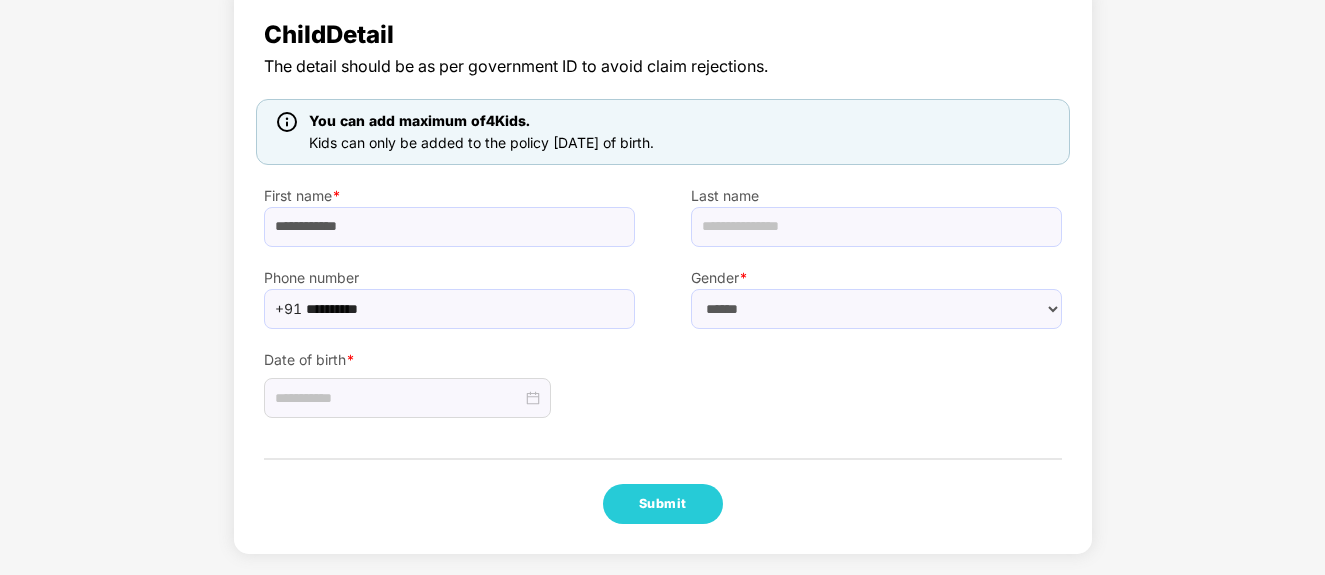 click on "**********" at bounding box center (464, 309) 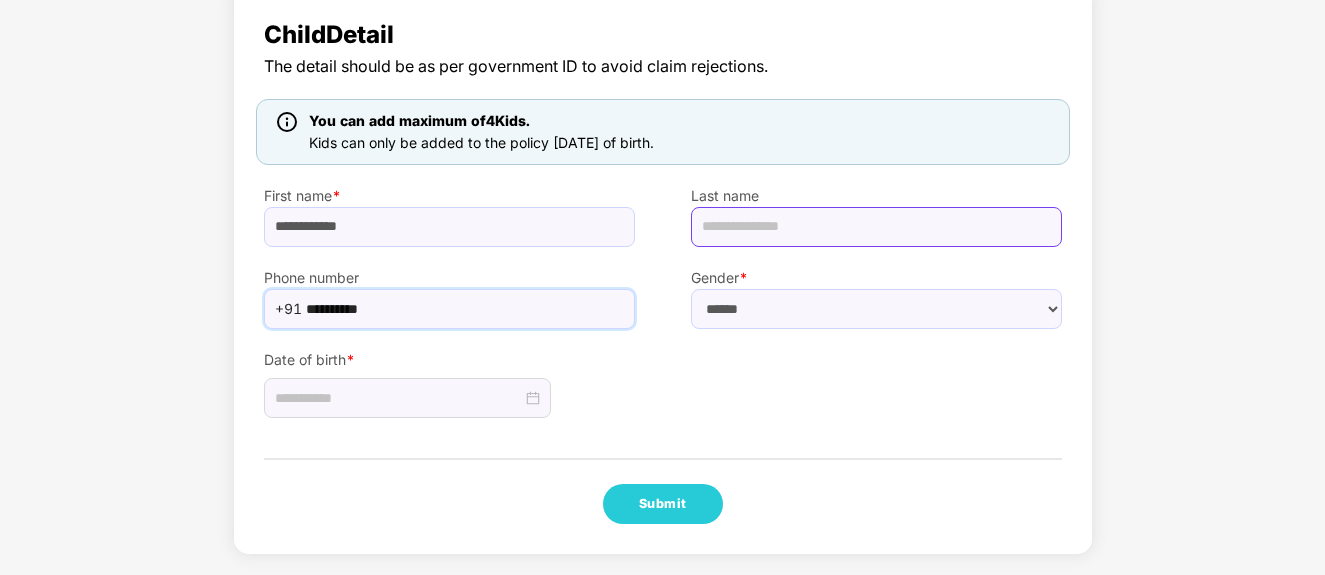 drag, startPoint x: 782, startPoint y: 218, endPoint x: 722, endPoint y: 228, distance: 60.827625 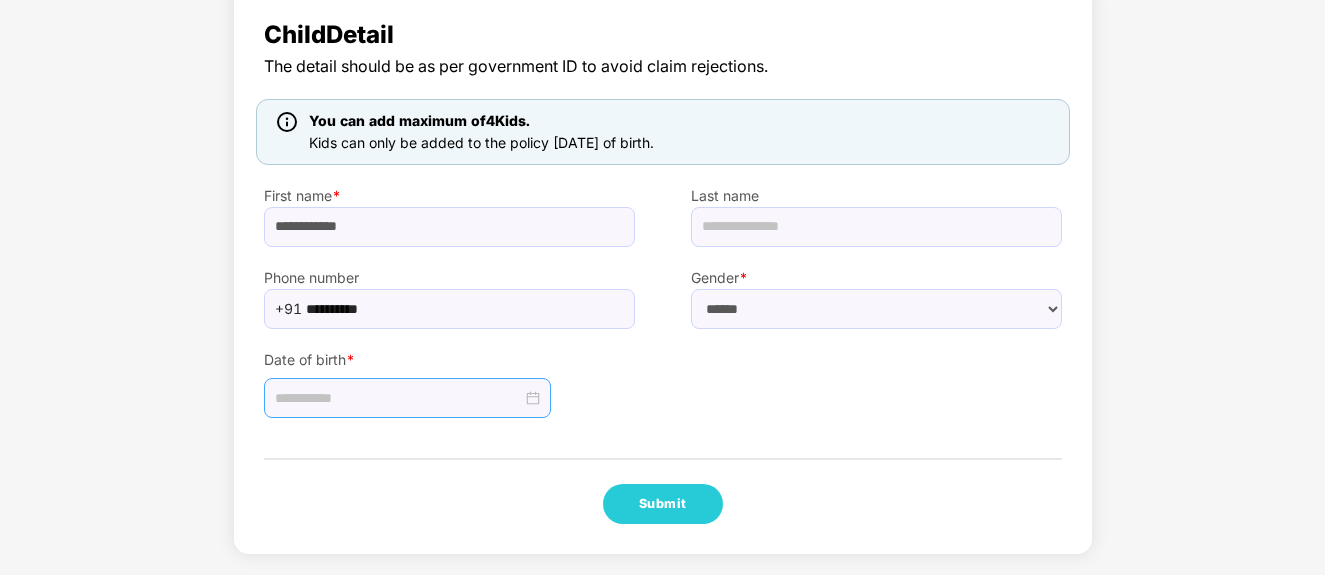 click at bounding box center [407, 398] 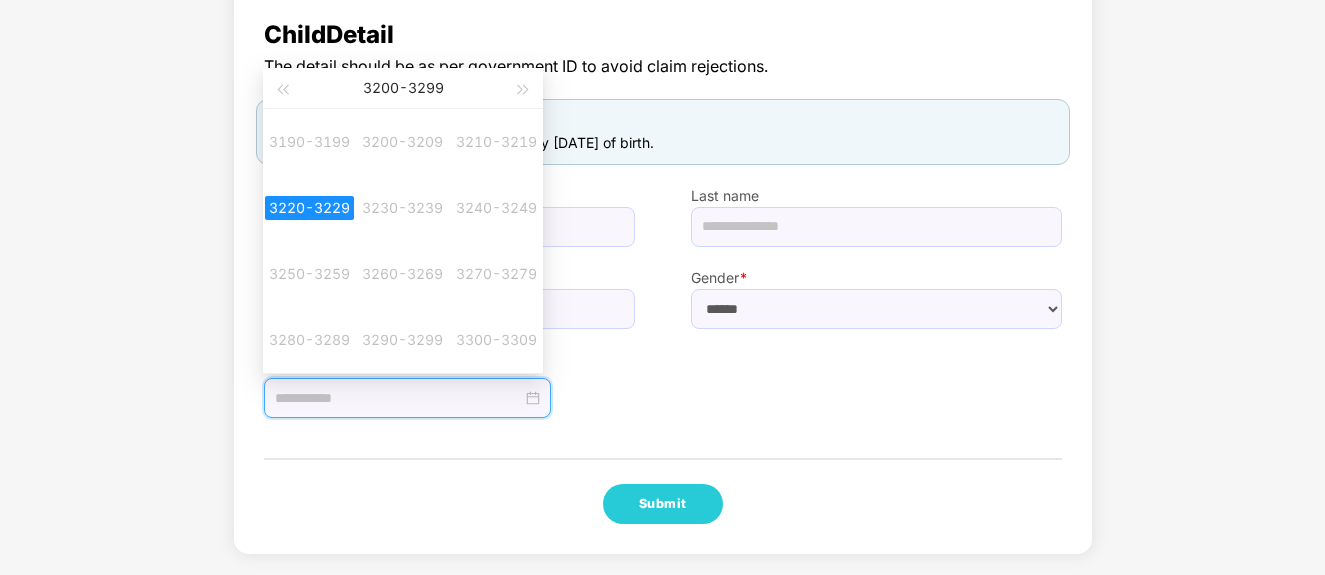 drag, startPoint x: 670, startPoint y: 410, endPoint x: 540, endPoint y: 399, distance: 130.46455 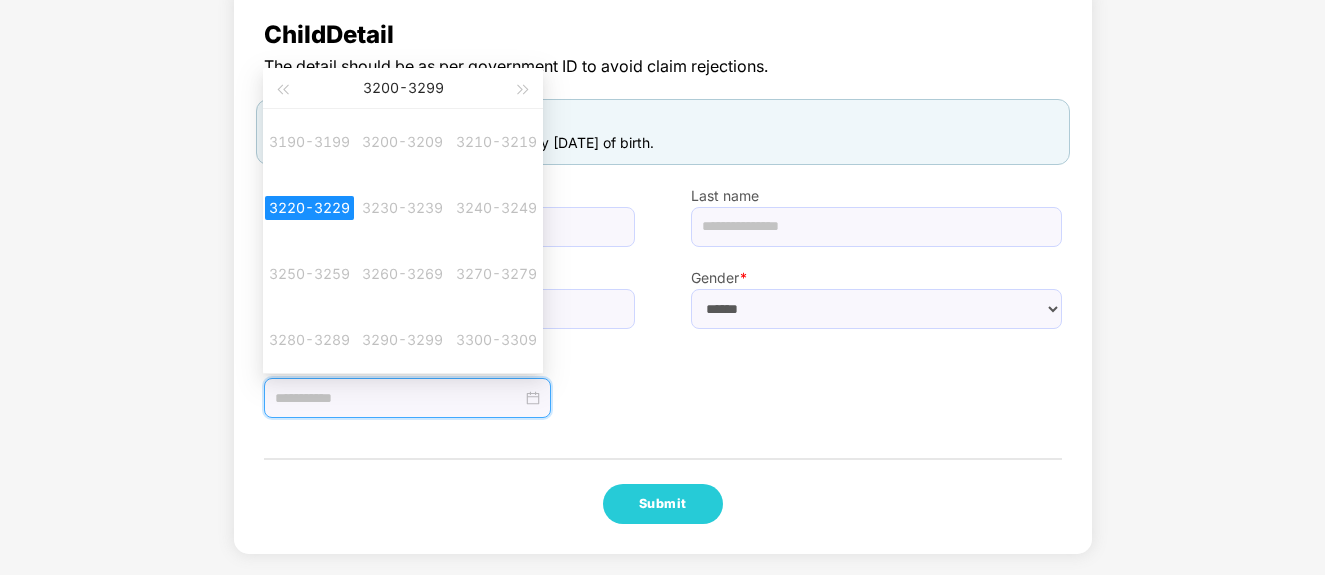 click on "Date of birth  *" at bounding box center [663, 374] 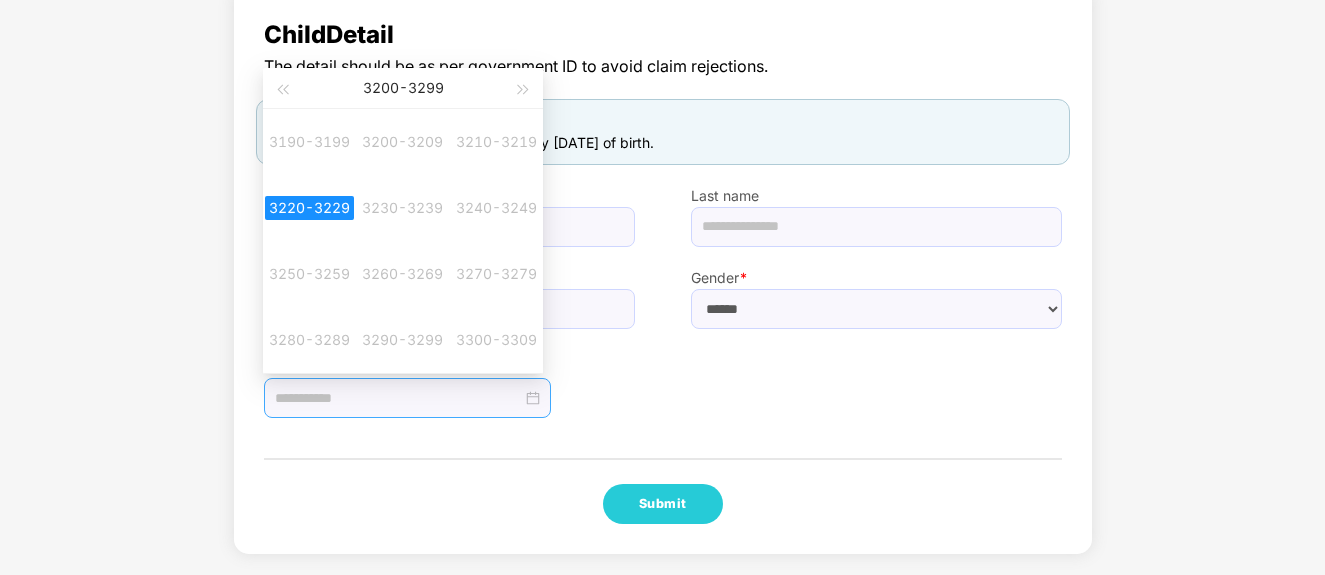 click at bounding box center [407, 398] 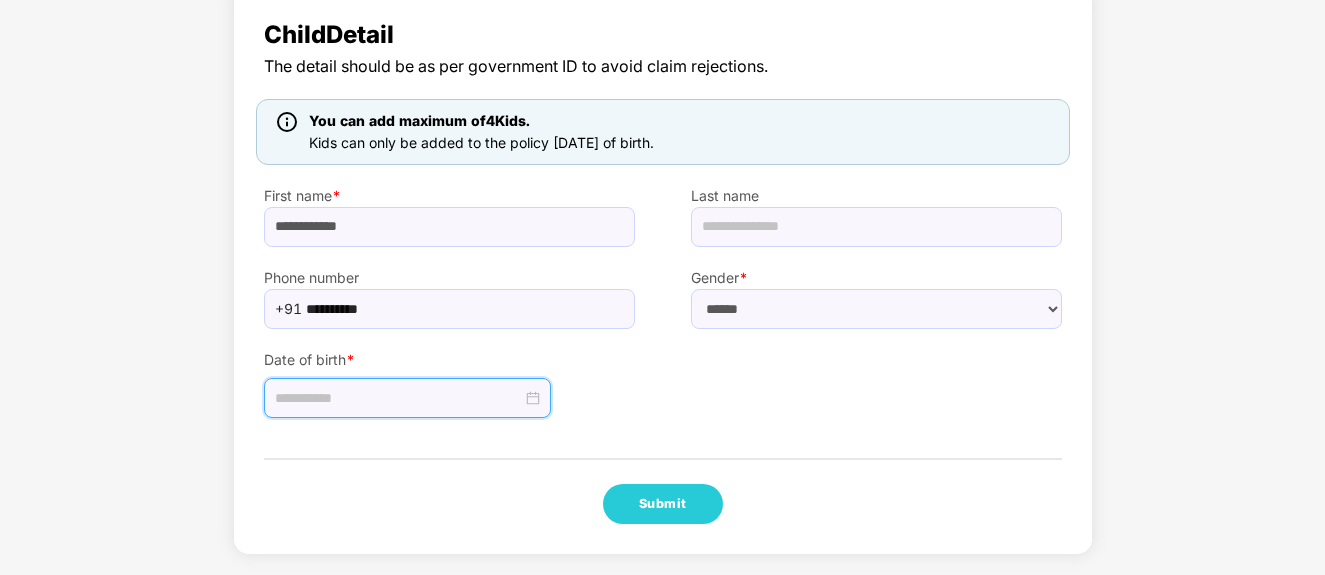 click at bounding box center (407, 398) 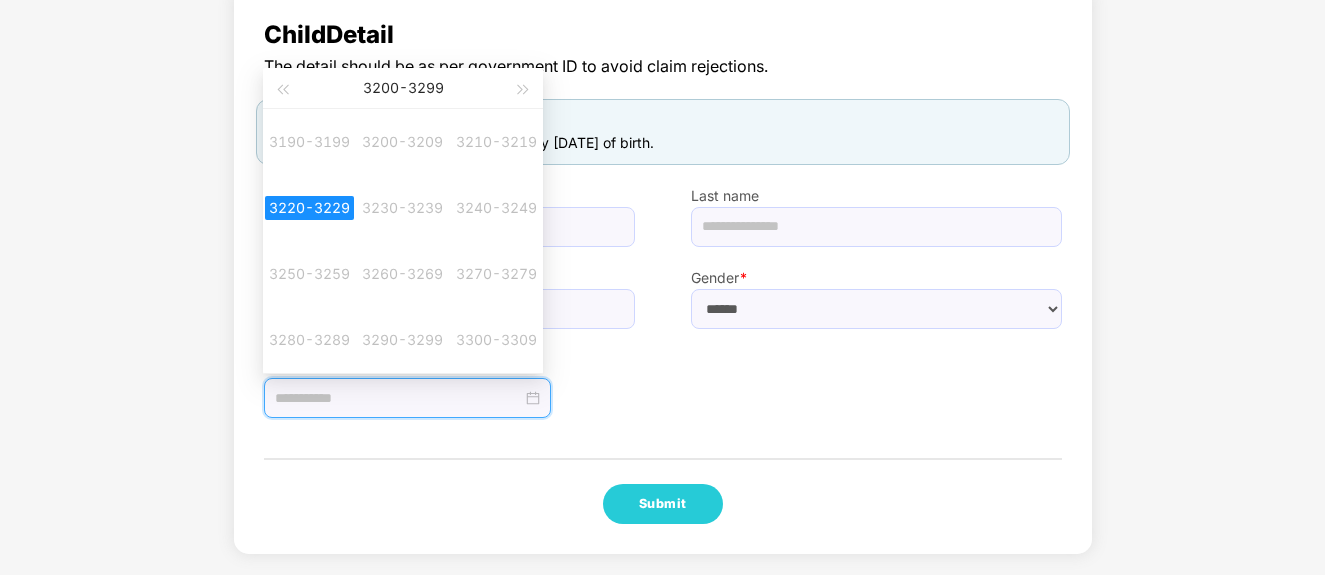 click at bounding box center [407, 398] 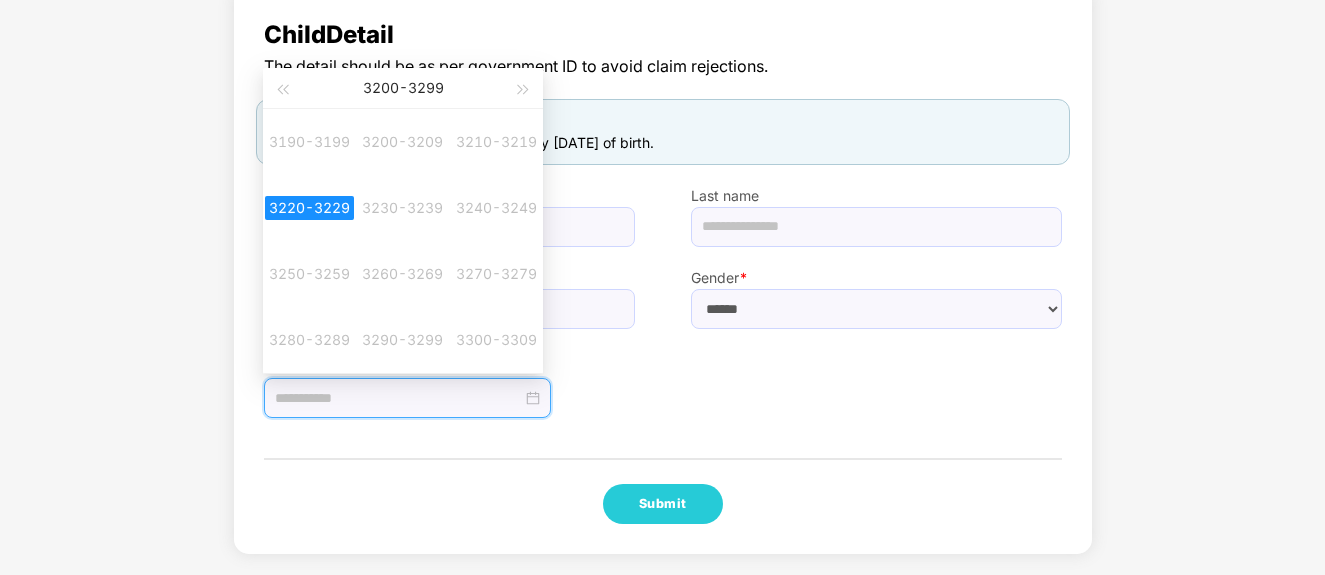 click at bounding box center (407, 398) 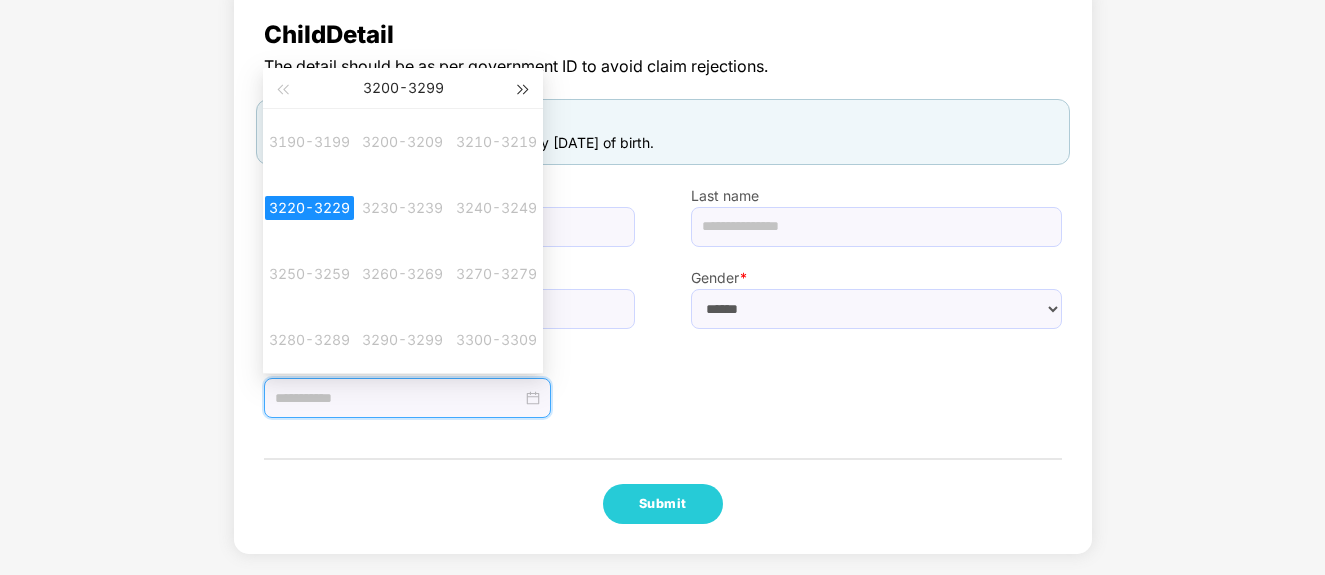 click at bounding box center (524, 88) 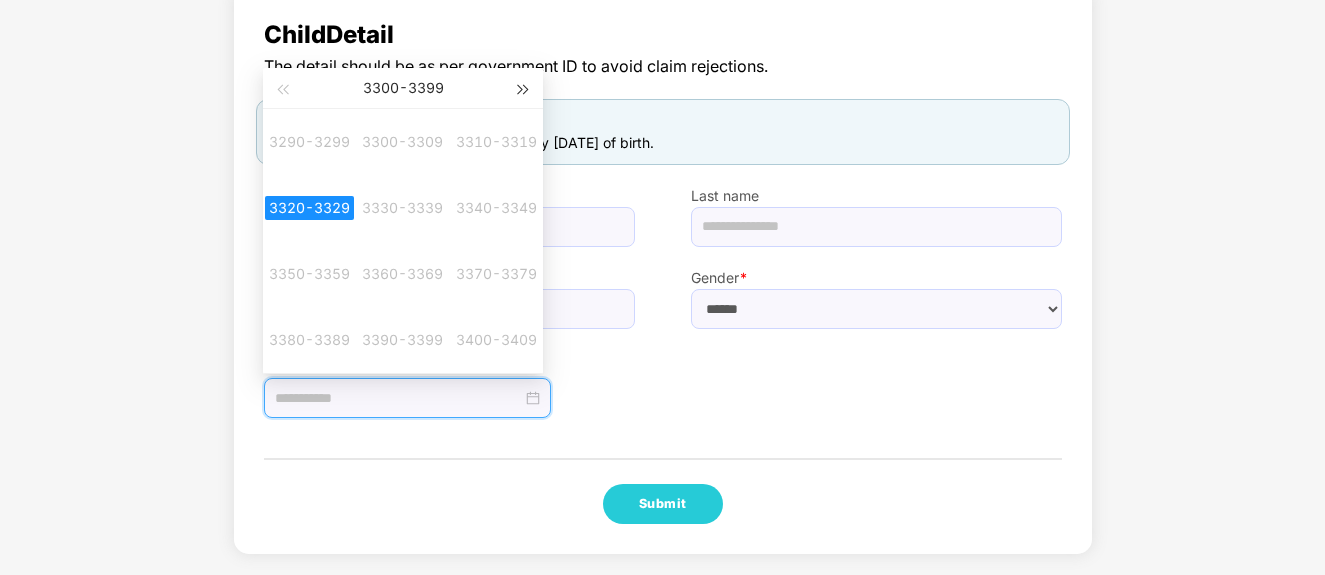 click at bounding box center (524, 88) 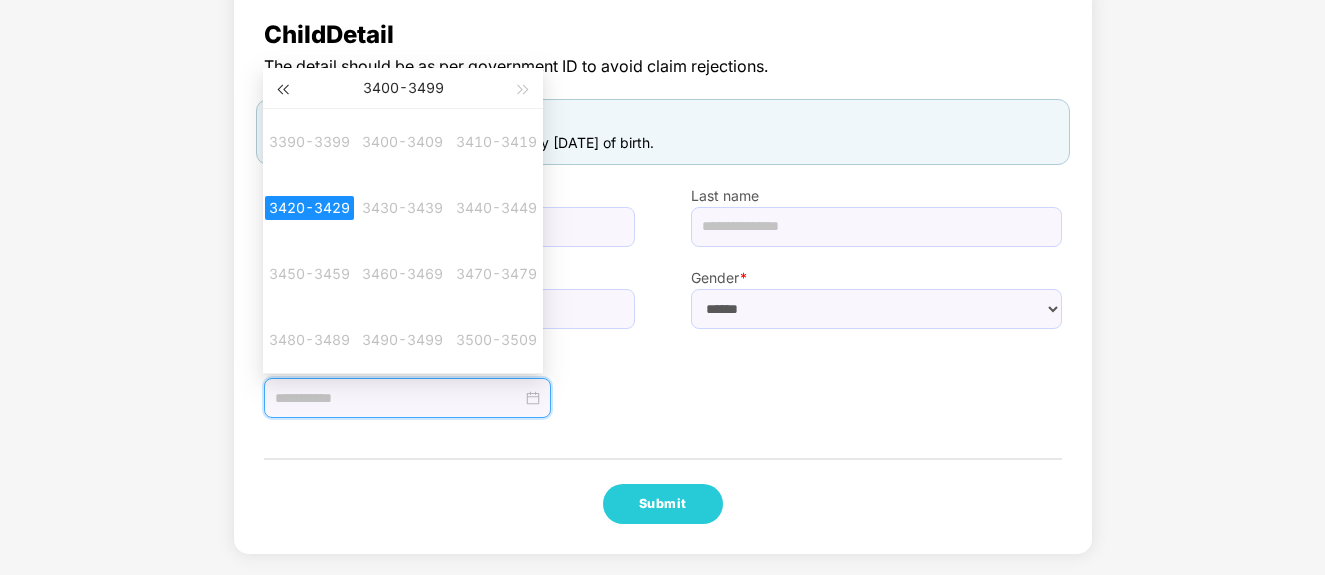 drag, startPoint x: 282, startPoint y: 89, endPoint x: 378, endPoint y: 87, distance: 96.02083 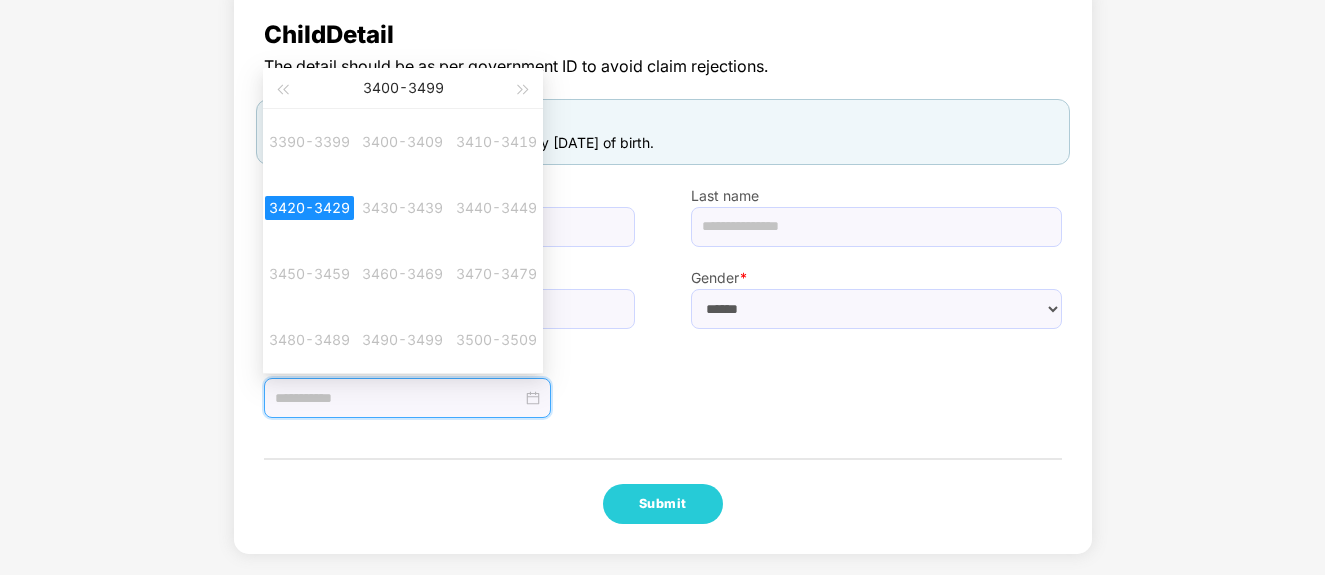 click at bounding box center [282, 90] 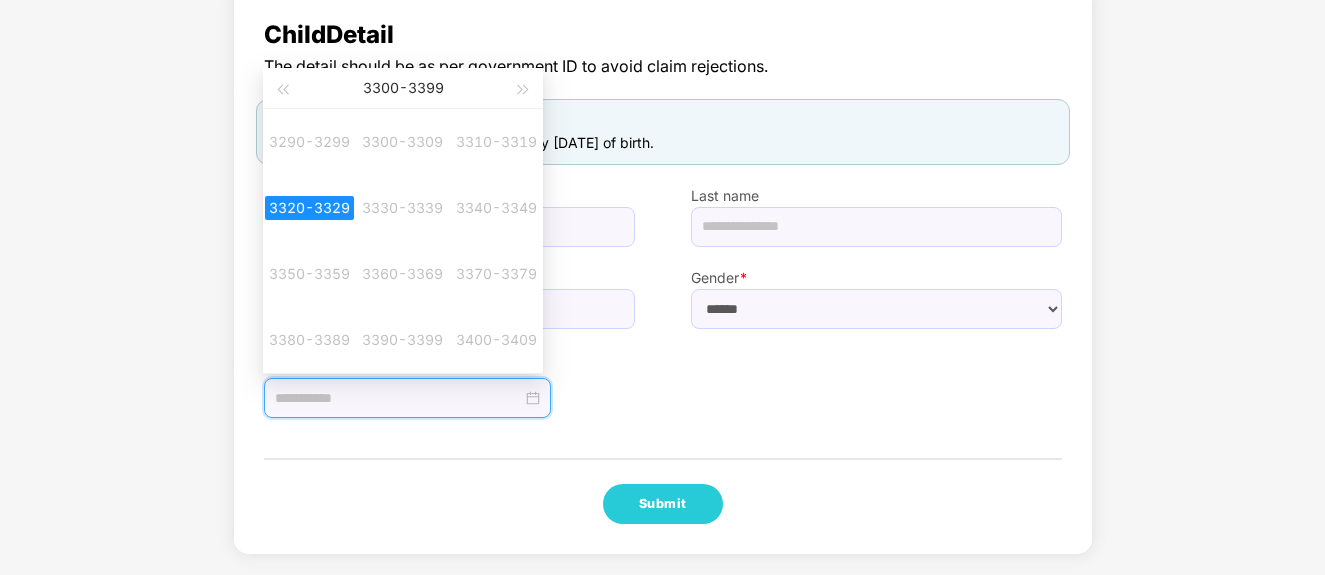 click on "3300 - 3399" at bounding box center [402, 88] 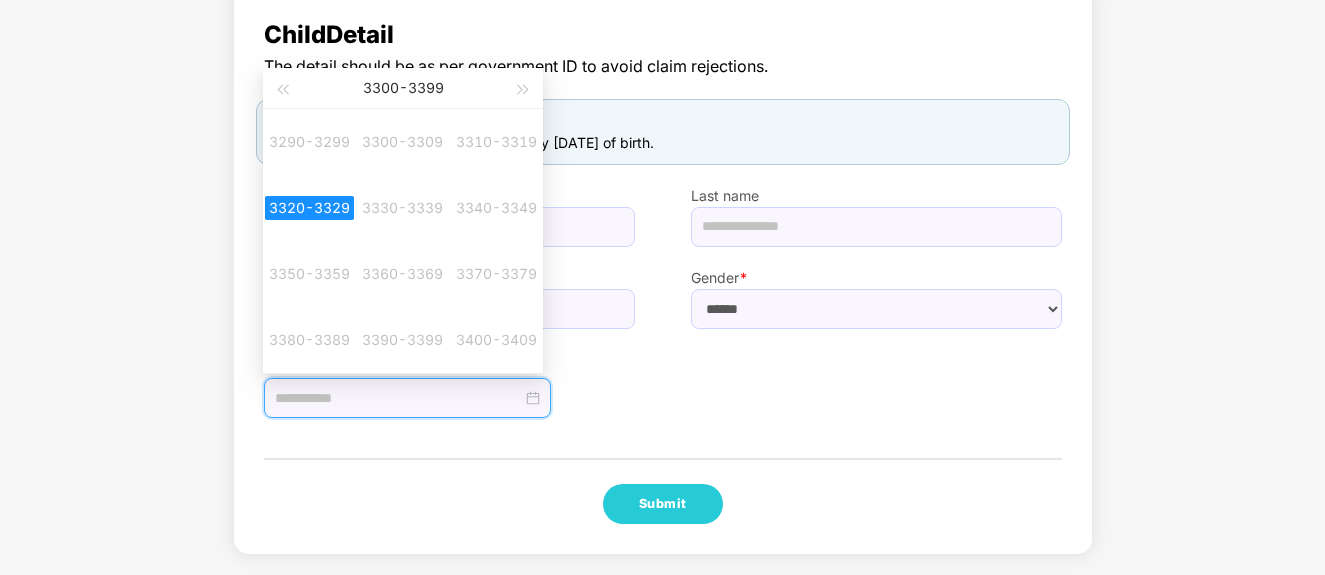 click on "3300 - 3399" at bounding box center (402, 88) 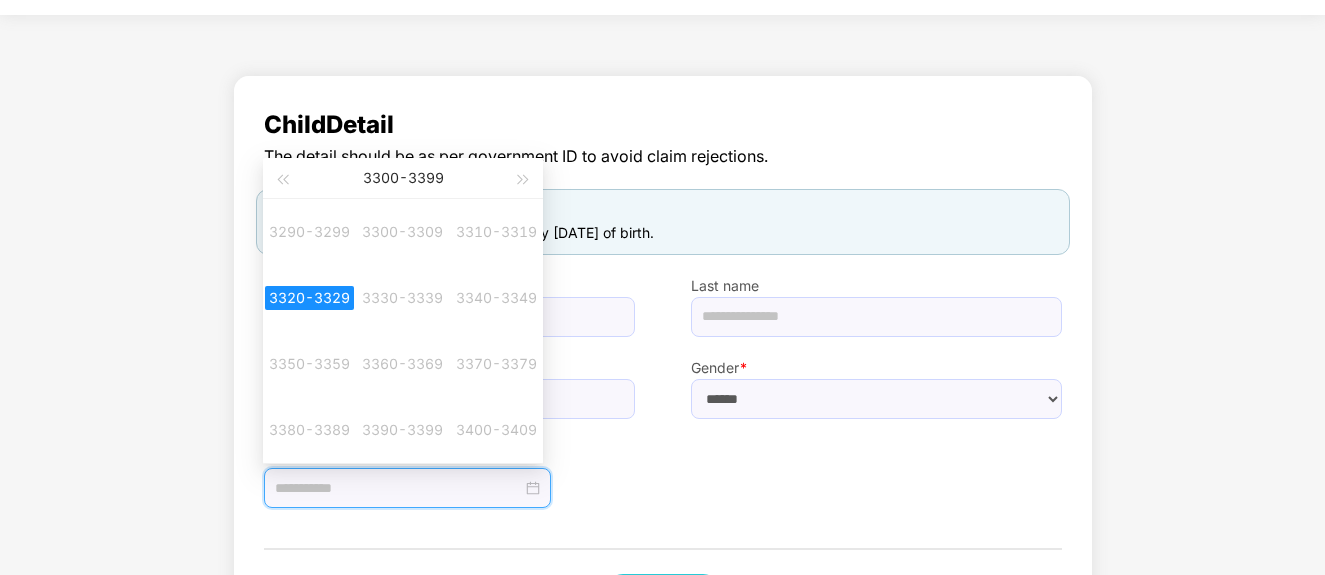 scroll, scrollTop: 0, scrollLeft: 0, axis: both 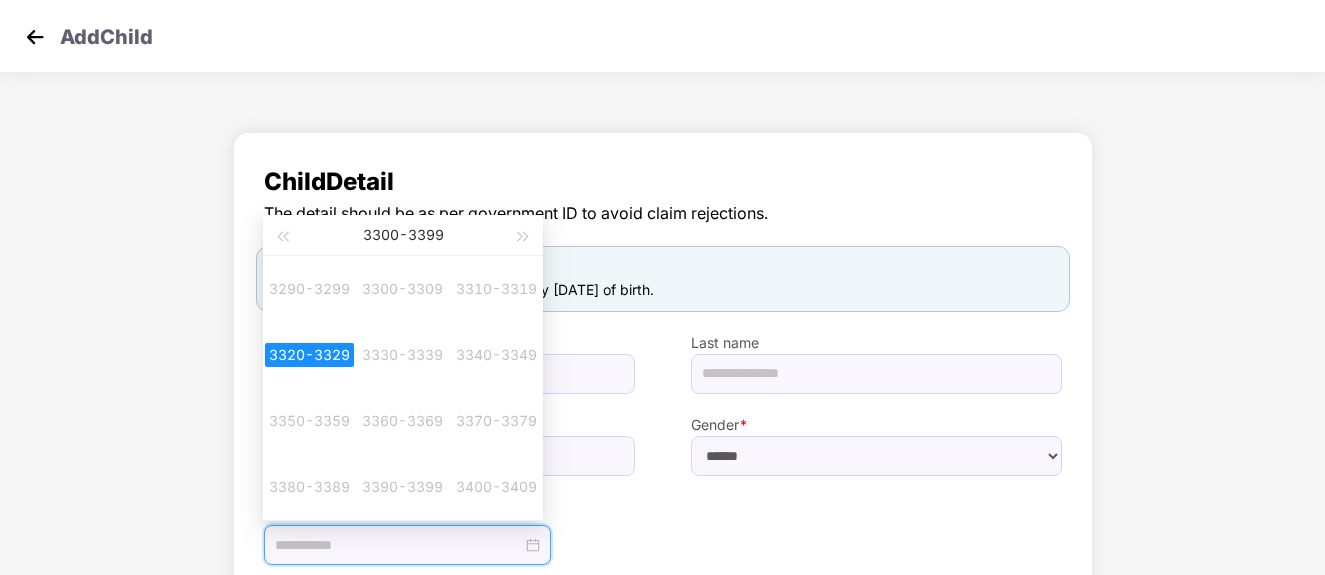 click on "Date of birth  *" at bounding box center (449, 521) 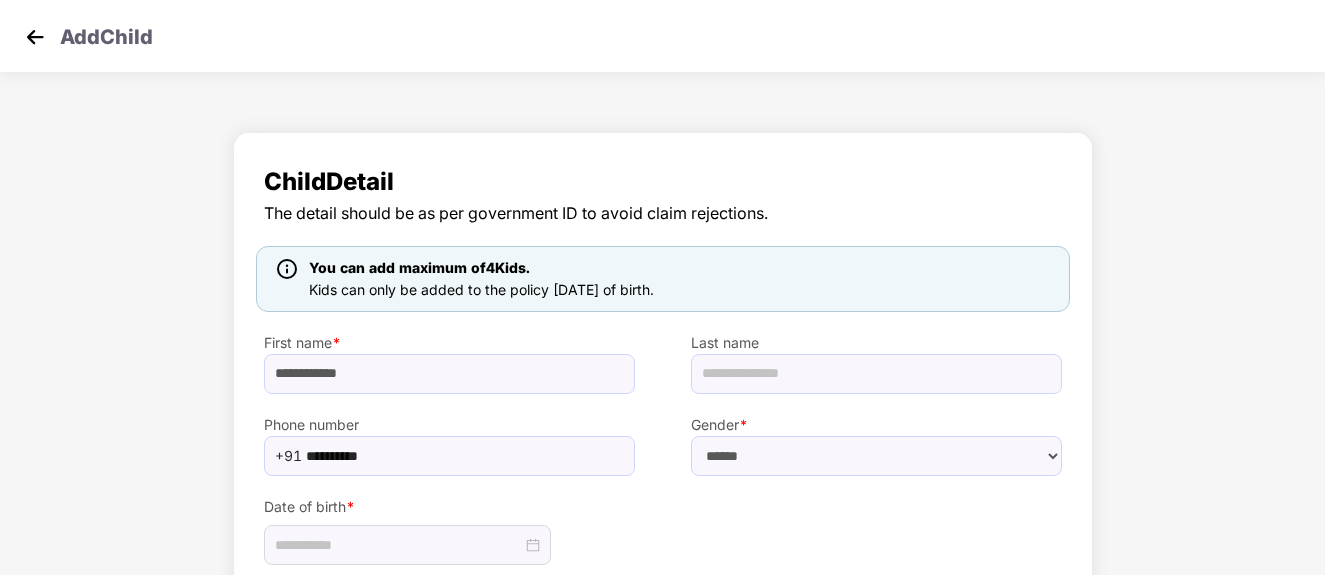 click at bounding box center [35, 37] 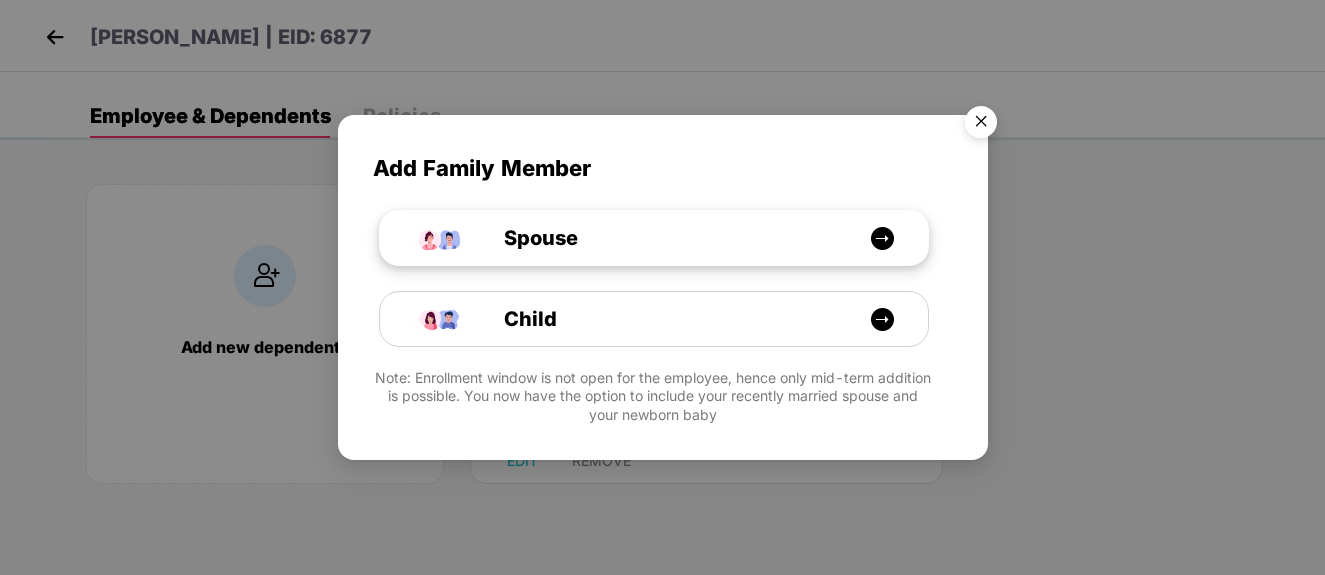 click on "Spouse" at bounding box center [664, 238] 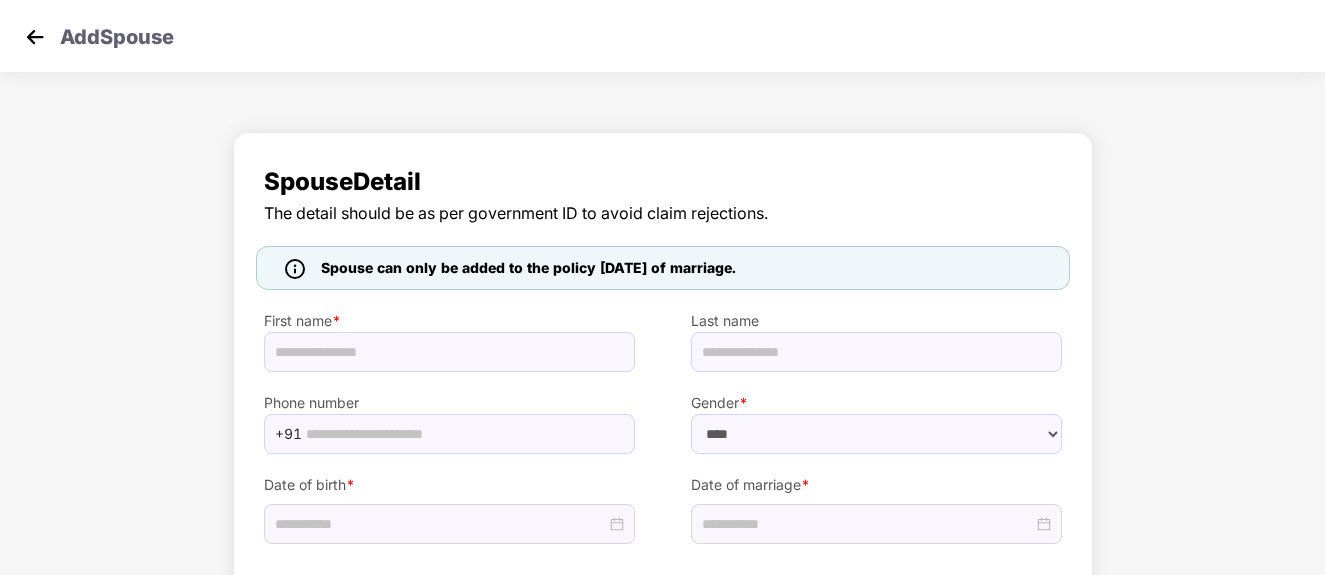 select on "******" 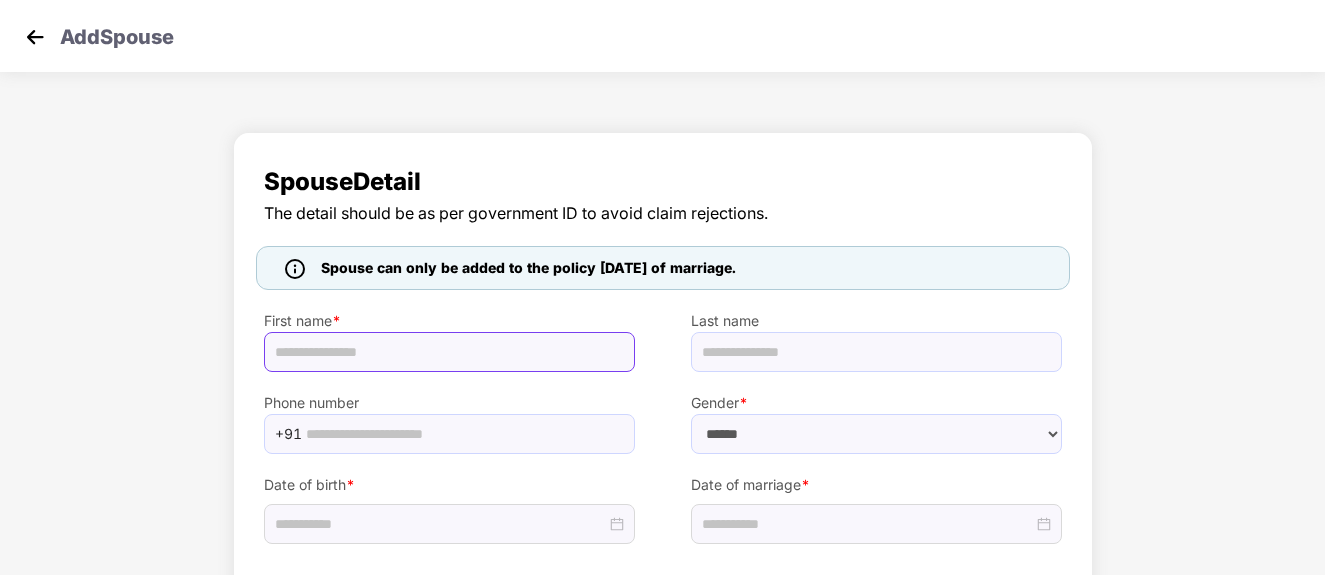 click at bounding box center (449, 352) 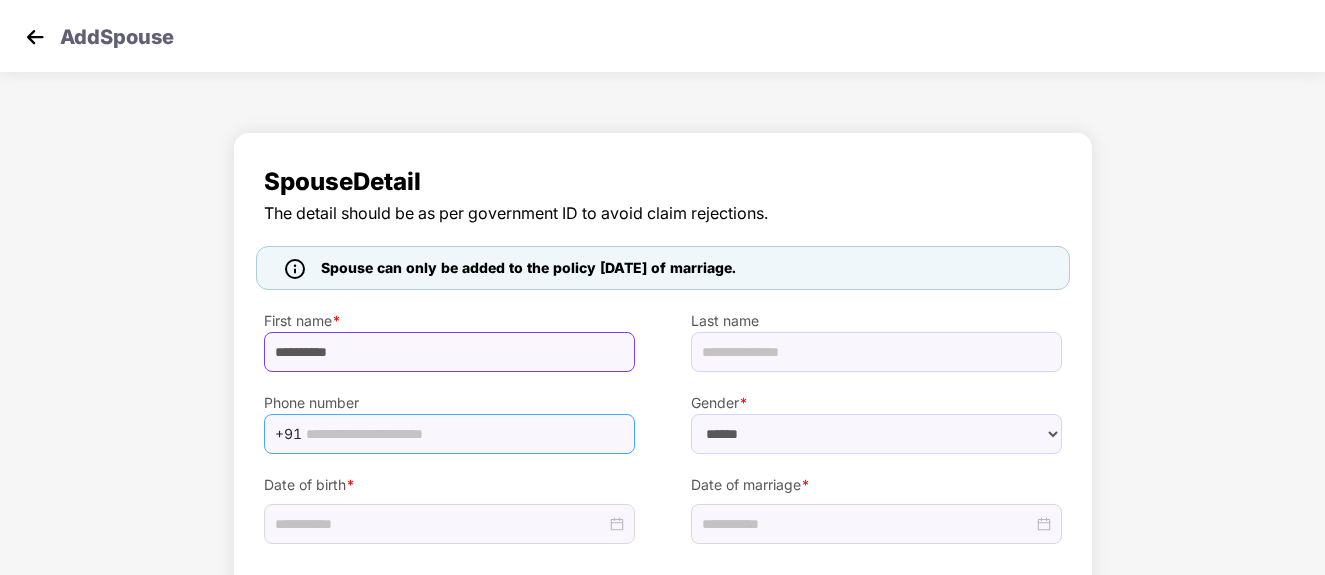 type on "**********" 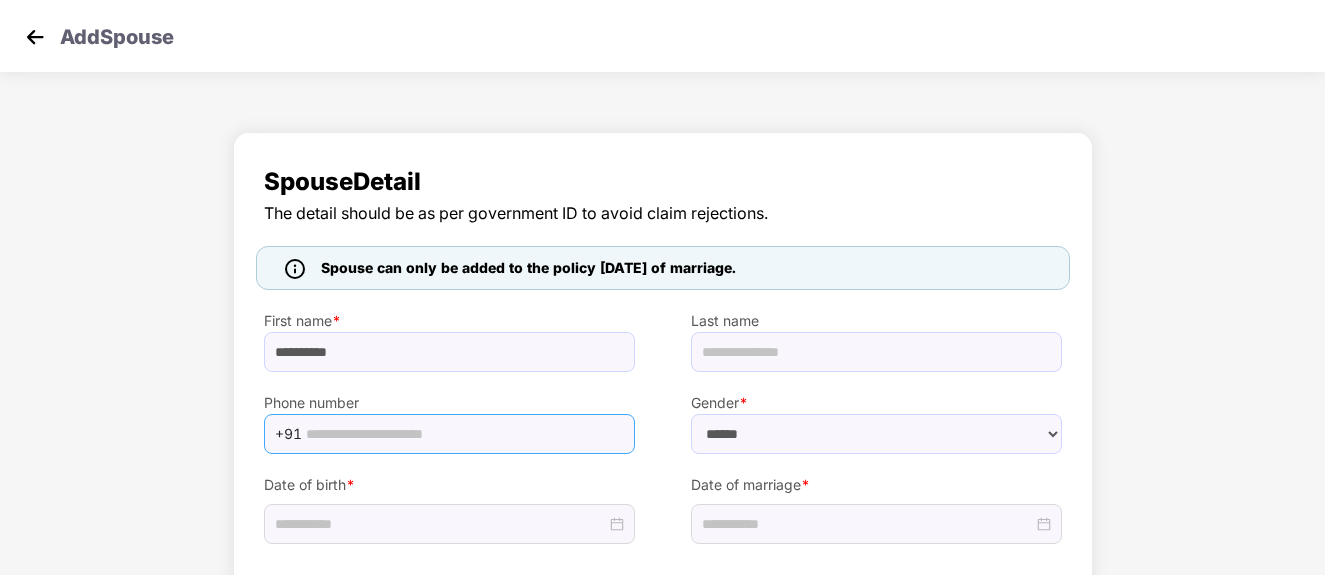 click at bounding box center [464, 434] 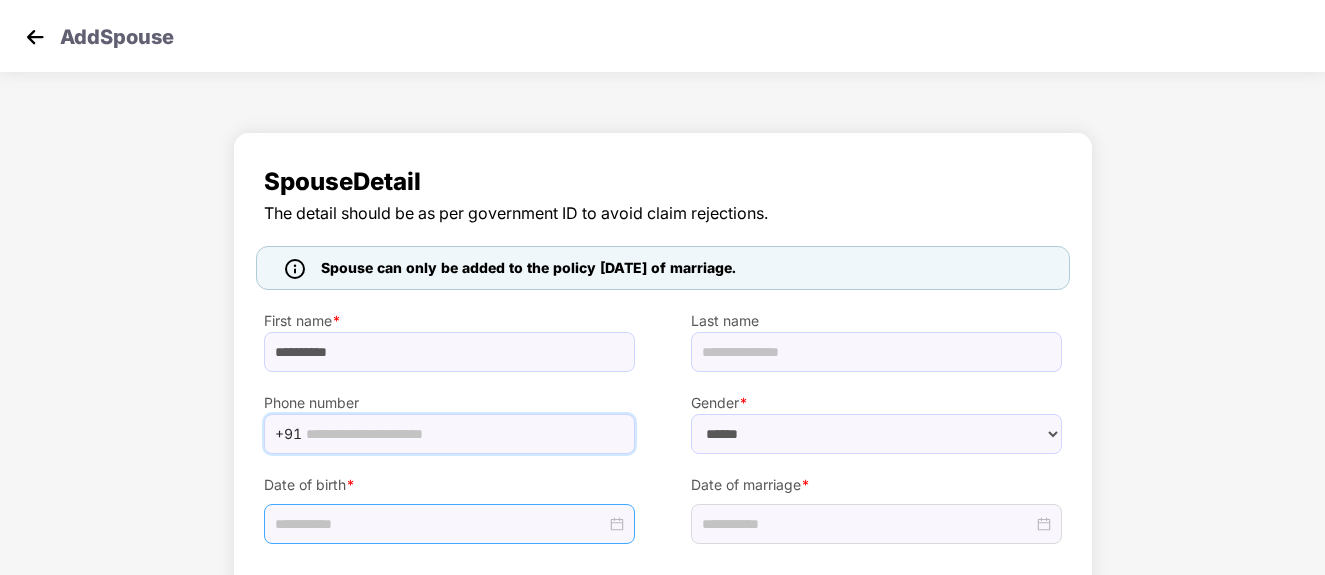 click at bounding box center (449, 524) 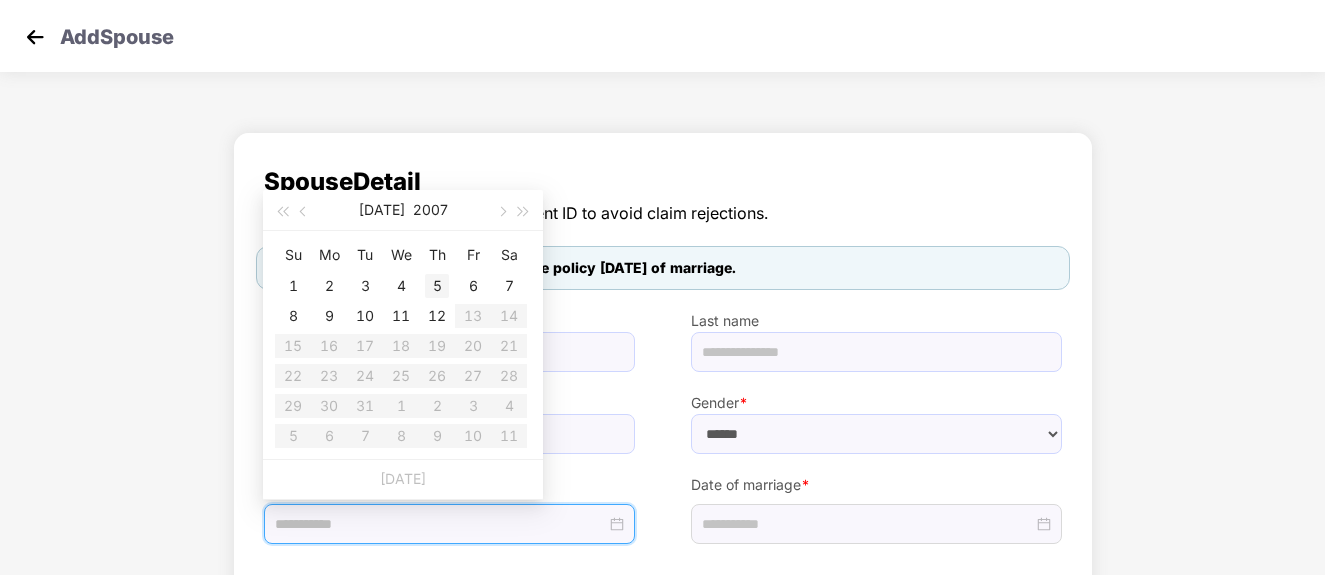 type on "**********" 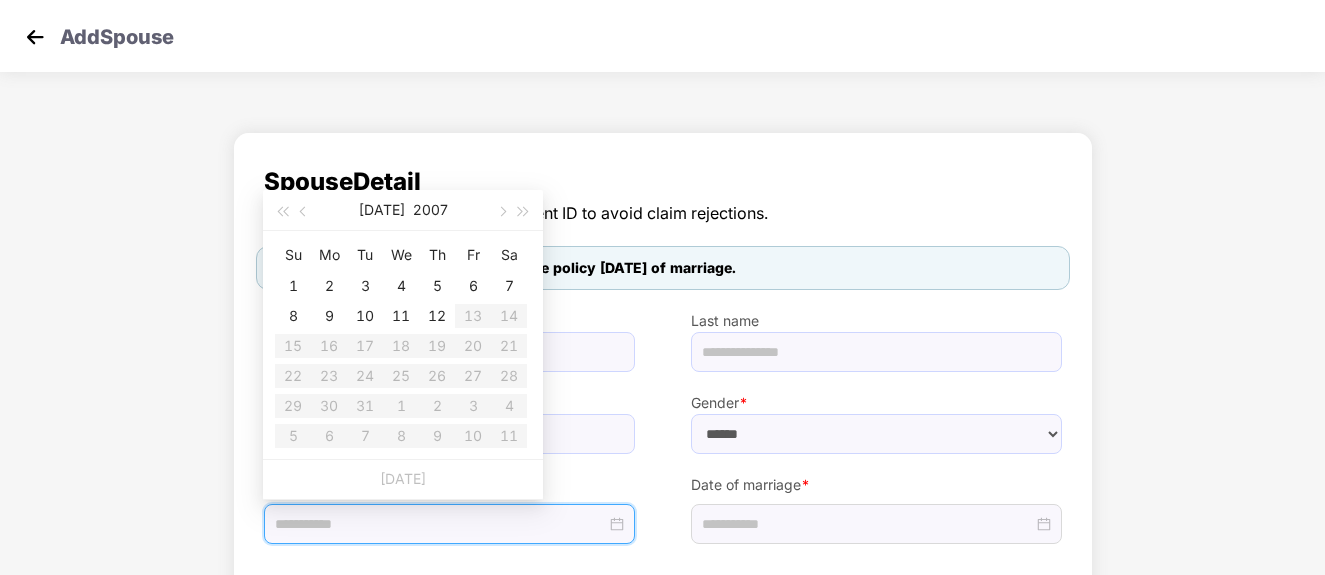 click on "[DATE]" at bounding box center [403, 210] 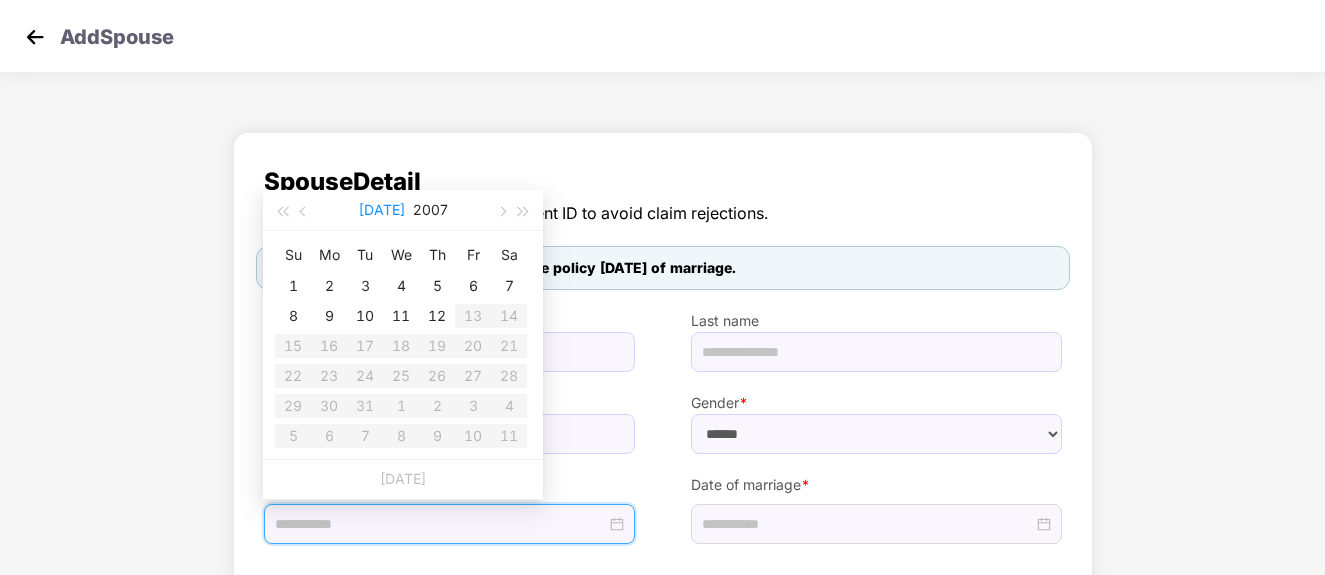 click on "[DATE]" at bounding box center (382, 210) 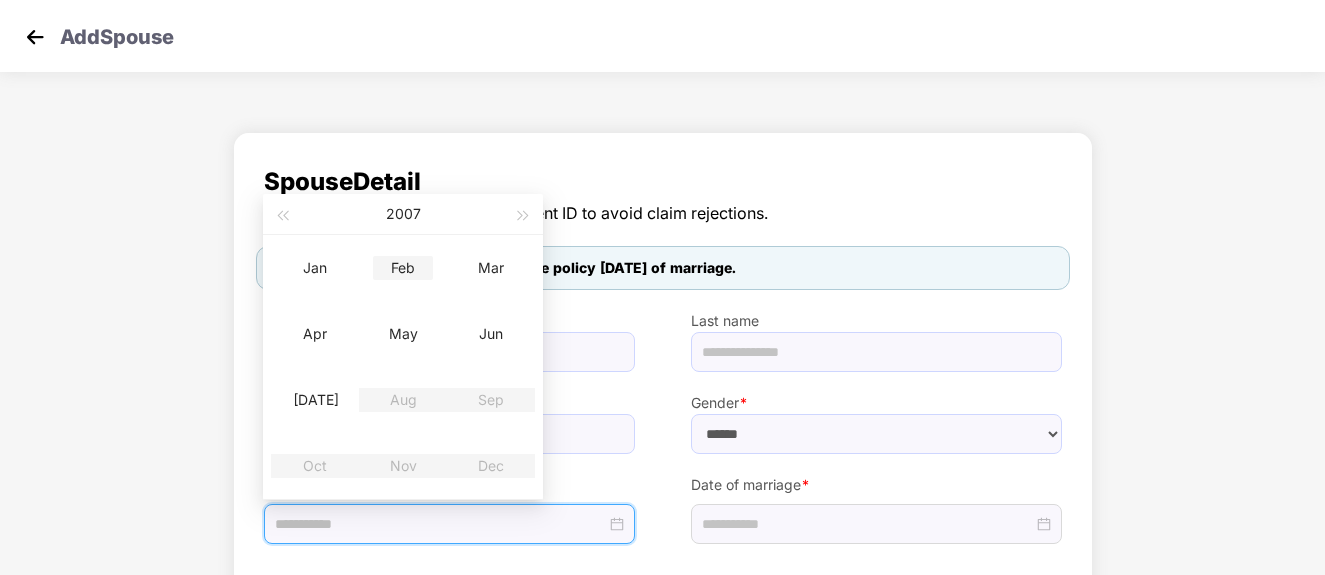 type on "**********" 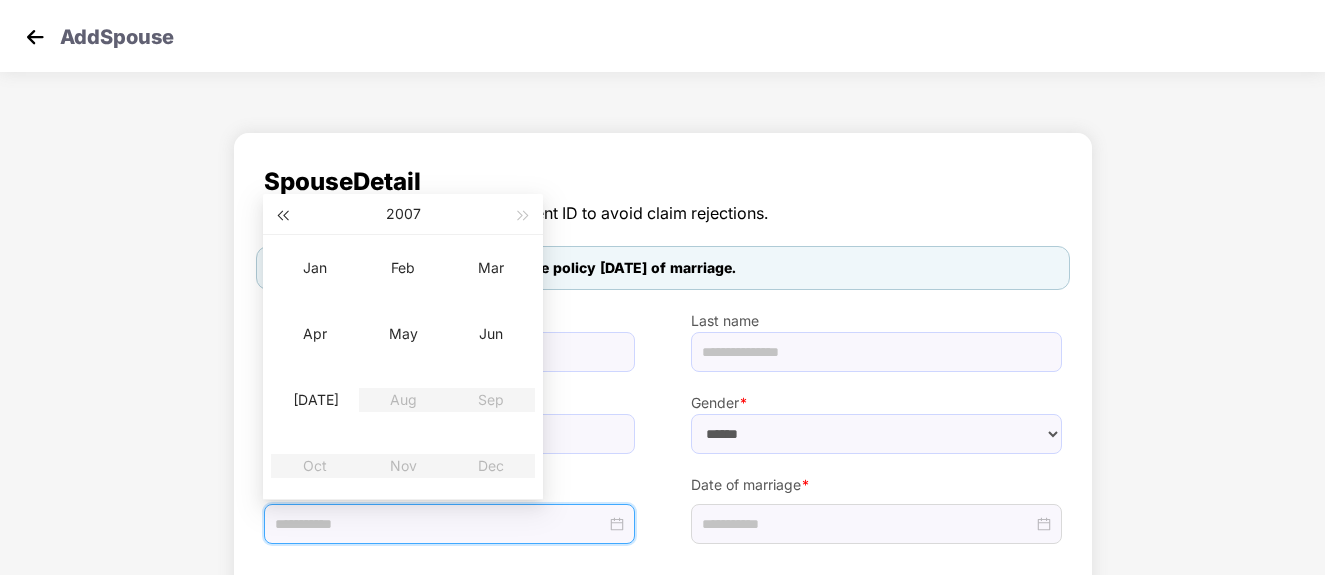click at bounding box center [282, 214] 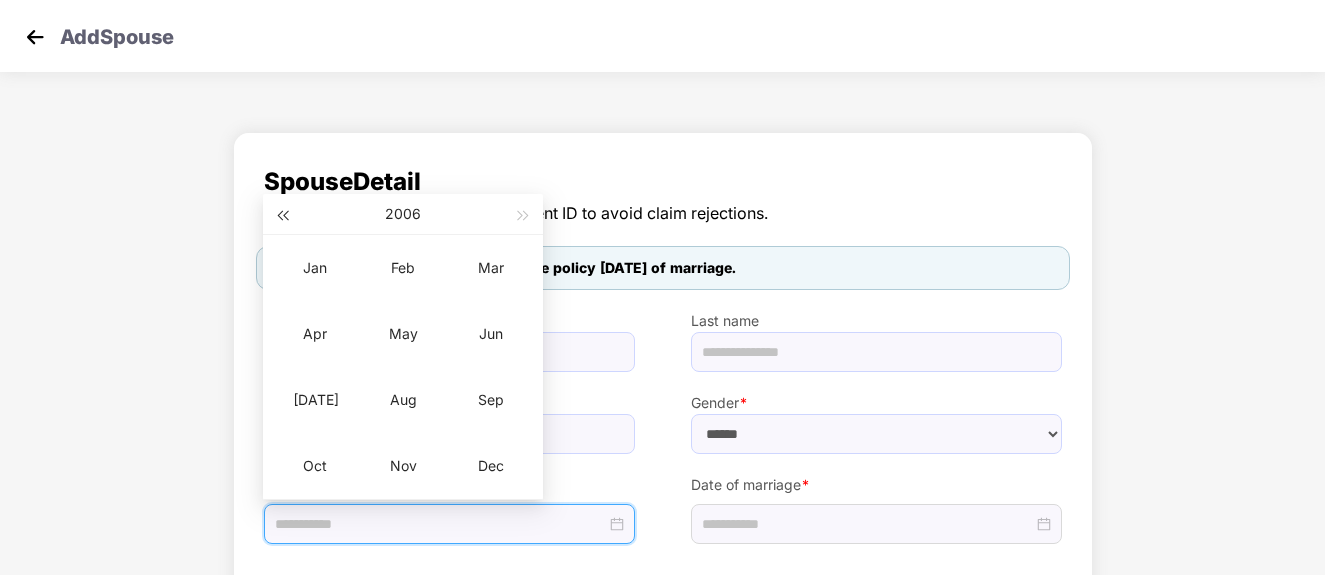 click at bounding box center (282, 214) 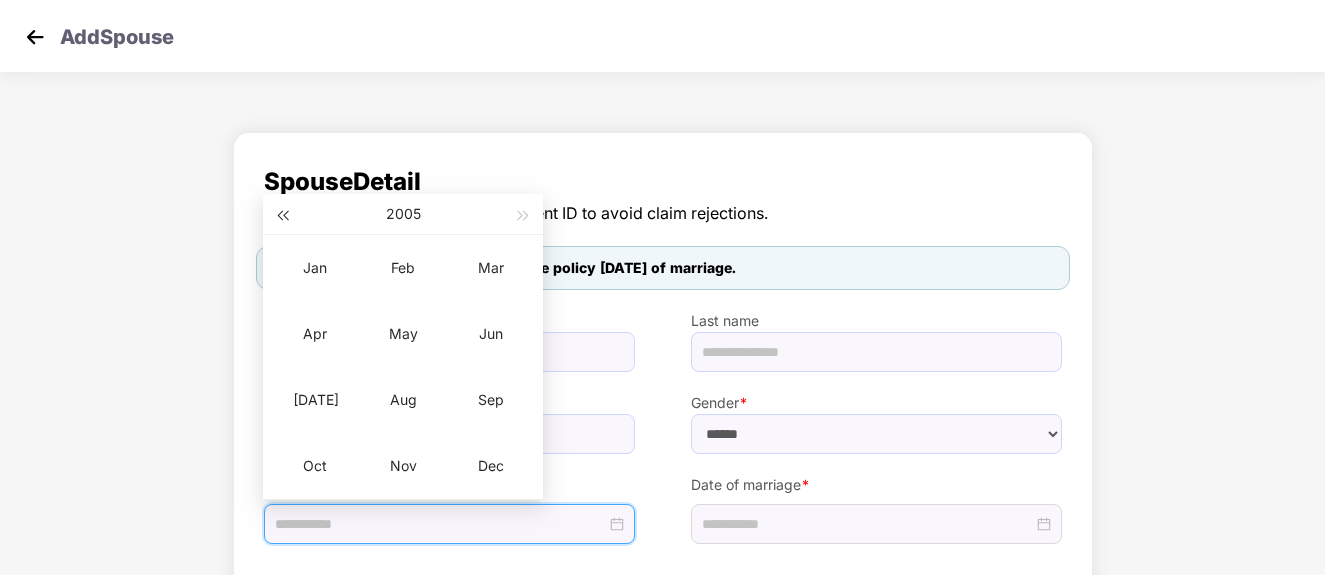 click at bounding box center (282, 214) 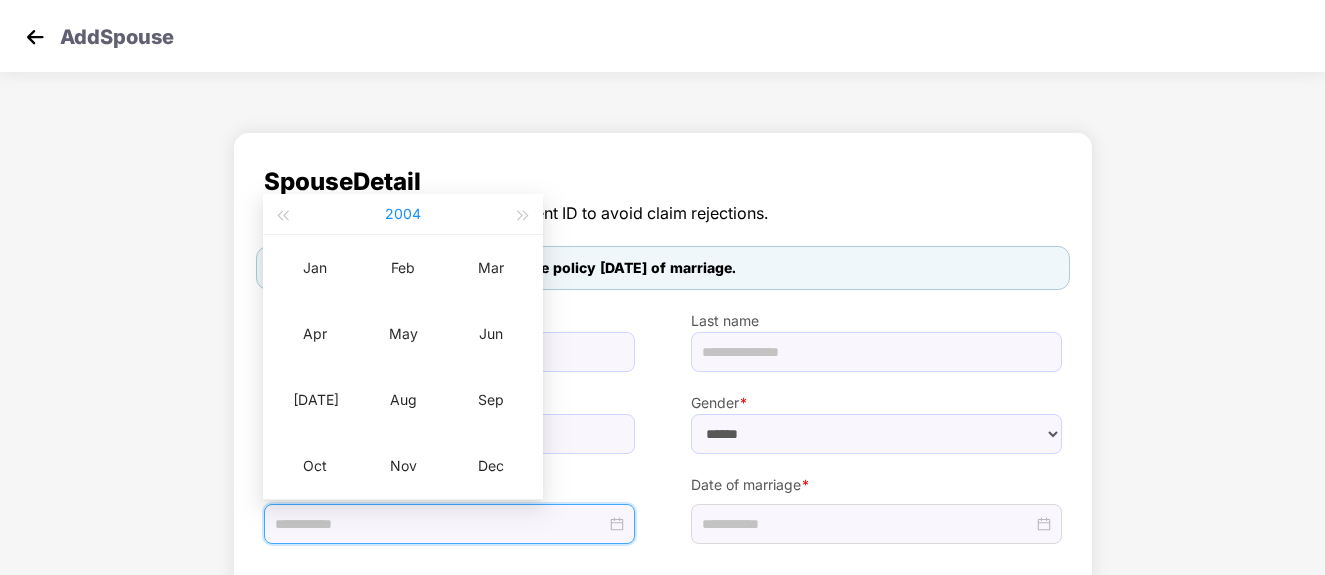 click on "2004" at bounding box center [403, 214] 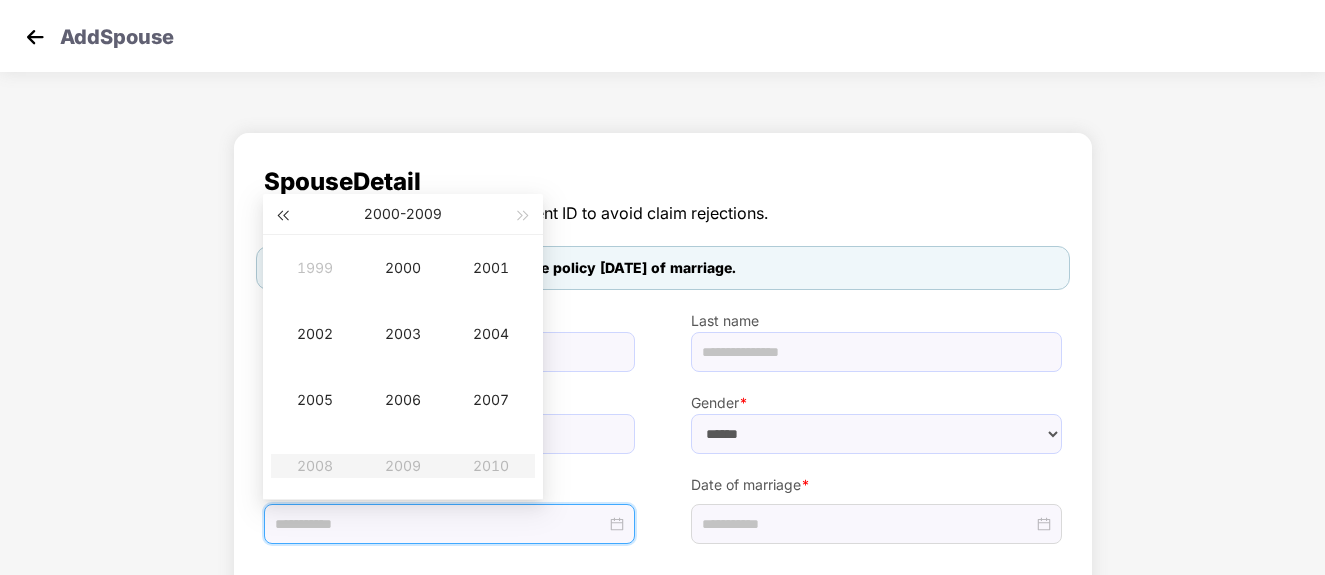 click at bounding box center [282, 214] 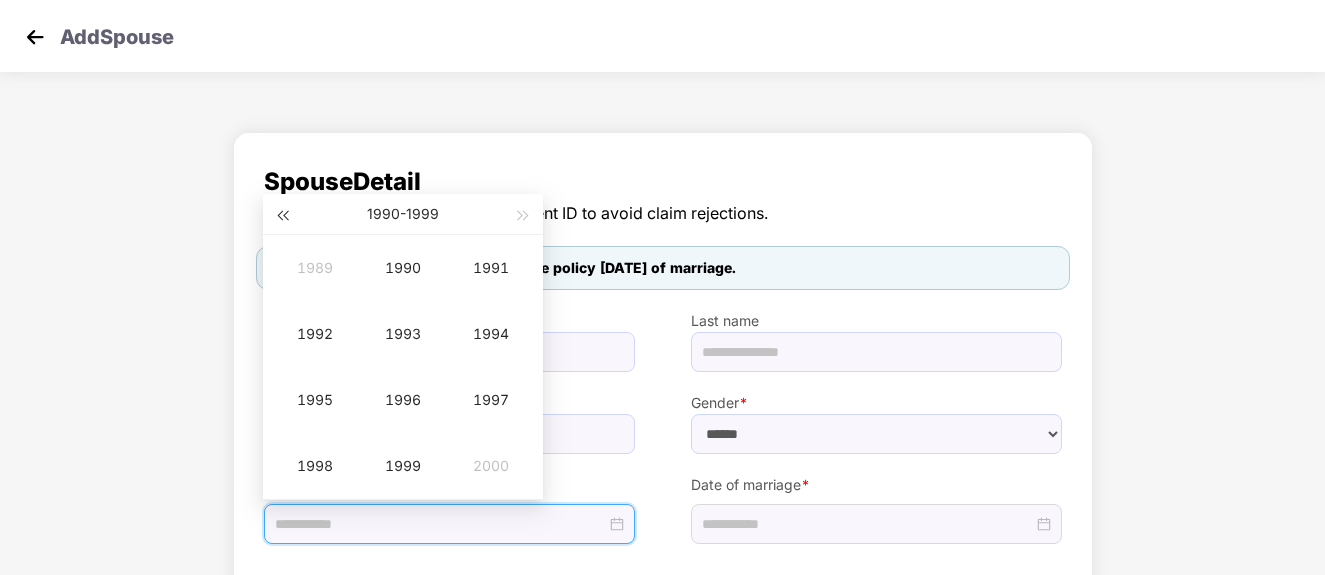 click at bounding box center (282, 214) 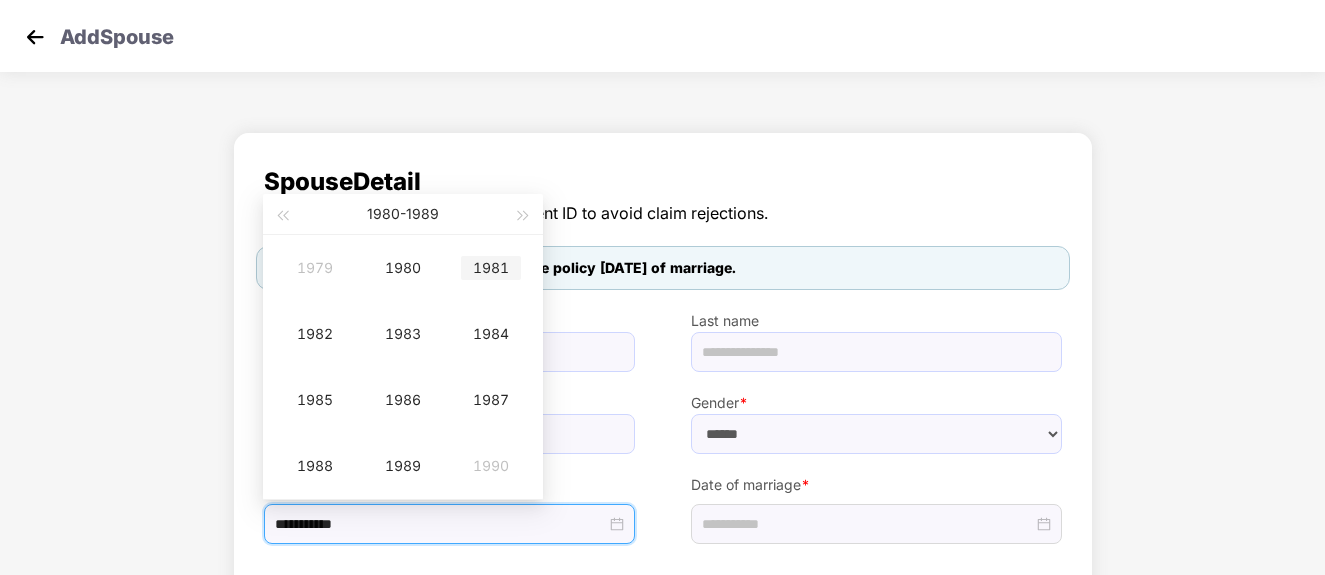 type on "**********" 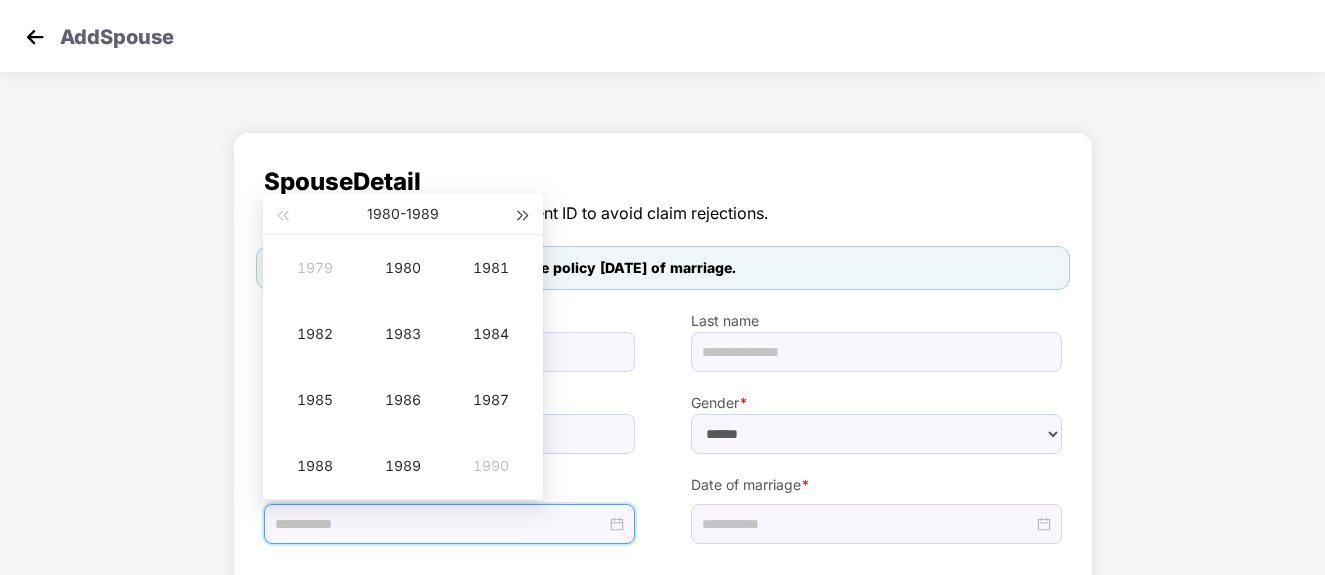 click at bounding box center (524, 216) 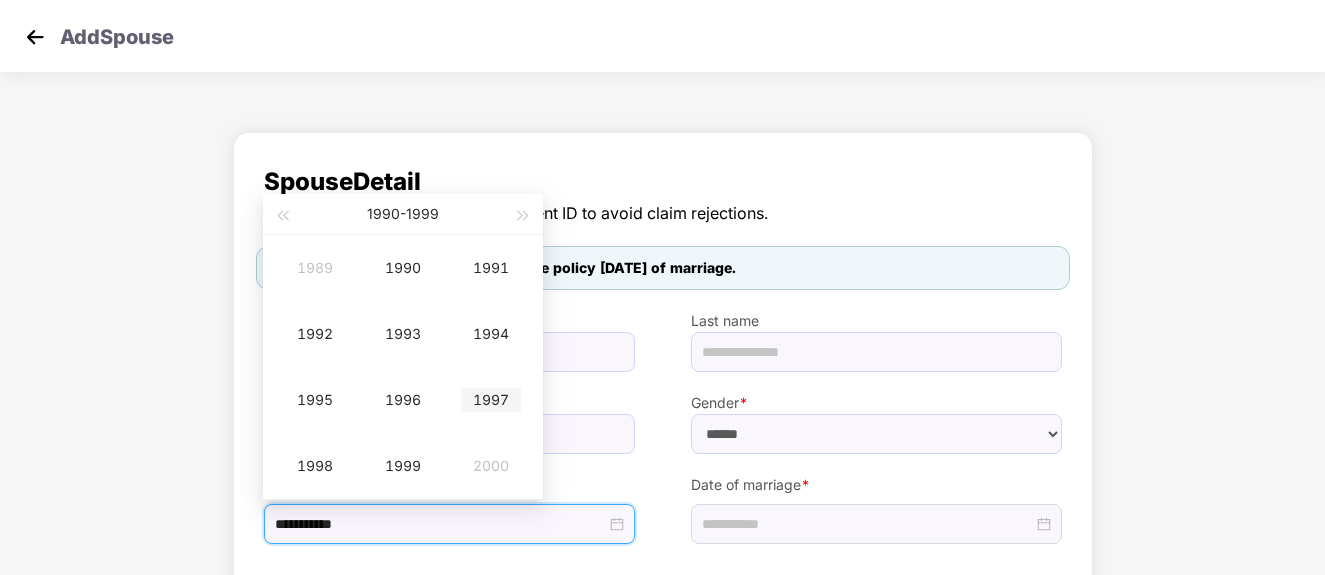 type on "**********" 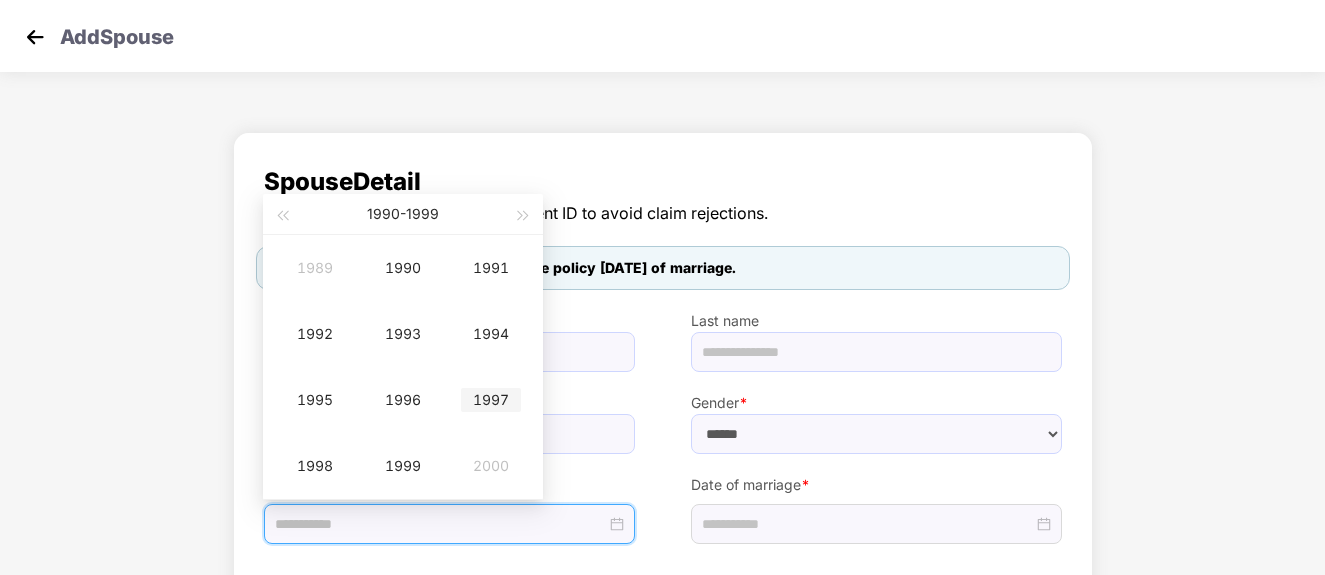 click on "1997" at bounding box center [491, 400] 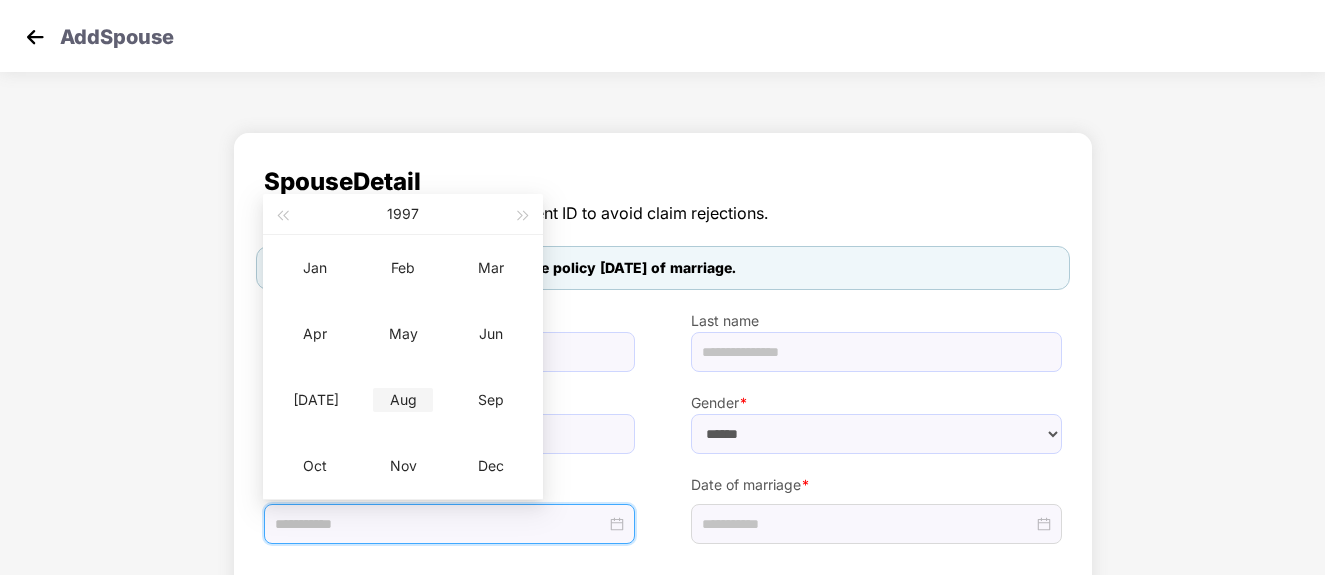 click on "Aug" at bounding box center (403, 400) 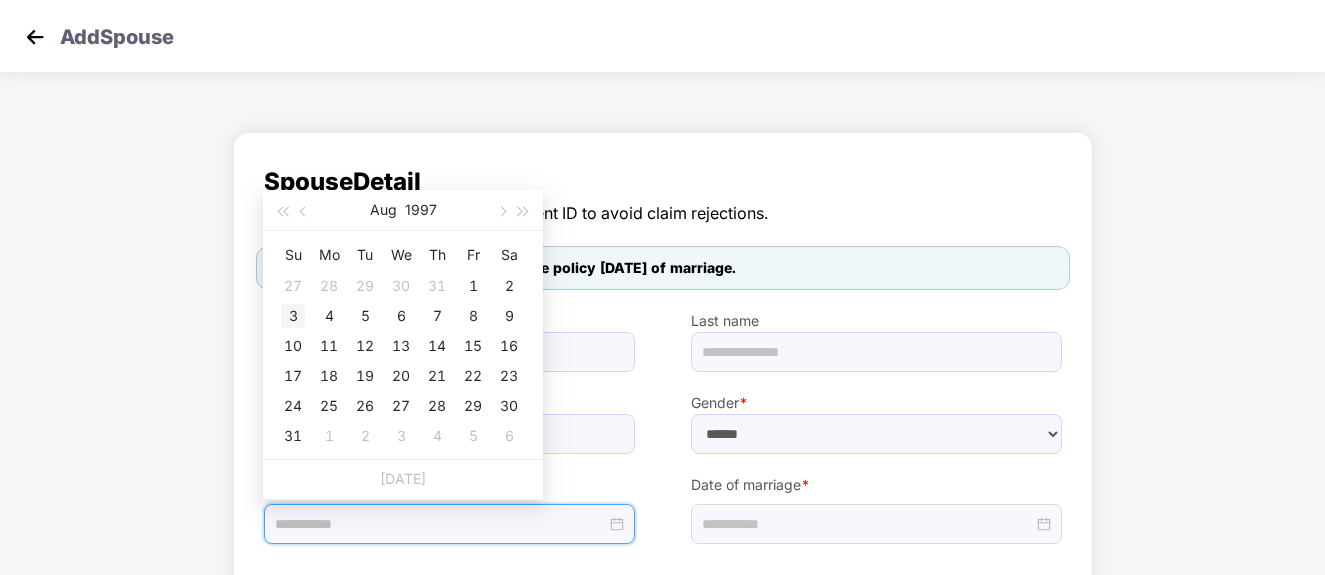 click on "3" at bounding box center [293, 316] 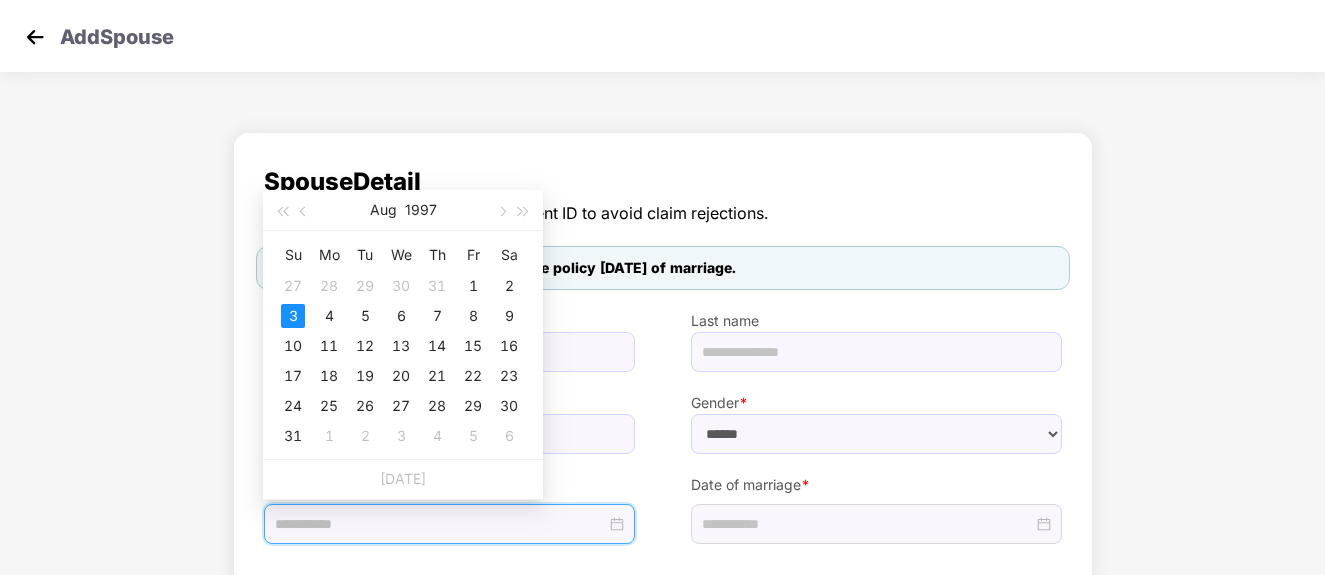 type on "**********" 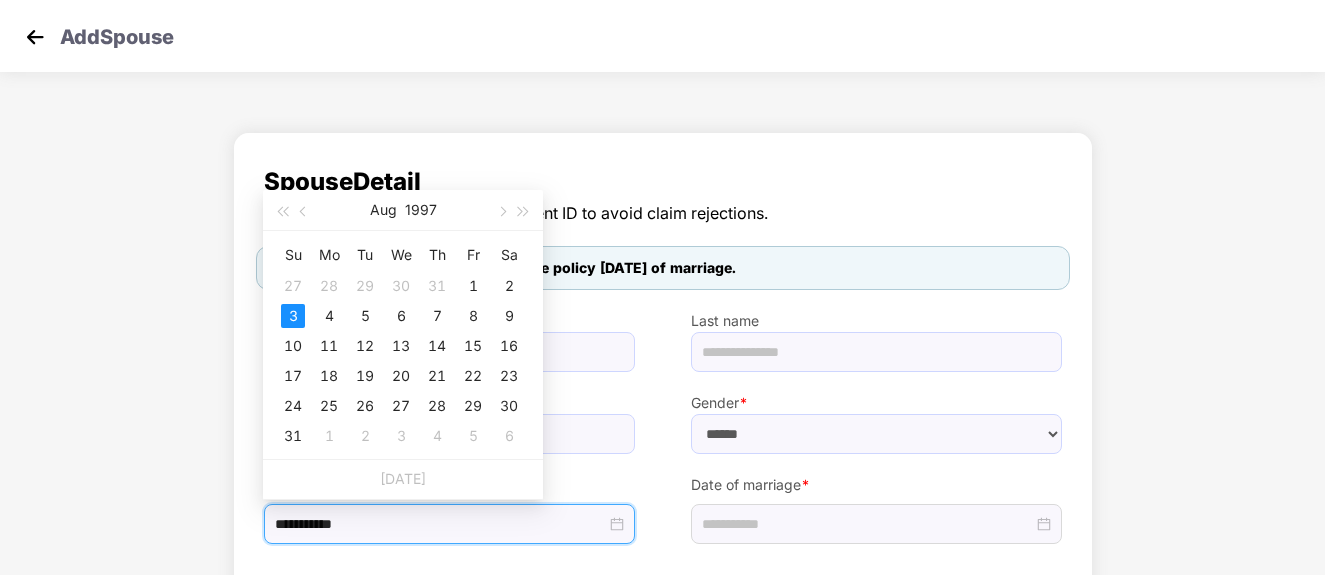 click on "**********" at bounding box center (663, 406) 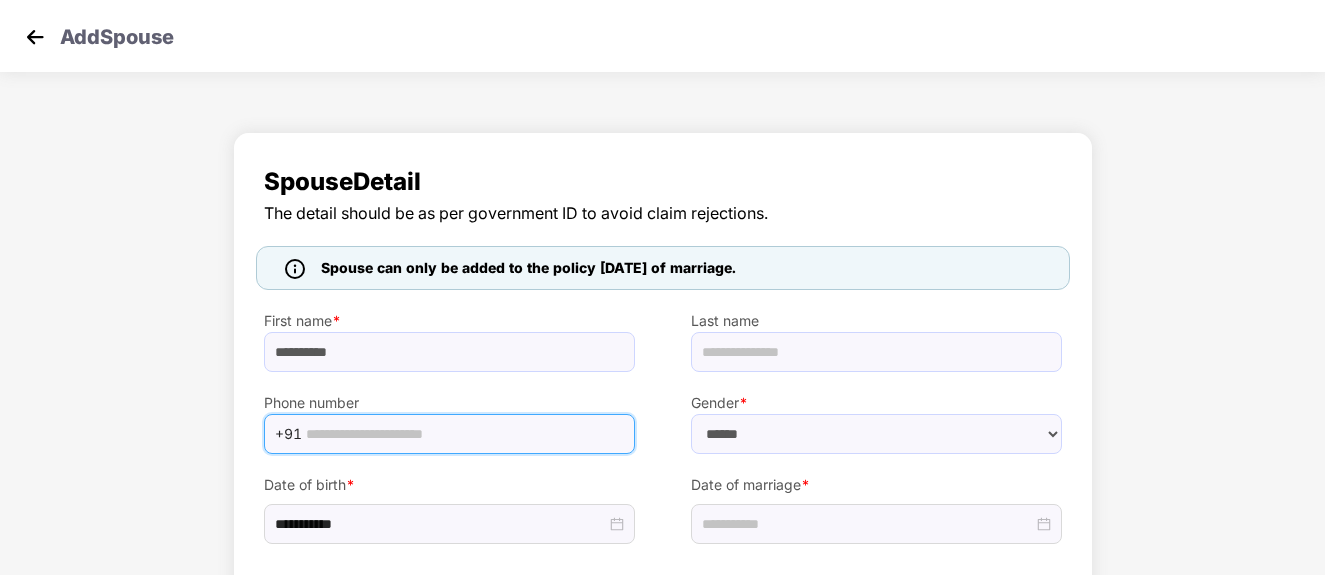 click at bounding box center (464, 434) 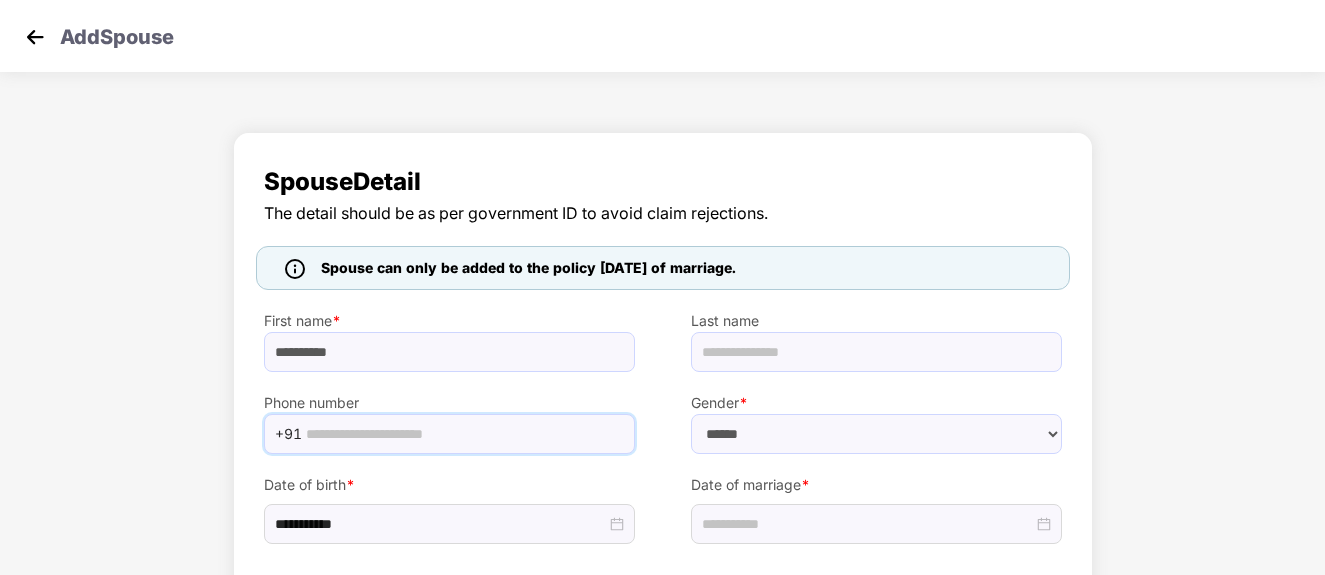 paste on "**********" 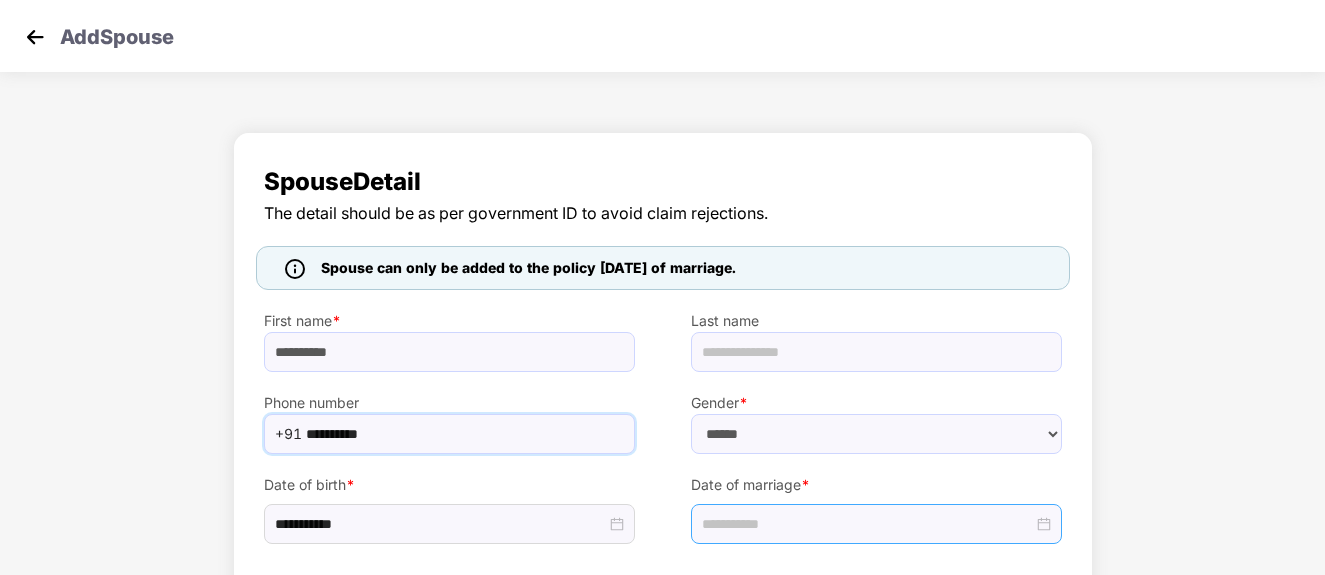 type on "**********" 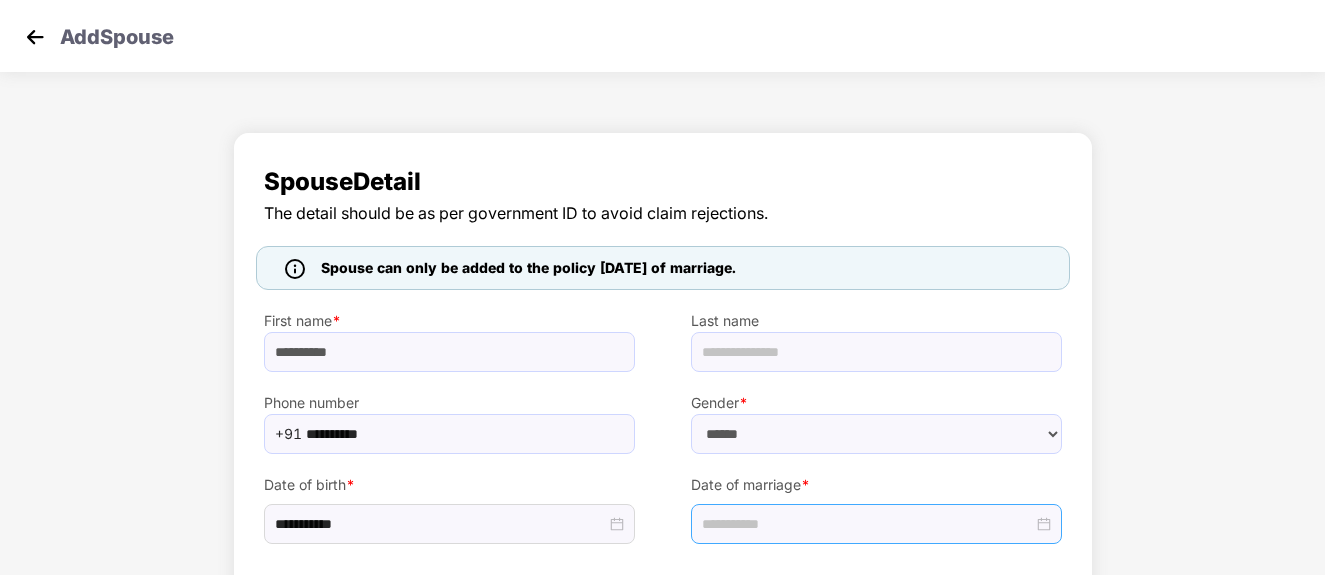 click at bounding box center (876, 524) 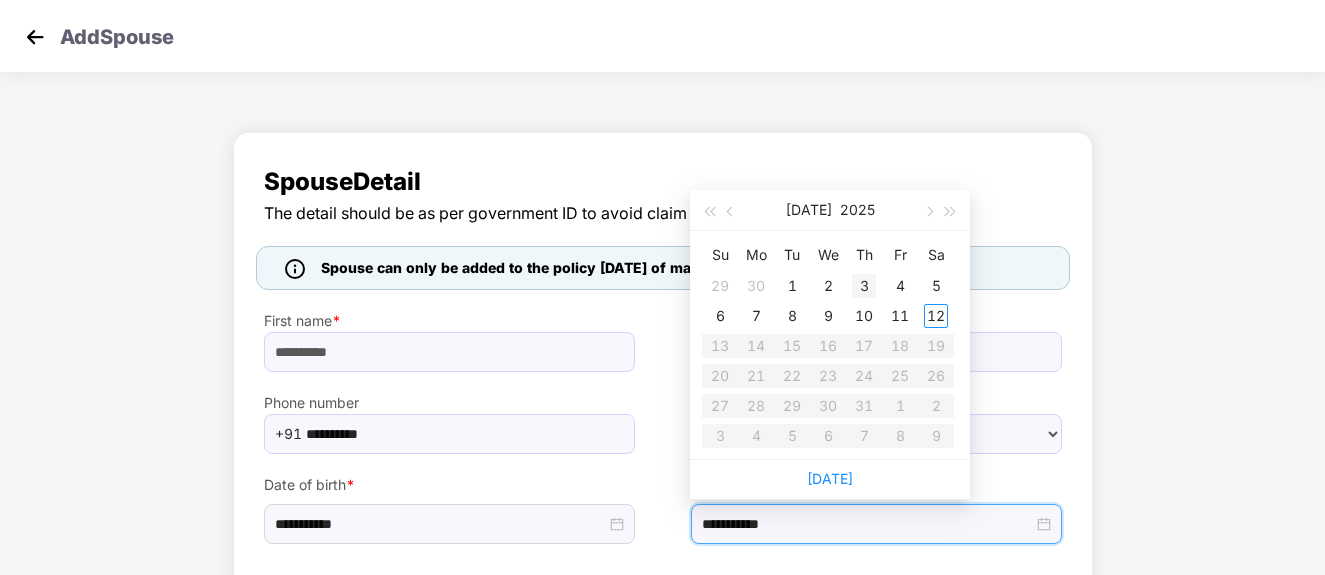 type on "**********" 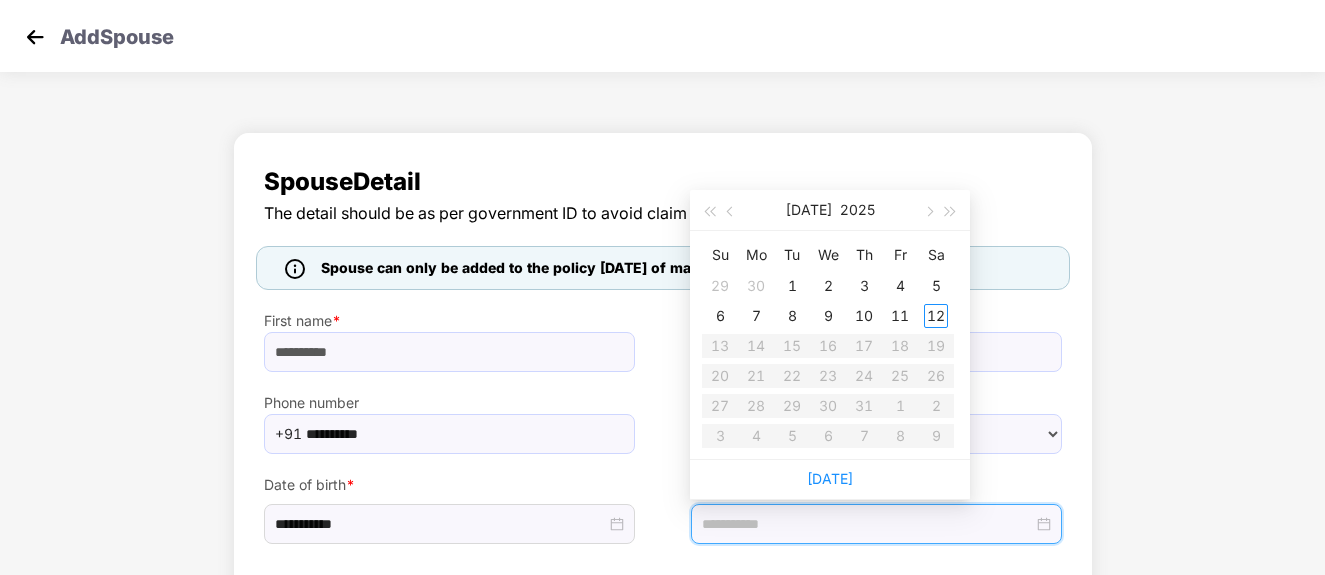 type 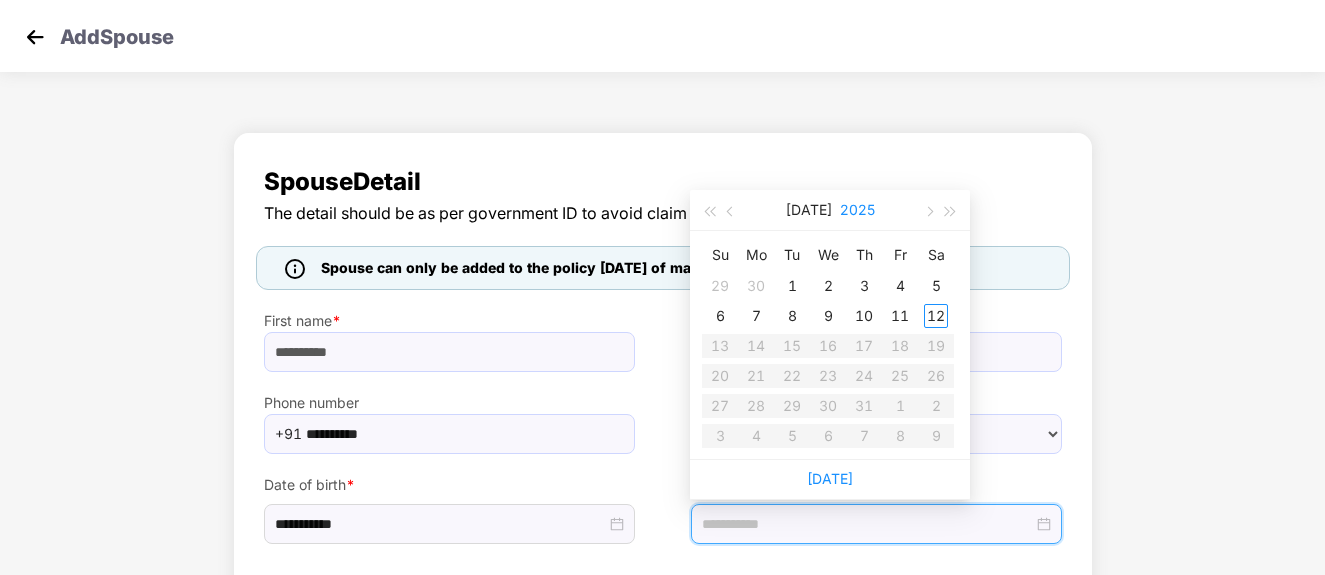 click on "2025" at bounding box center (857, 210) 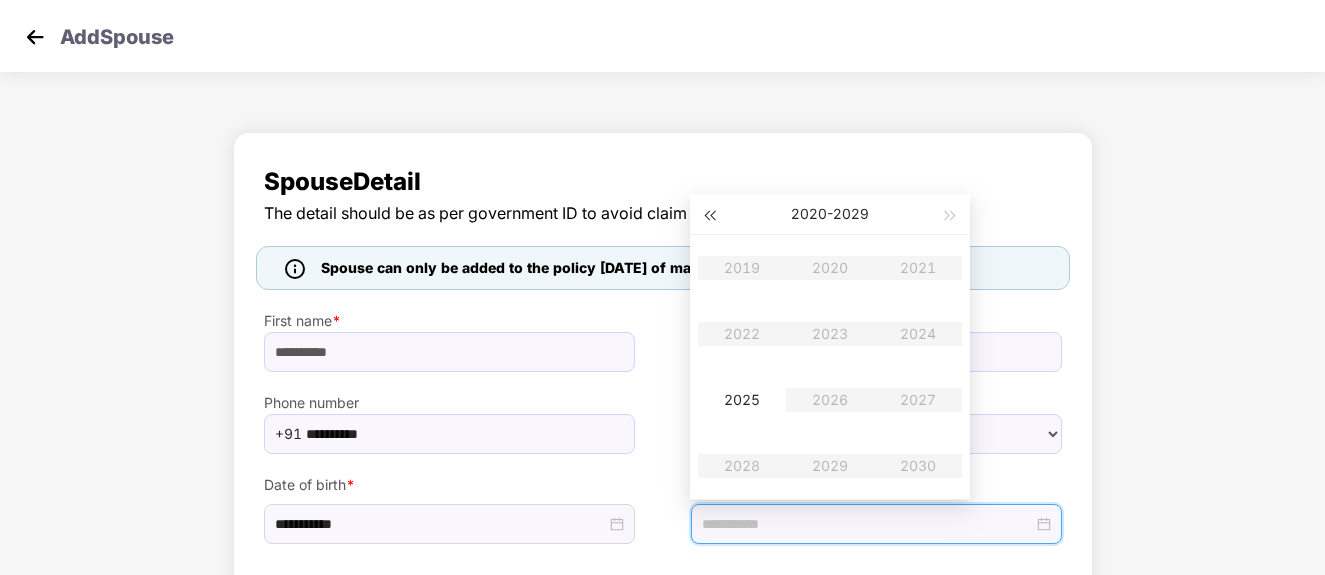 click at bounding box center (709, 216) 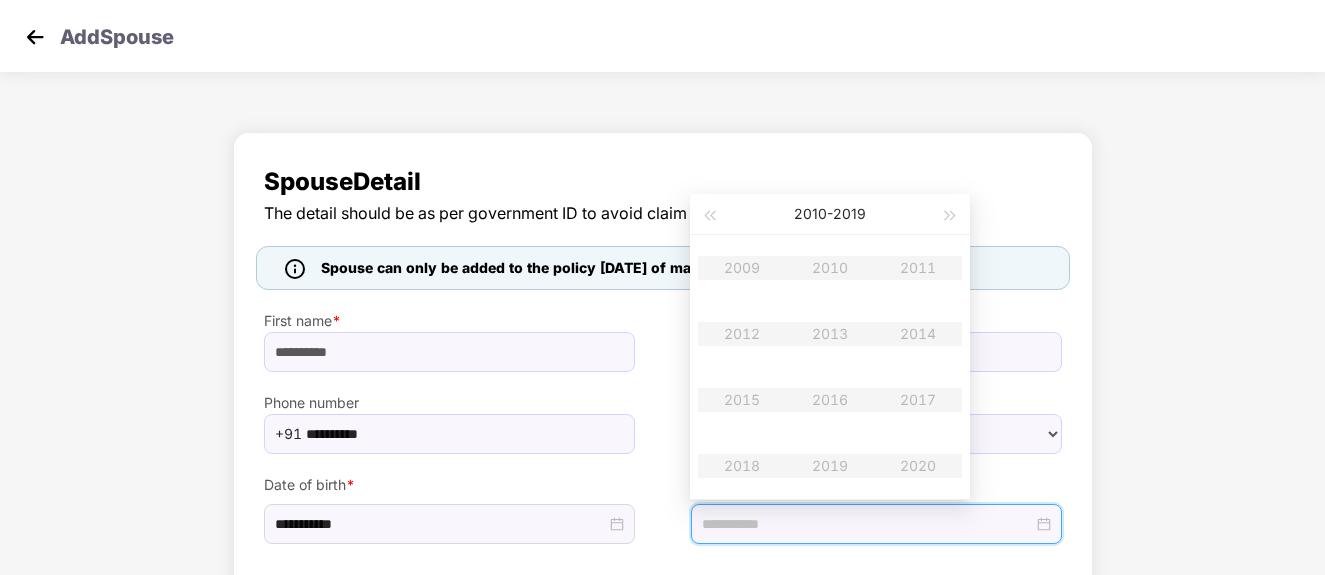 click on "2009 2010 2011 2012 2013 2014 2015 2016 2017 2018 2019 2020" at bounding box center (830, 367) 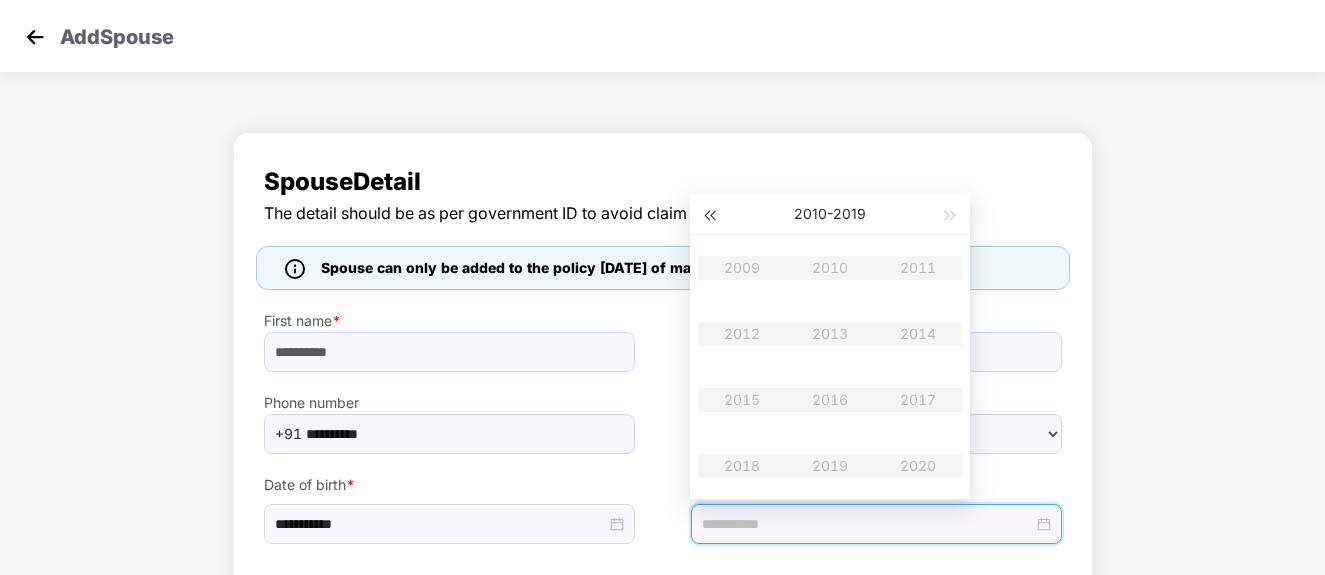 click at bounding box center (709, 214) 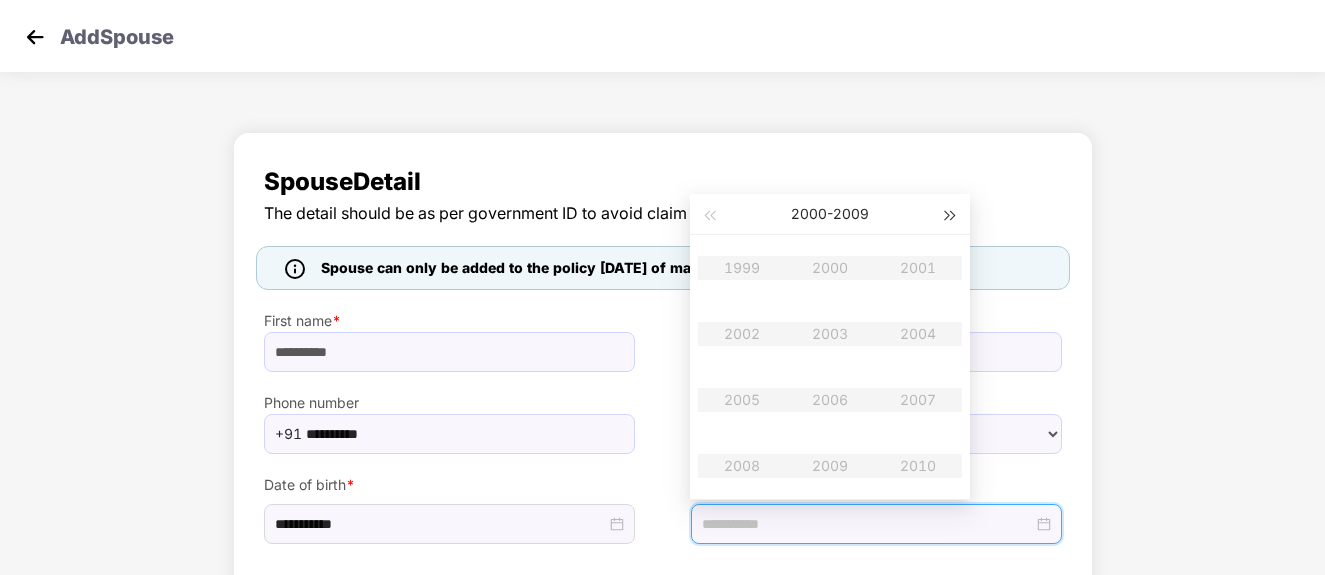 click at bounding box center [951, 216] 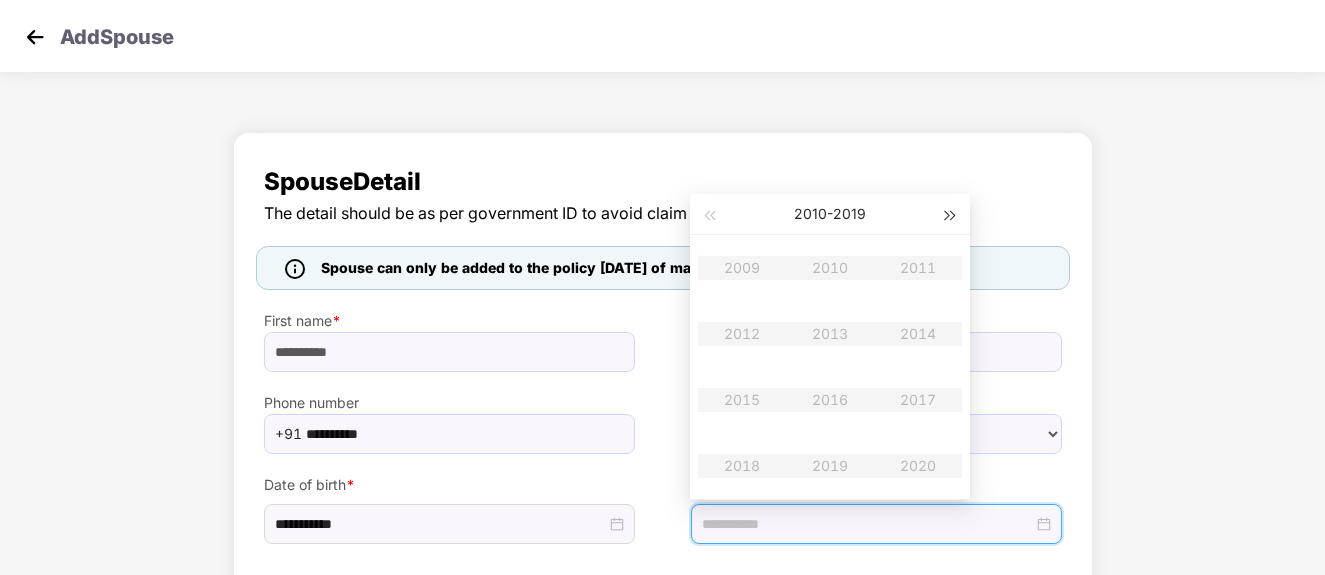 click at bounding box center [951, 216] 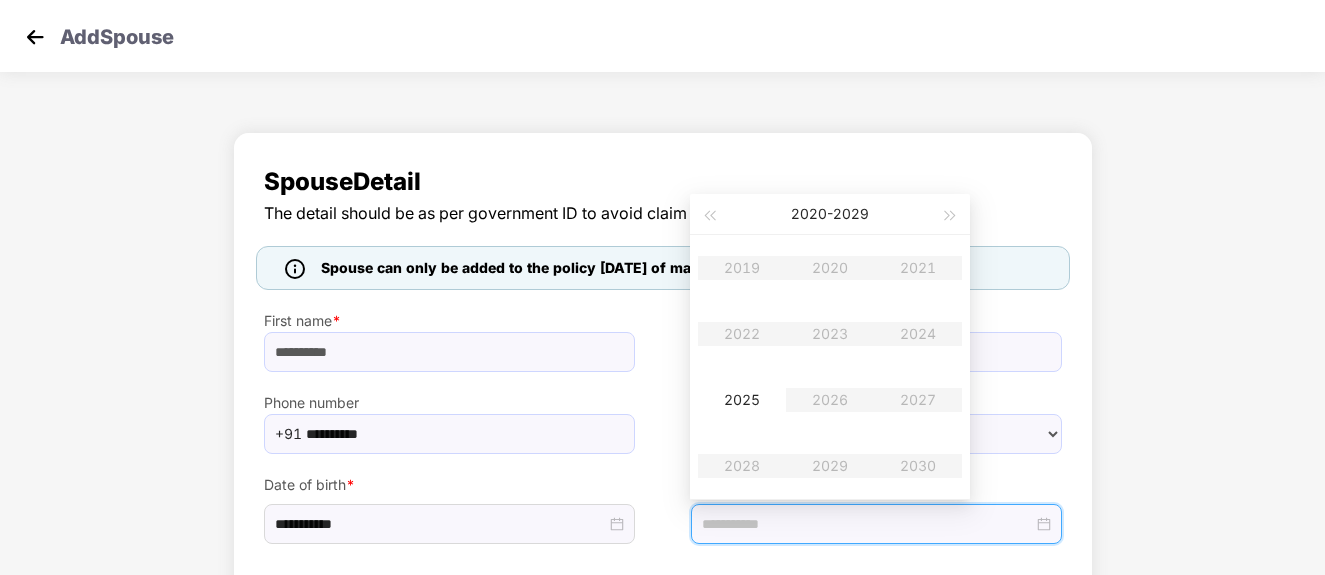 click on "[DATE] - [DATE]" at bounding box center (829, 214) 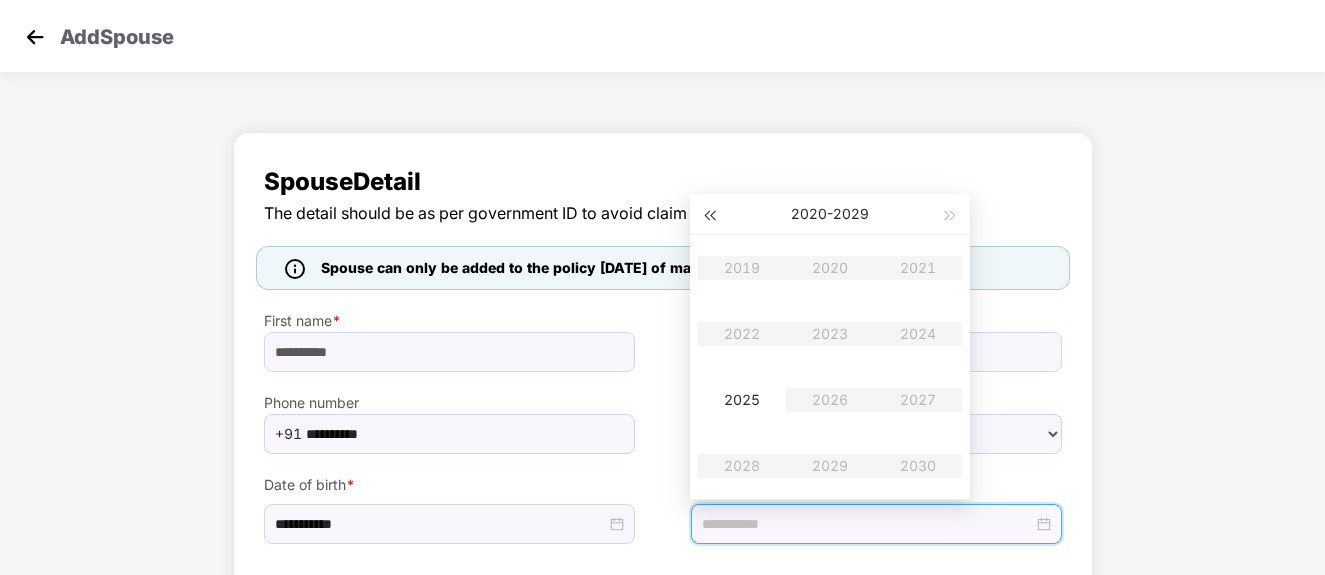 click at bounding box center (709, 214) 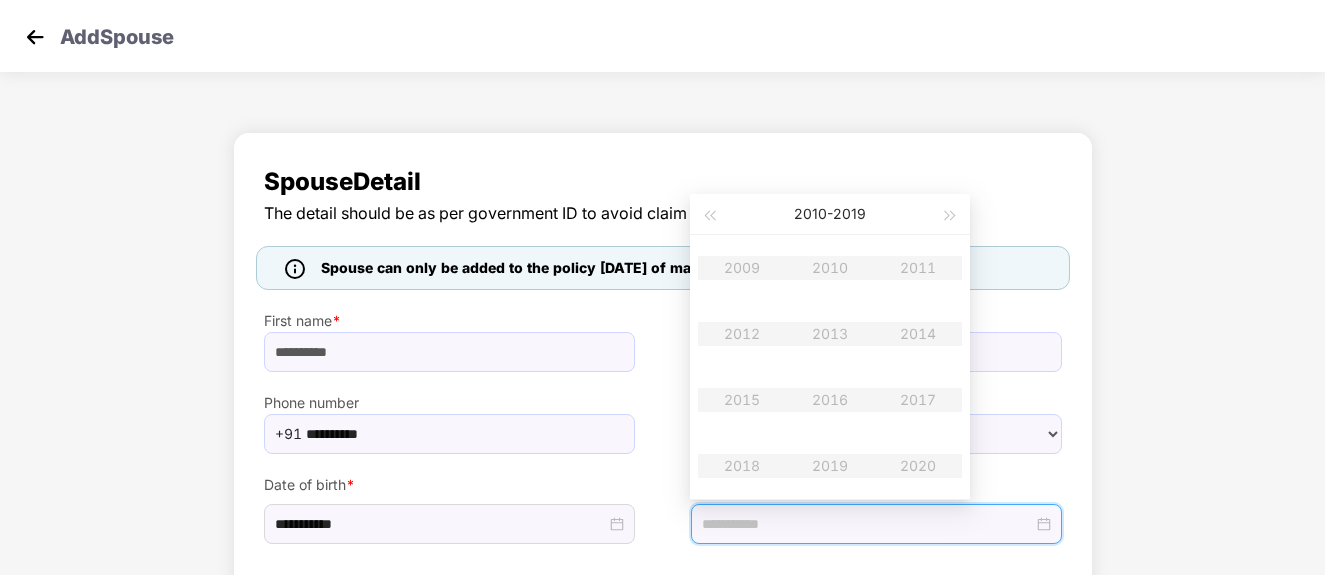 click on "2009 2010 2011 2012 2013 2014 2015 2016 2017 2018 2019 2020" at bounding box center (830, 367) 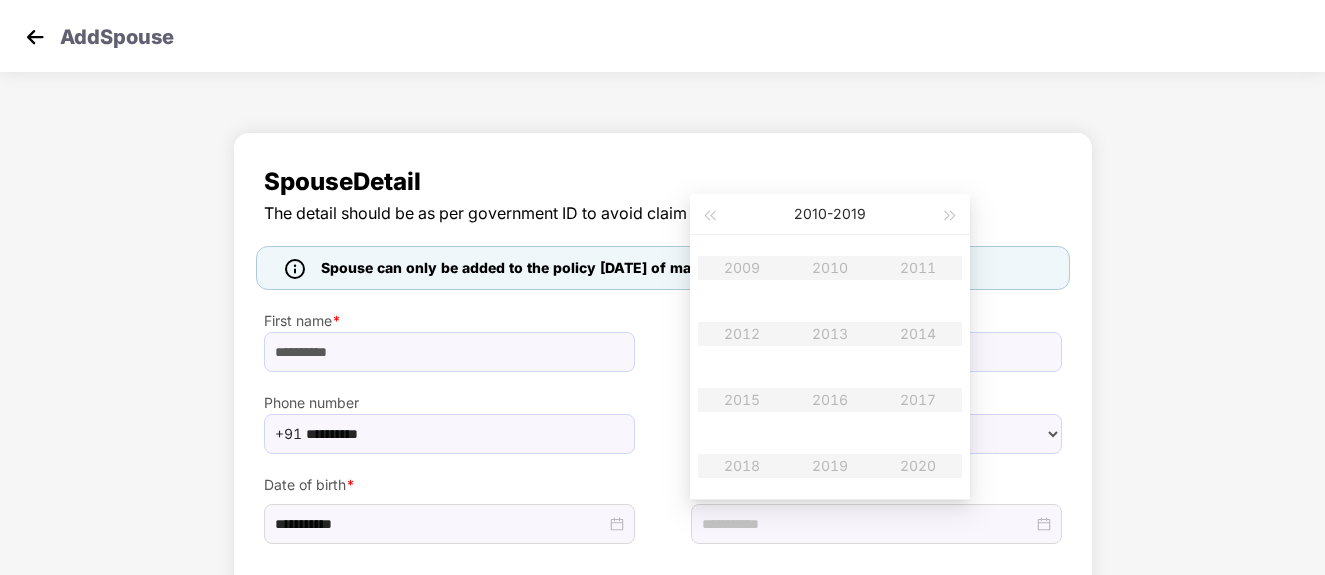 click on "**********" at bounding box center (662, 411) 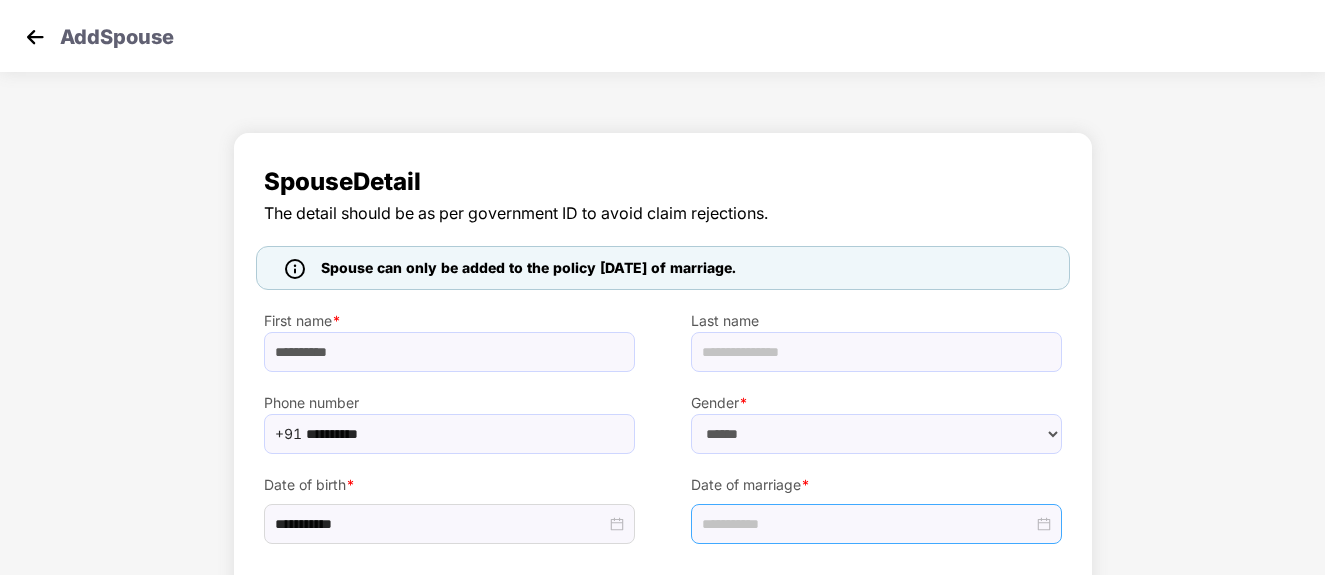 click at bounding box center (876, 524) 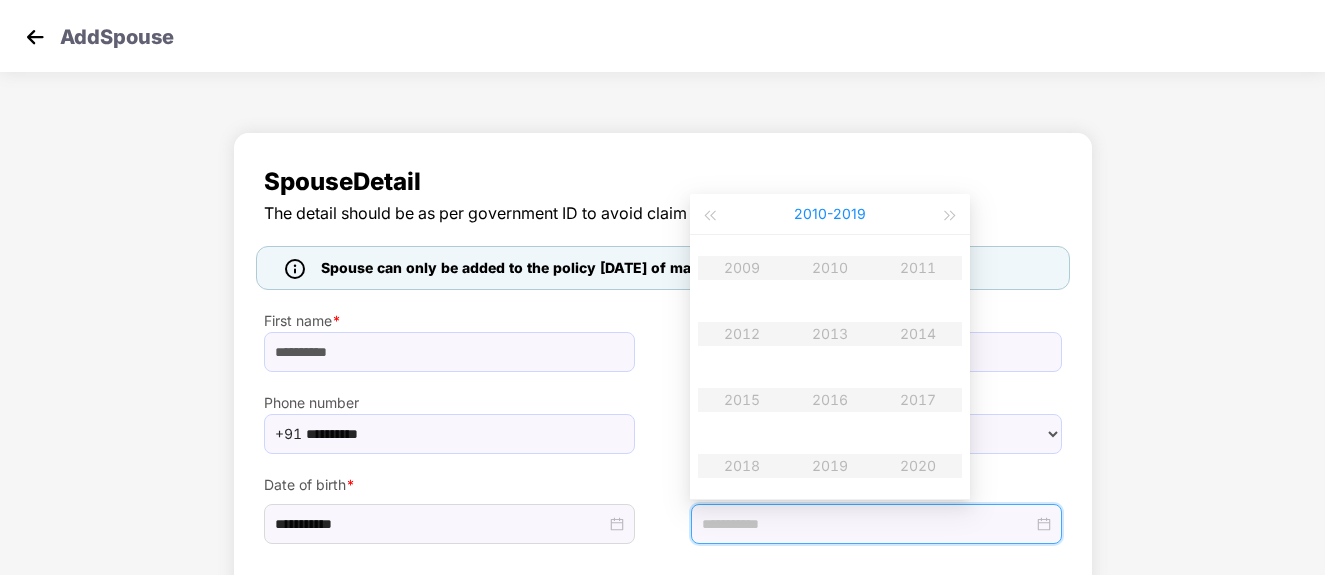 click on "[DATE] - [DATE]" at bounding box center [830, 214] 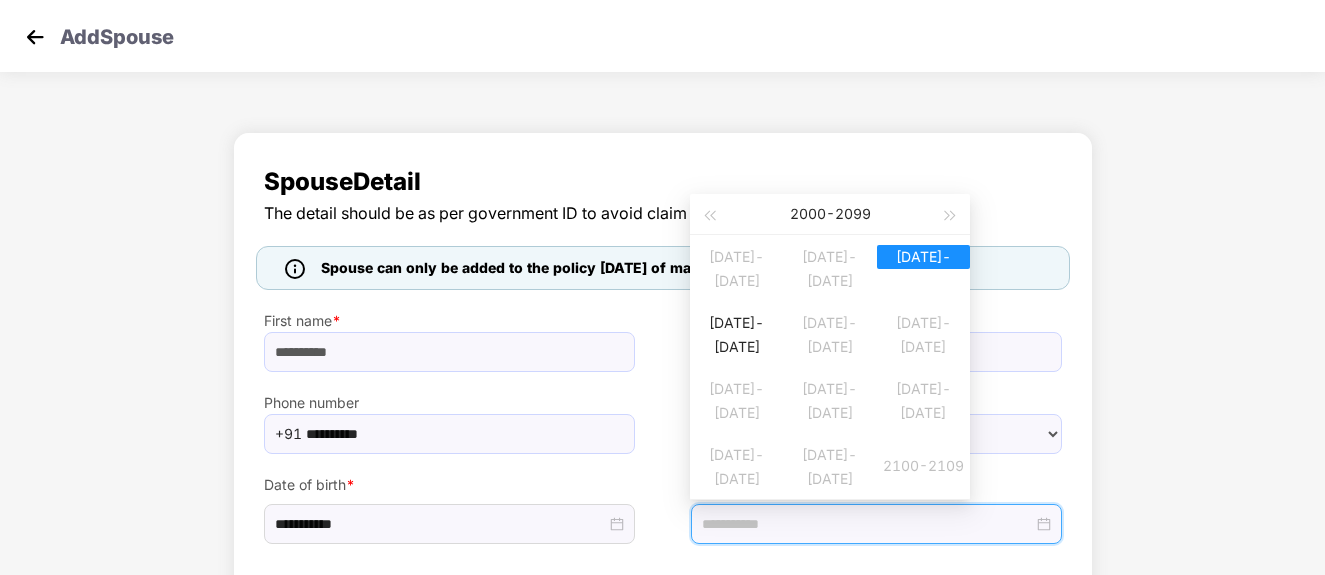 click on "[DATE] - [DATE]" at bounding box center (829, 214) 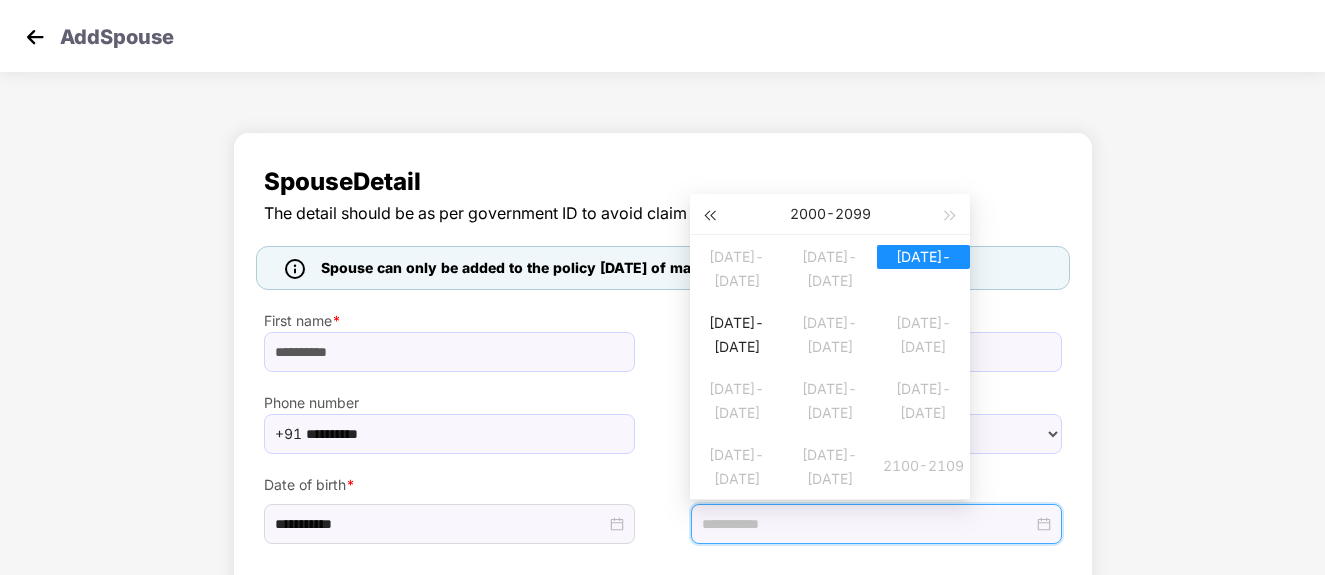 click at bounding box center (709, 214) 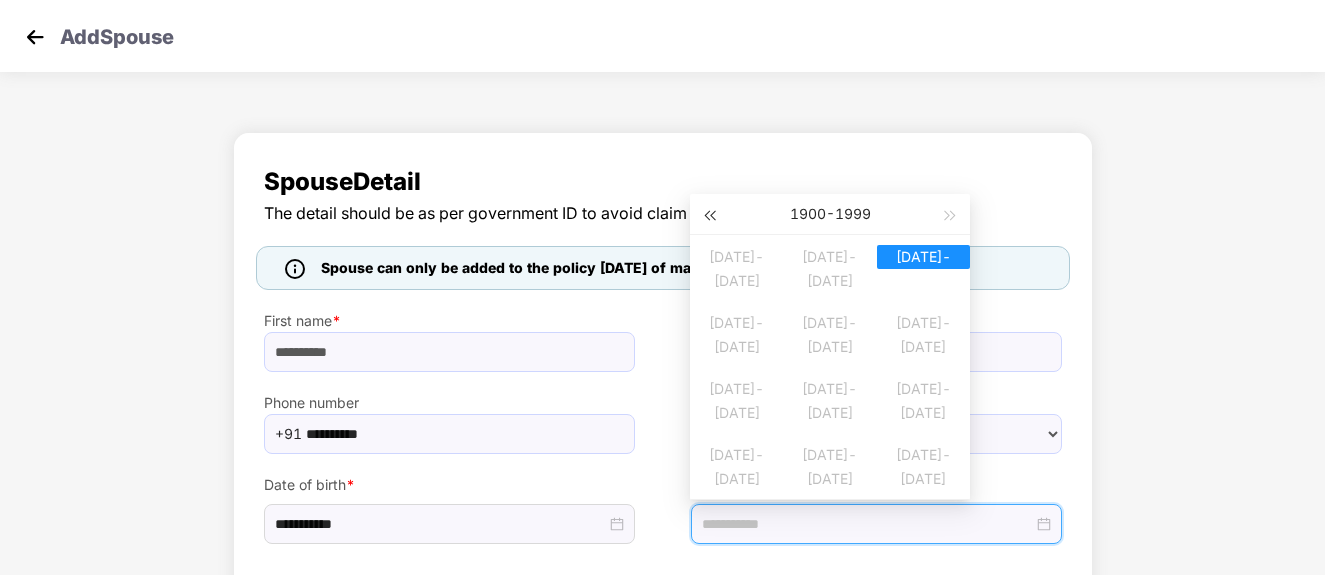 click at bounding box center (709, 214) 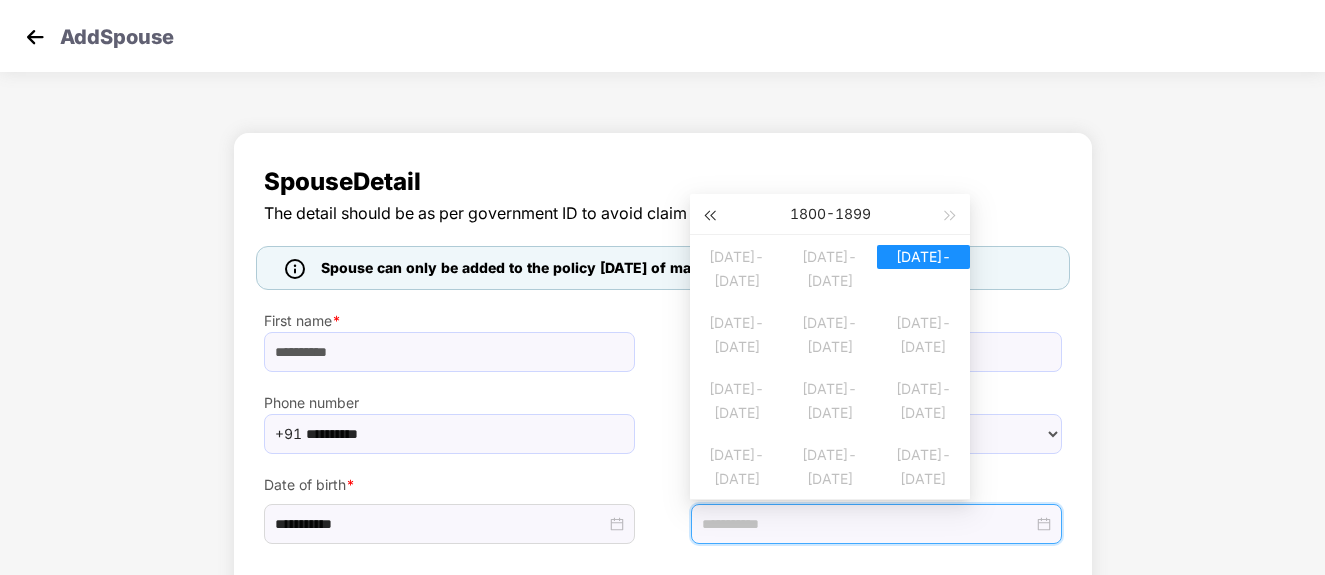 click at bounding box center (709, 214) 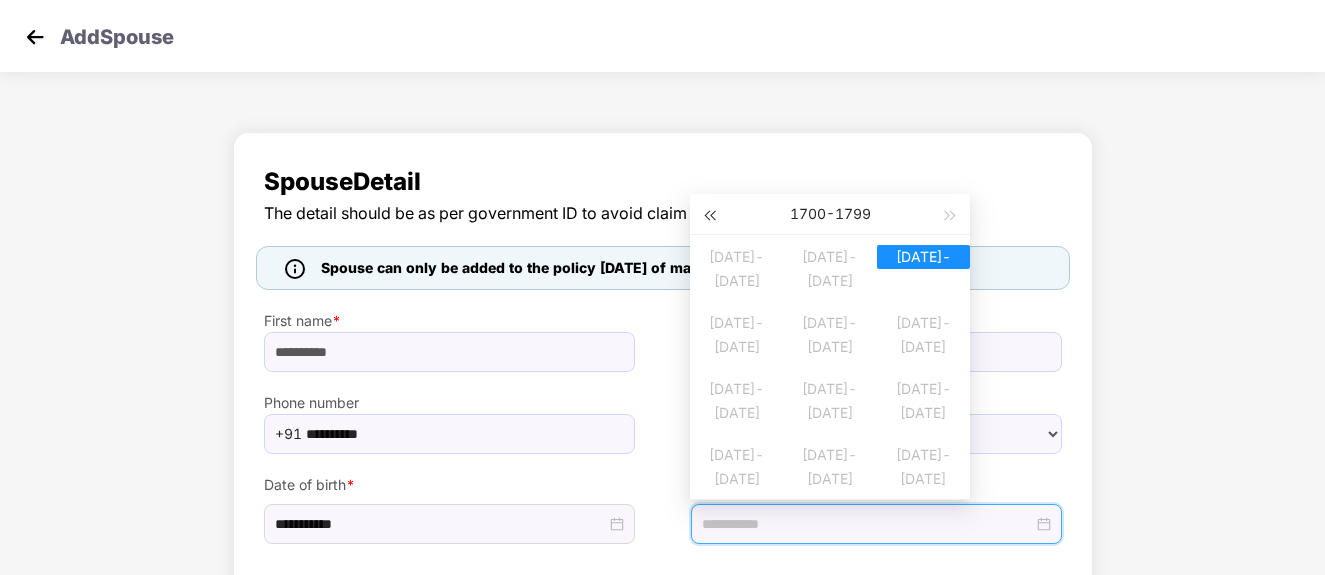 click at bounding box center [709, 214] 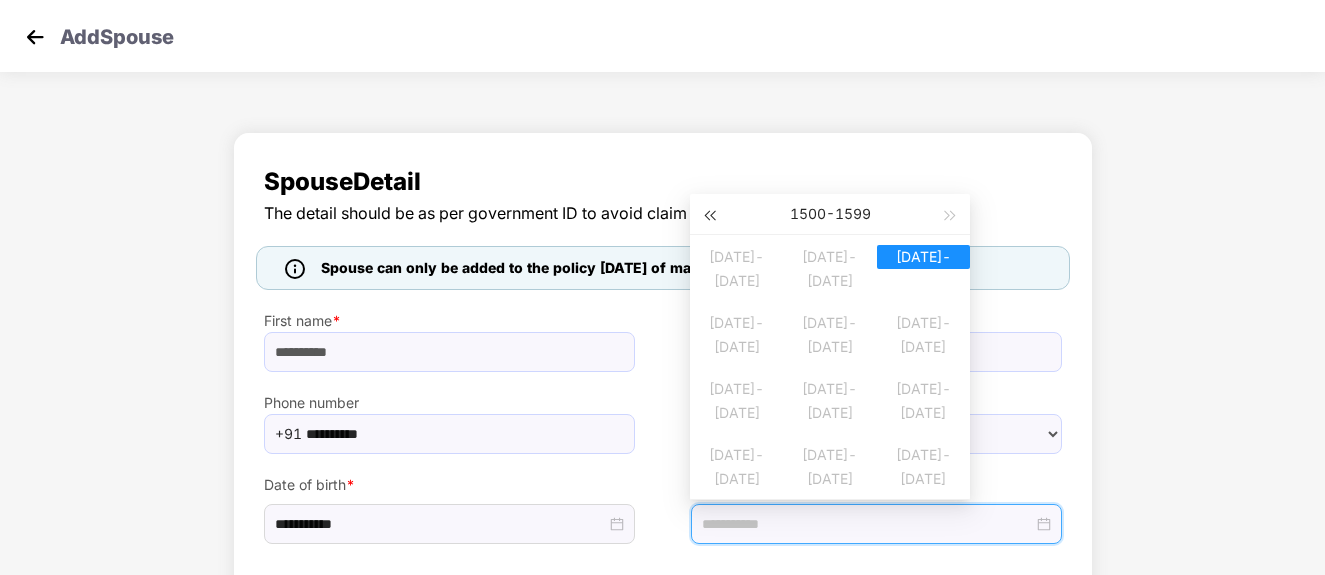 click at bounding box center (709, 214) 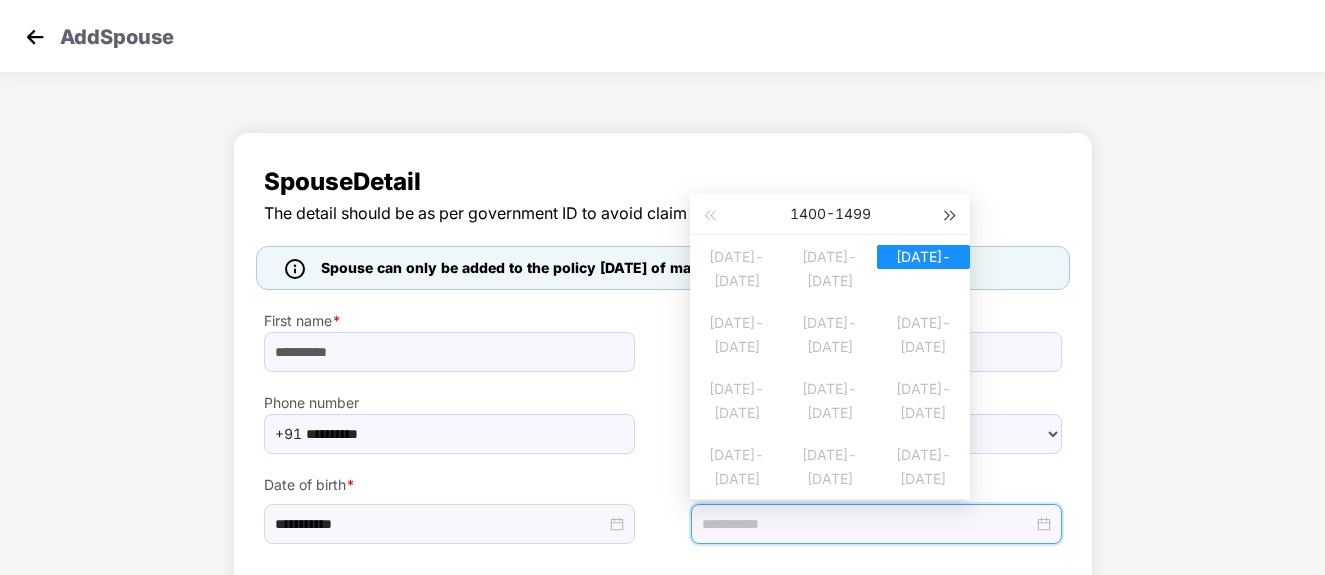 click at bounding box center [951, 214] 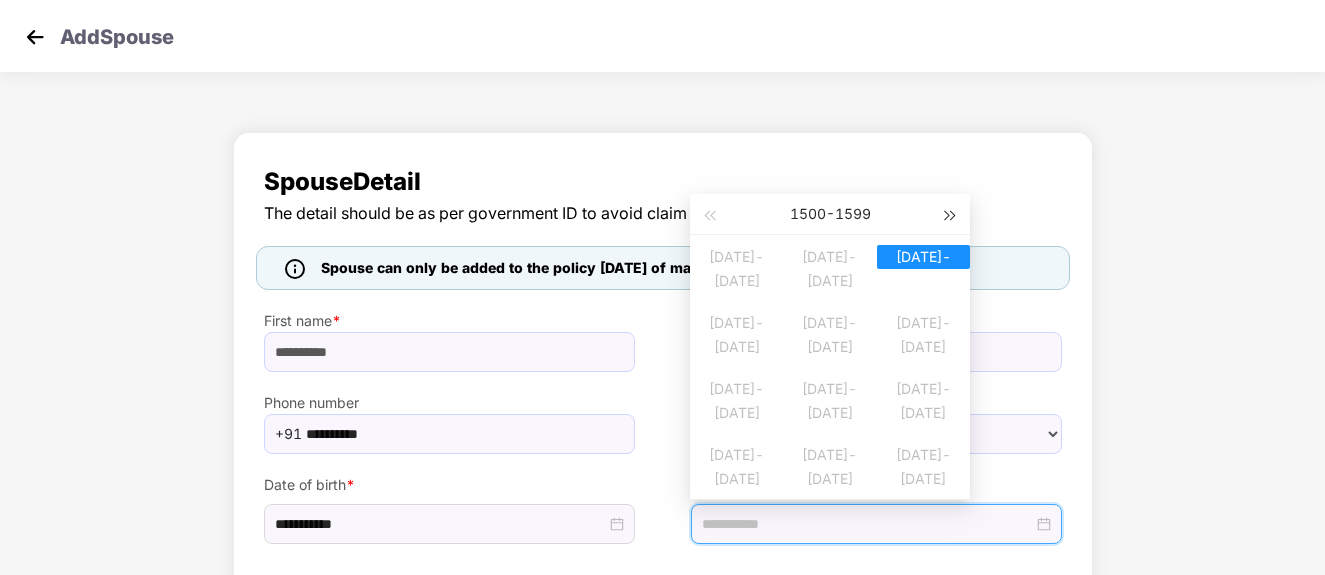 click at bounding box center (951, 214) 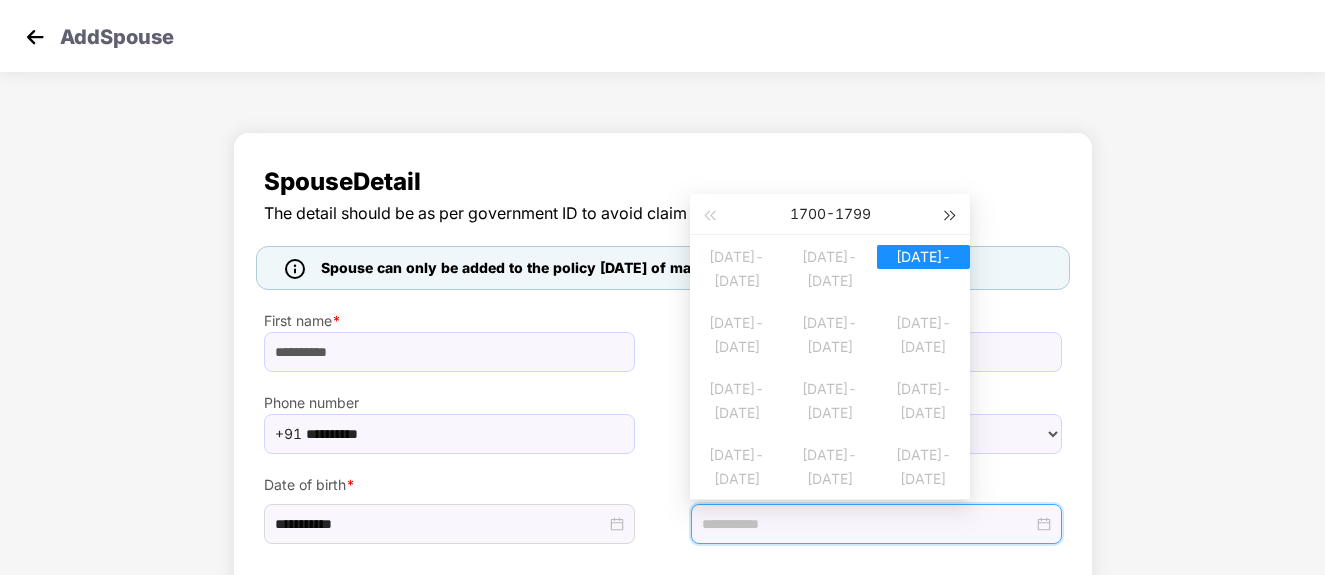 click at bounding box center (951, 214) 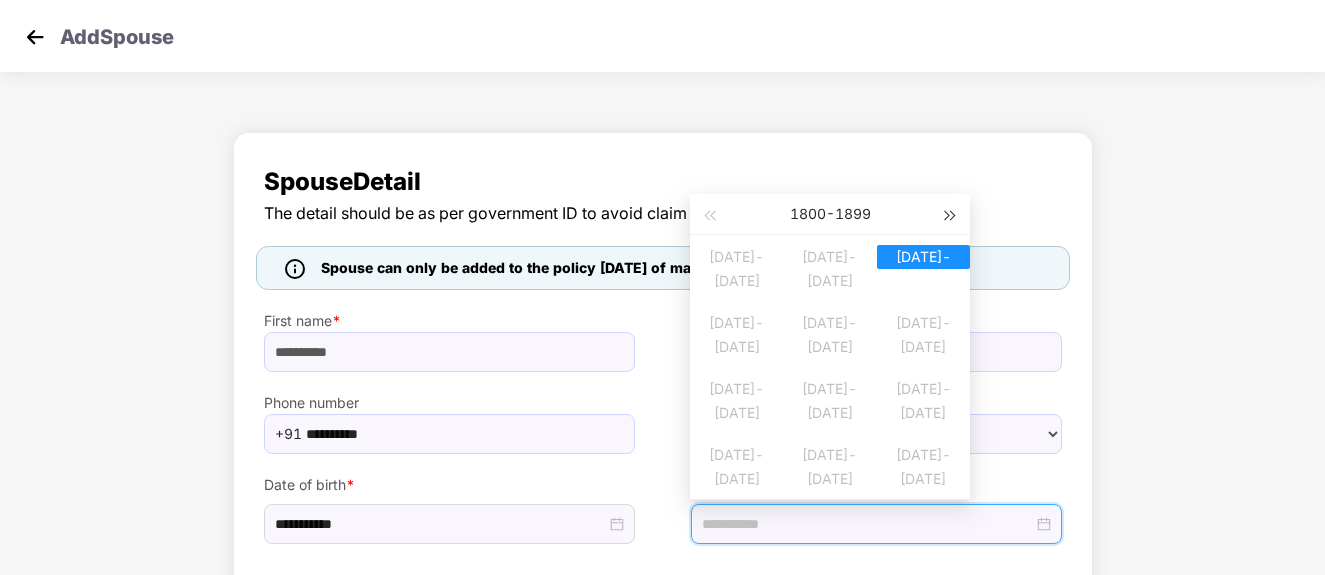 click at bounding box center [951, 214] 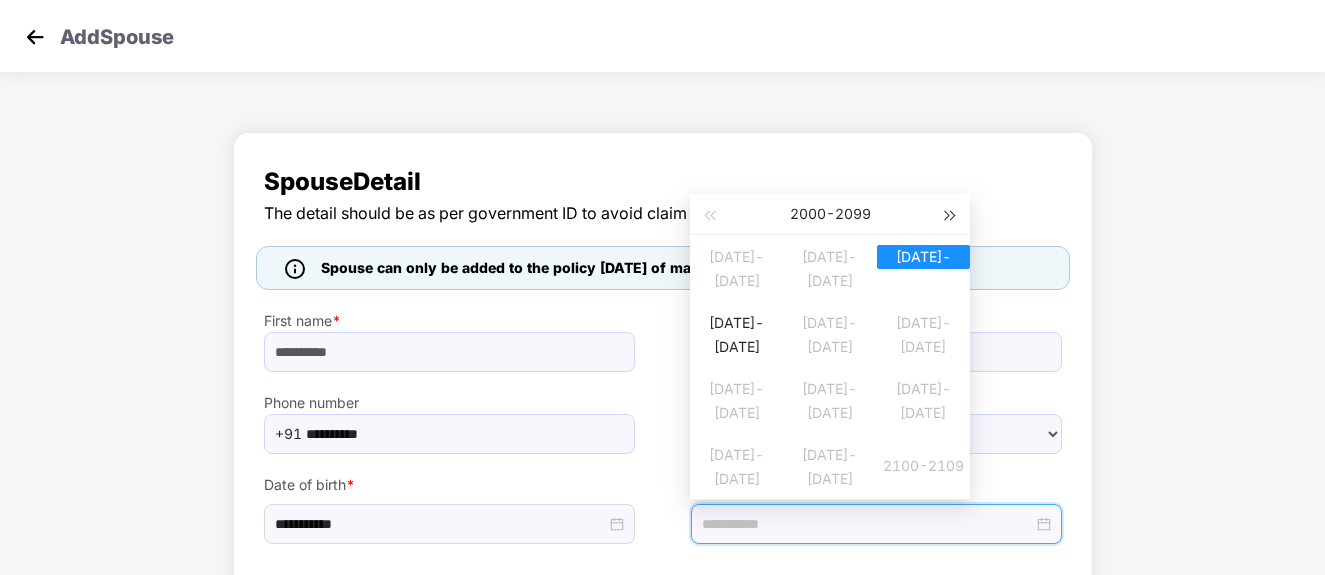 click at bounding box center [951, 214] 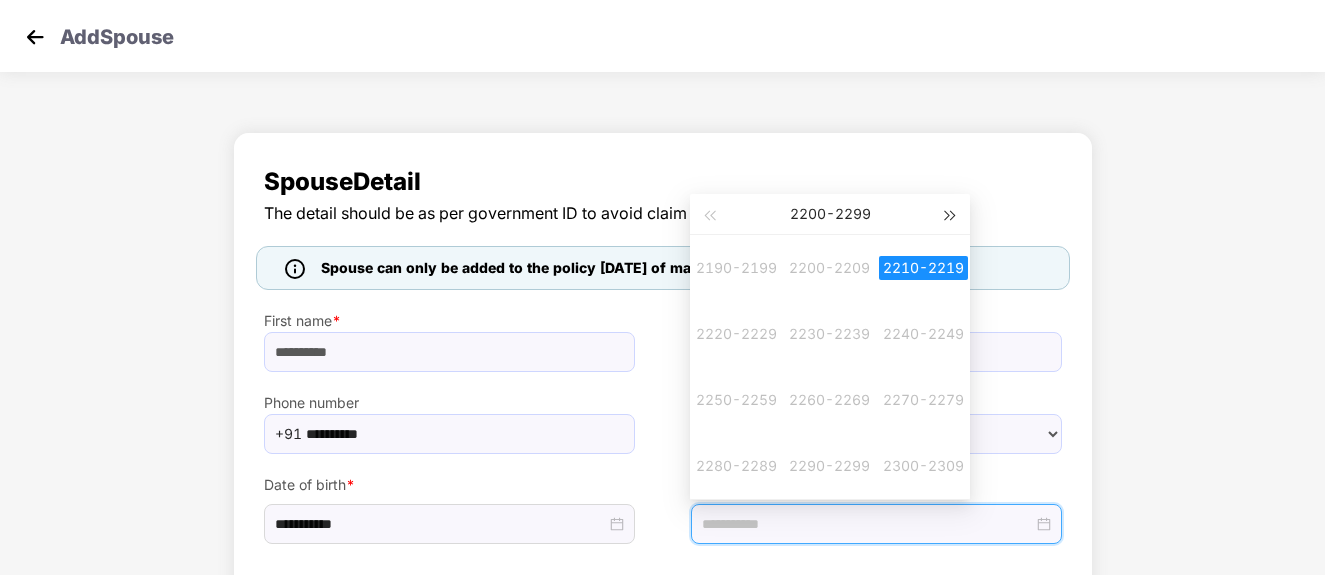 click at bounding box center (951, 214) 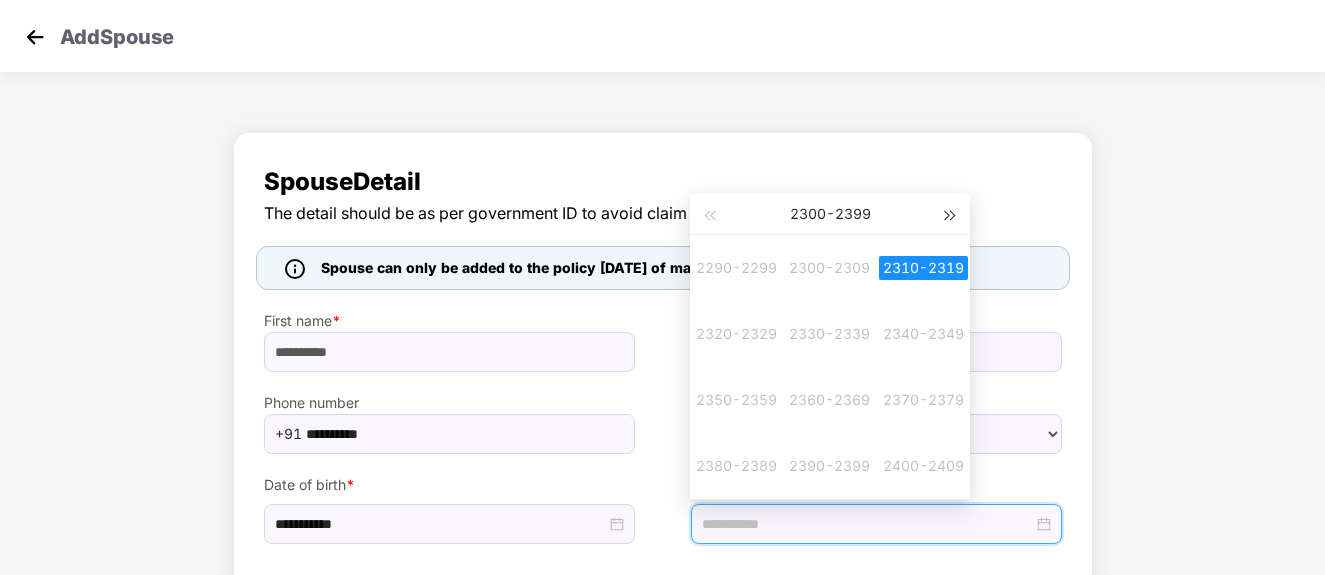 click at bounding box center (951, 214) 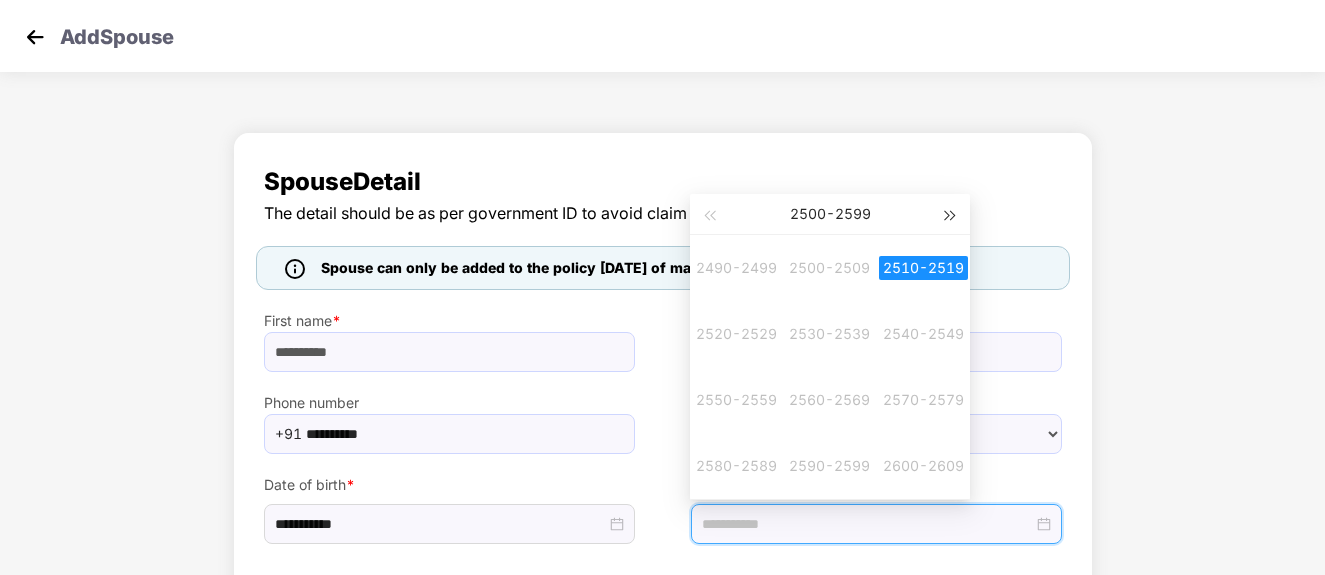 click at bounding box center (951, 214) 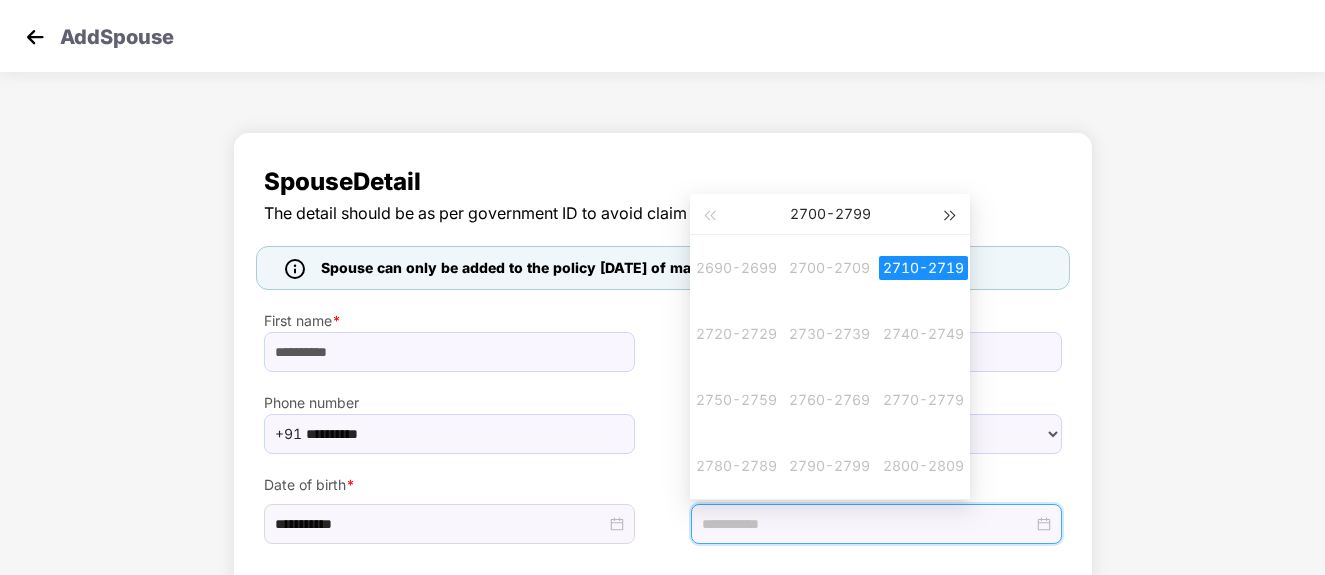 click at bounding box center (951, 214) 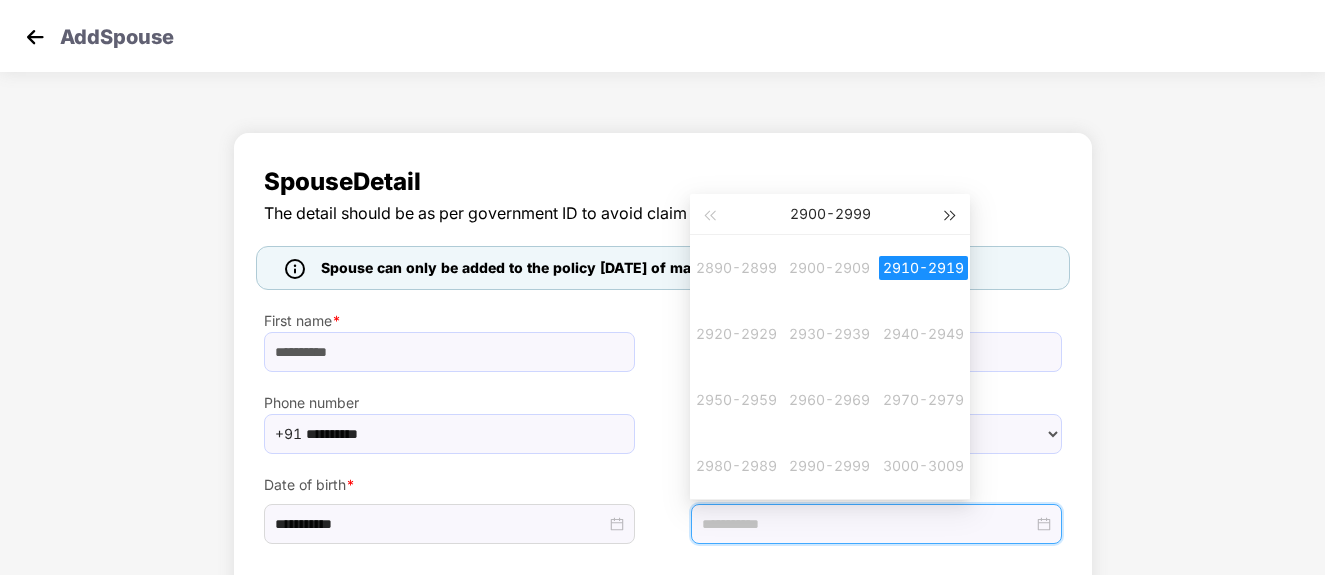 click at bounding box center [951, 214] 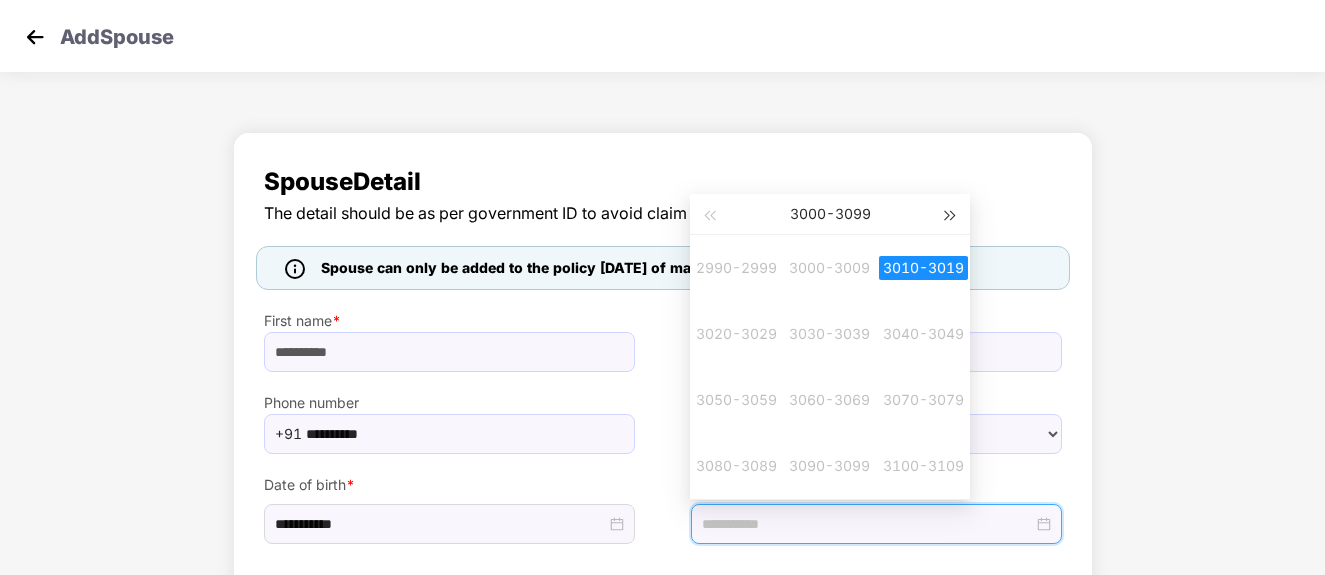 click at bounding box center [951, 214] 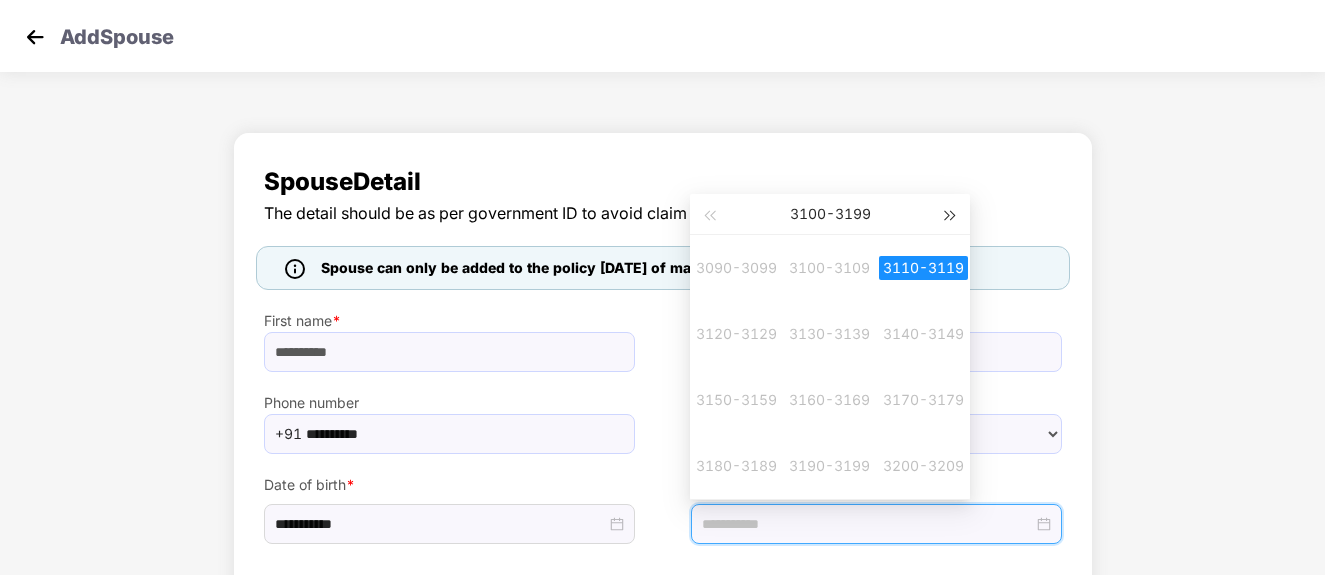 click at bounding box center (951, 214) 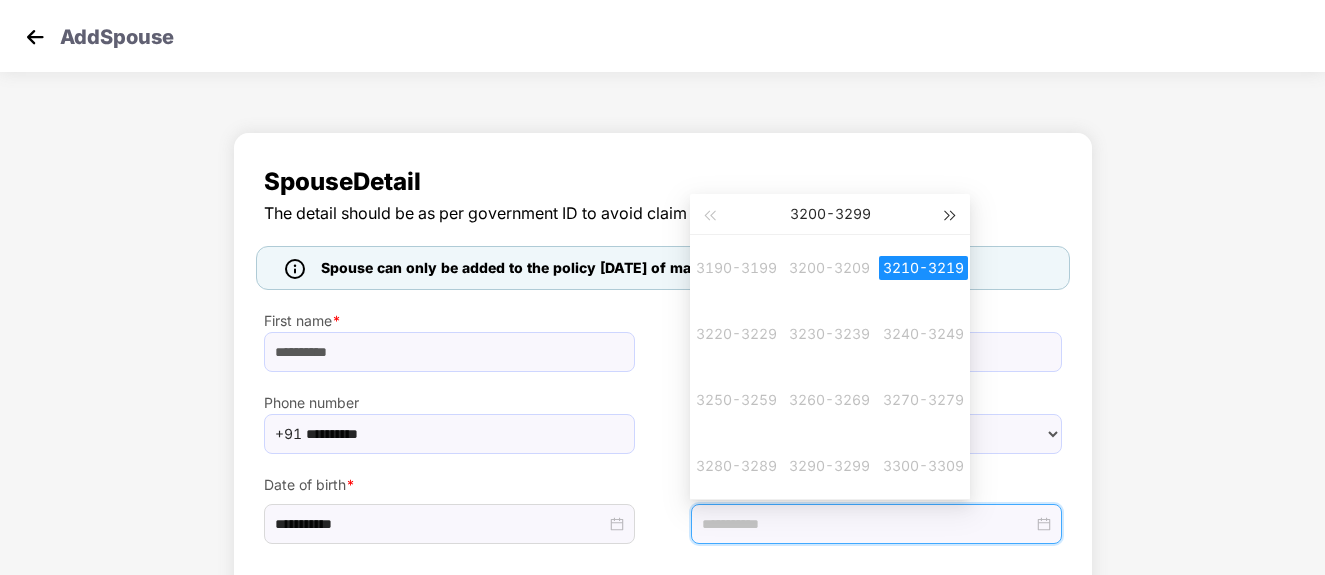 click at bounding box center [951, 214] 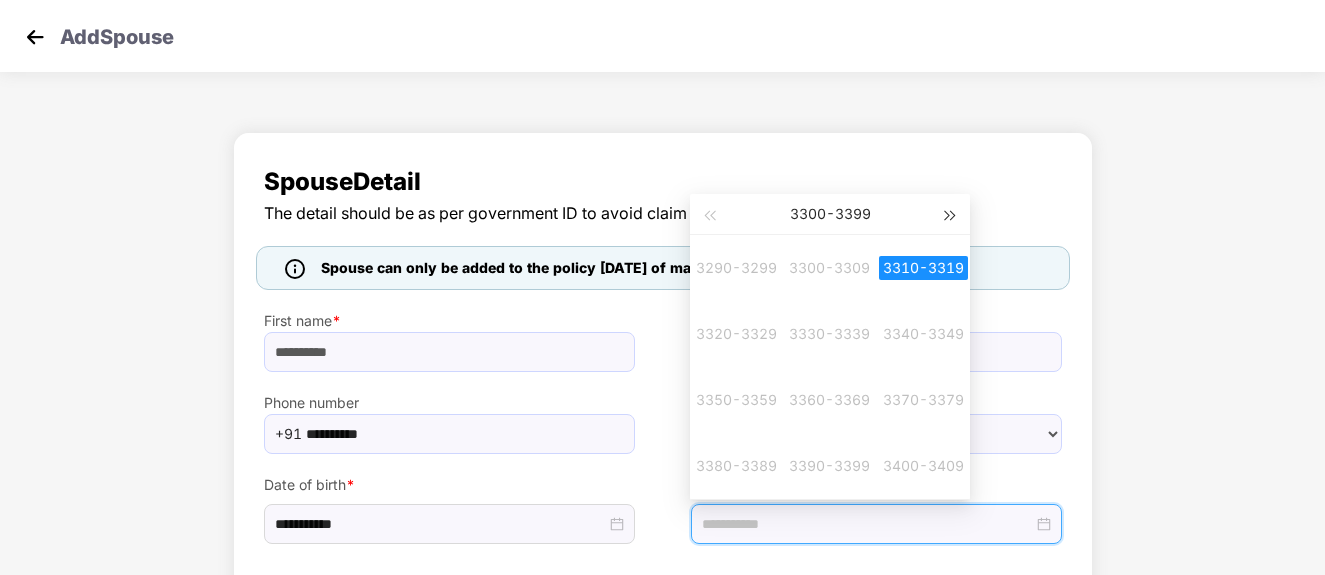 click at bounding box center [951, 214] 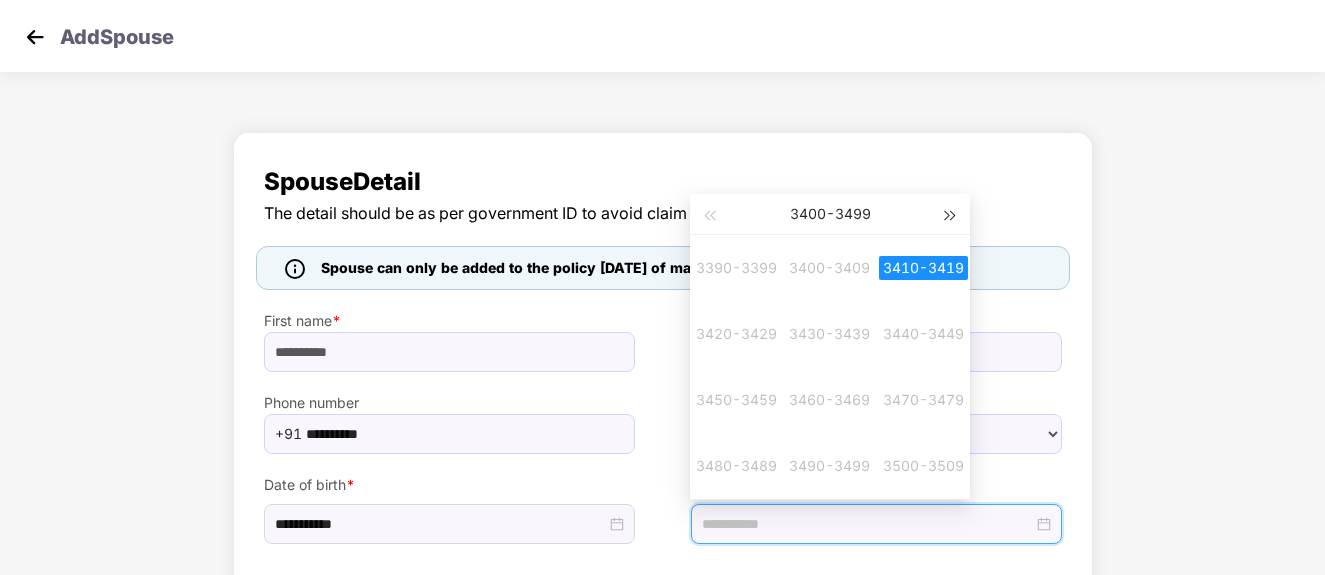 click at bounding box center (951, 214) 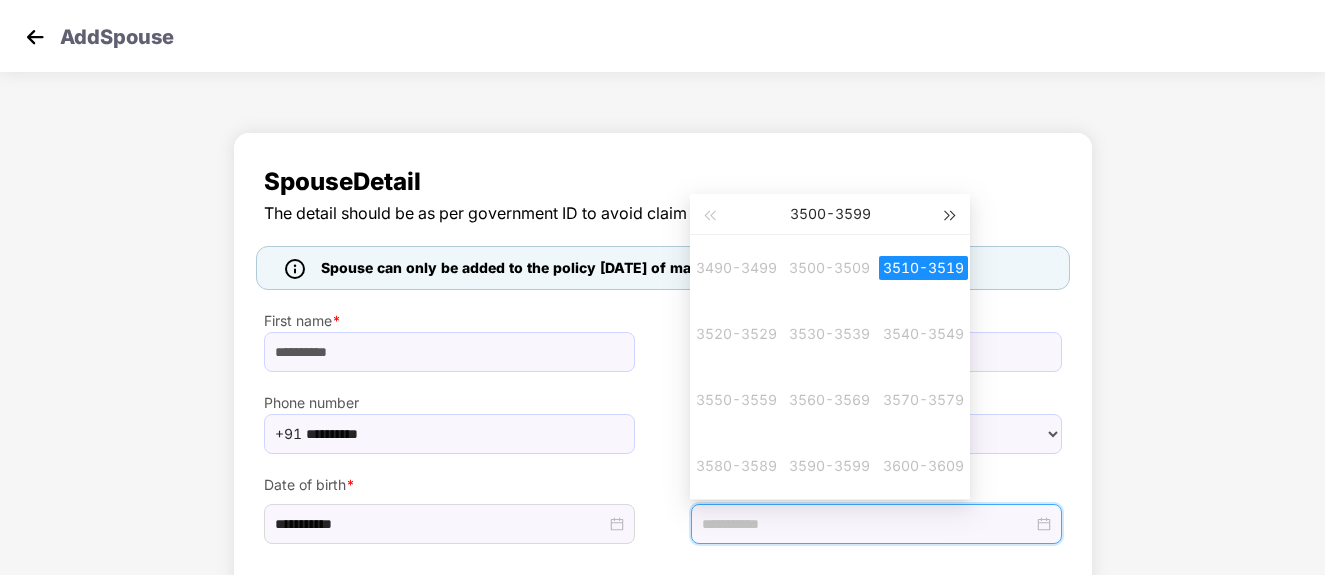 click at bounding box center (951, 214) 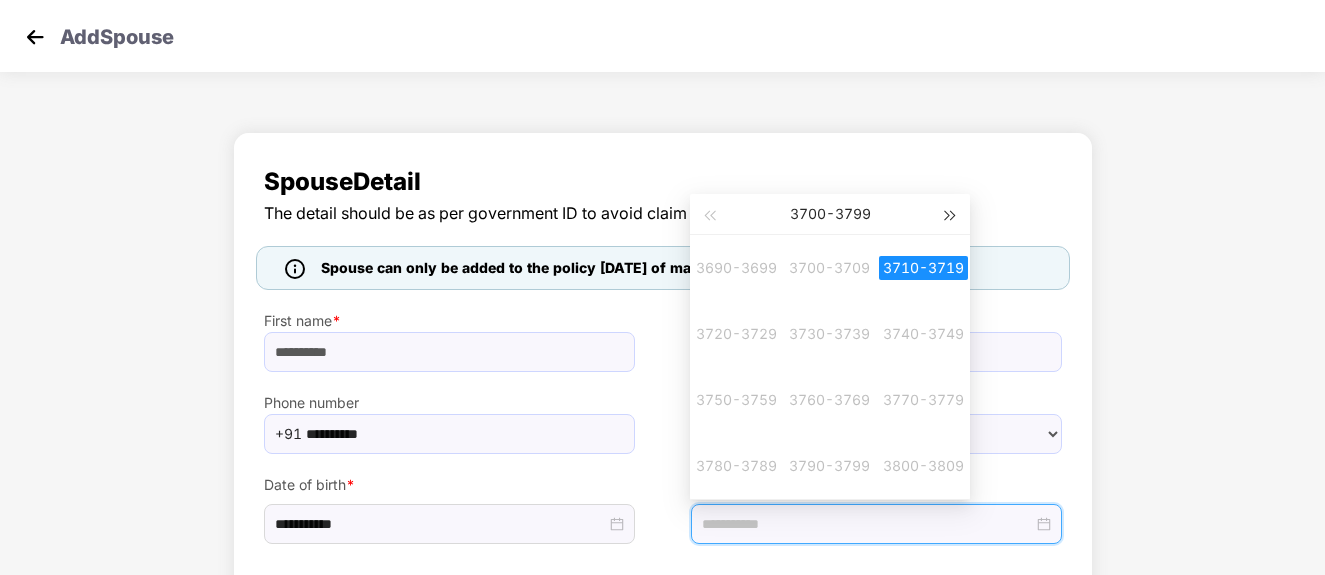 click at bounding box center (951, 214) 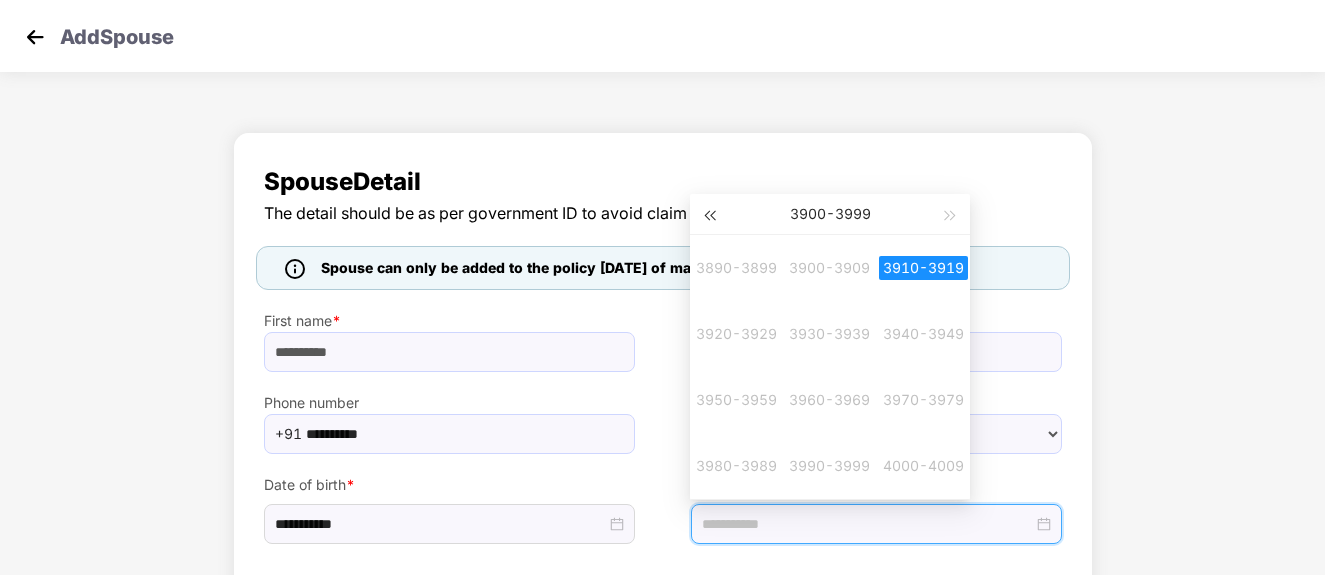 click at bounding box center [709, 214] 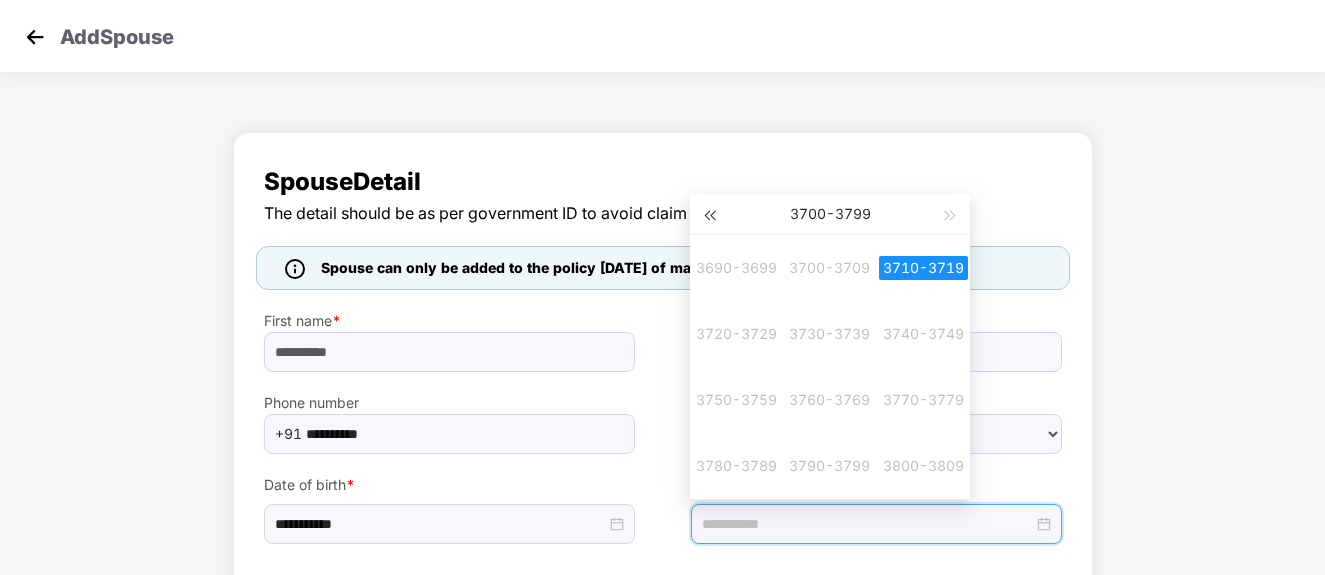 click at bounding box center (709, 214) 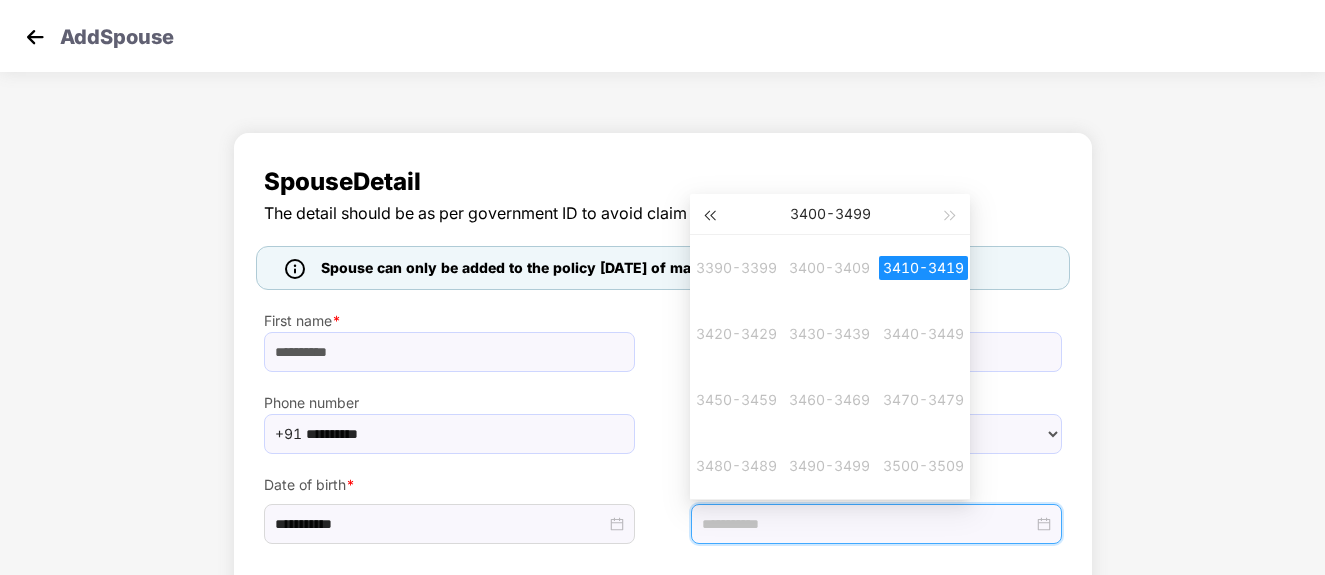 click at bounding box center [709, 214] 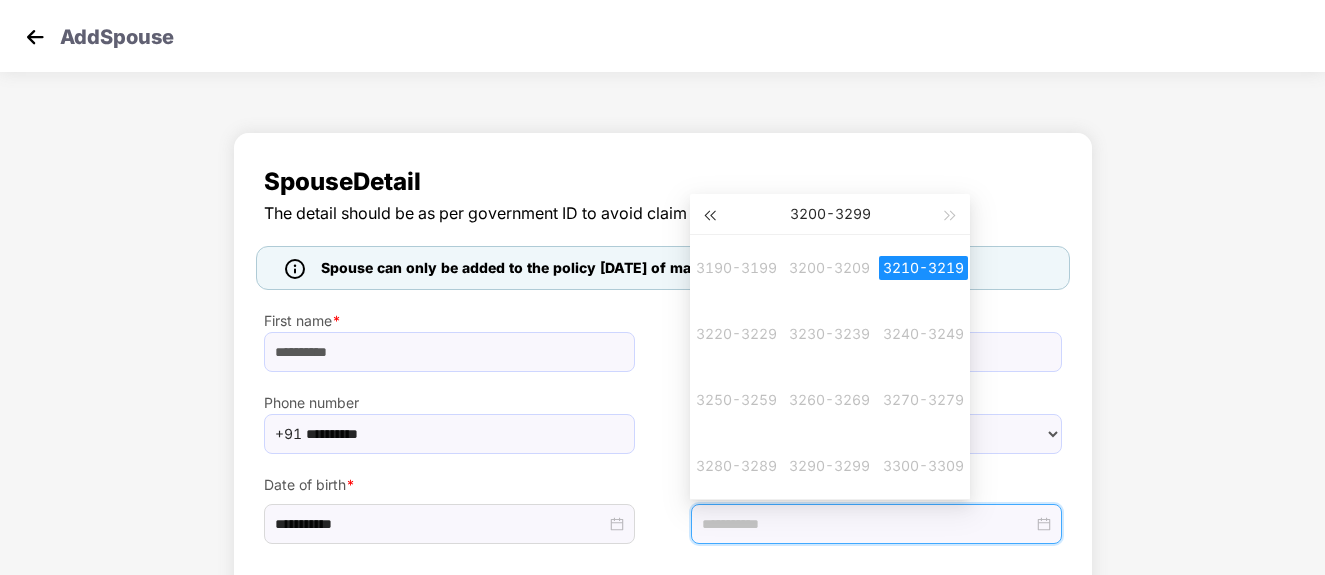 click at bounding box center [709, 214] 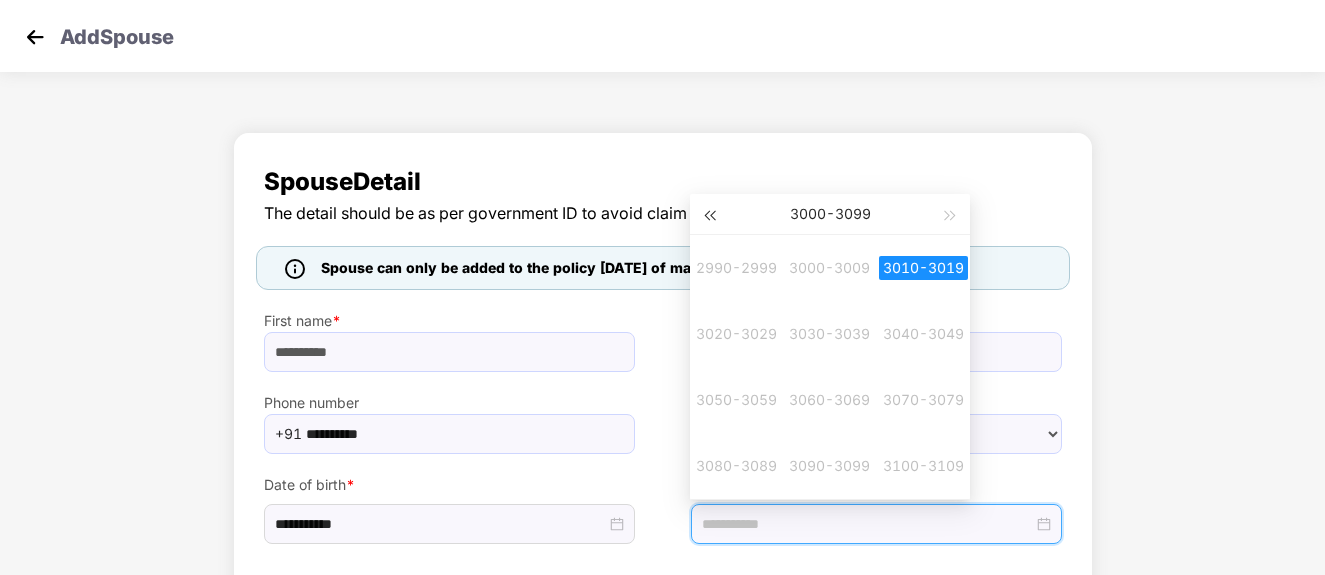 click at bounding box center (709, 214) 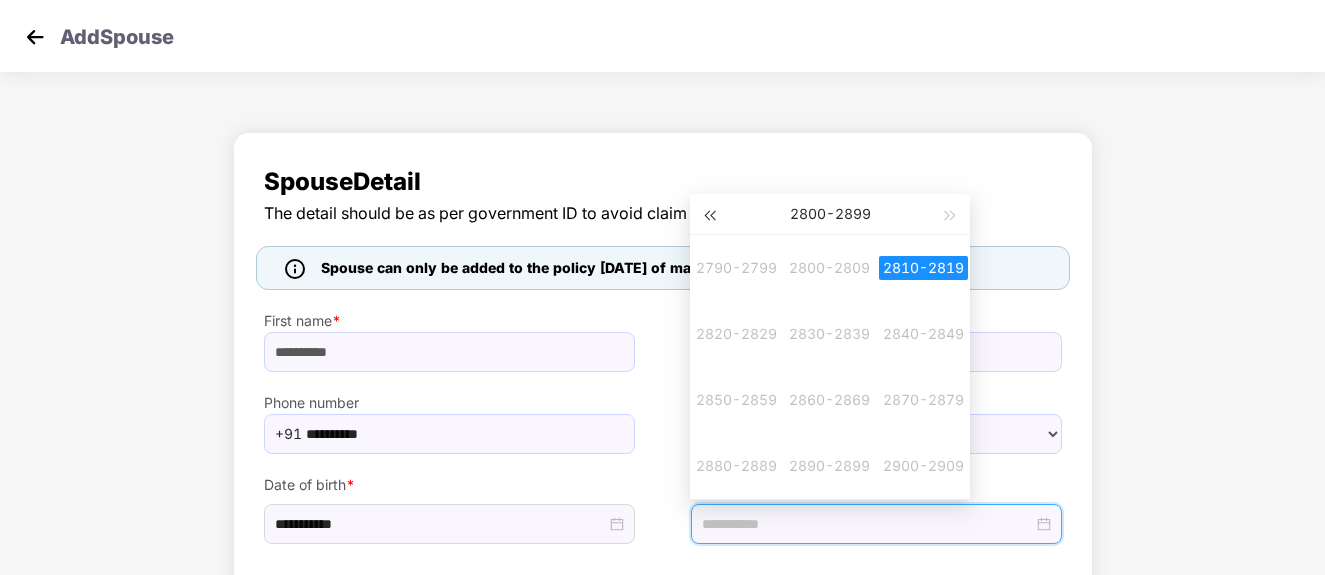 click at bounding box center (709, 214) 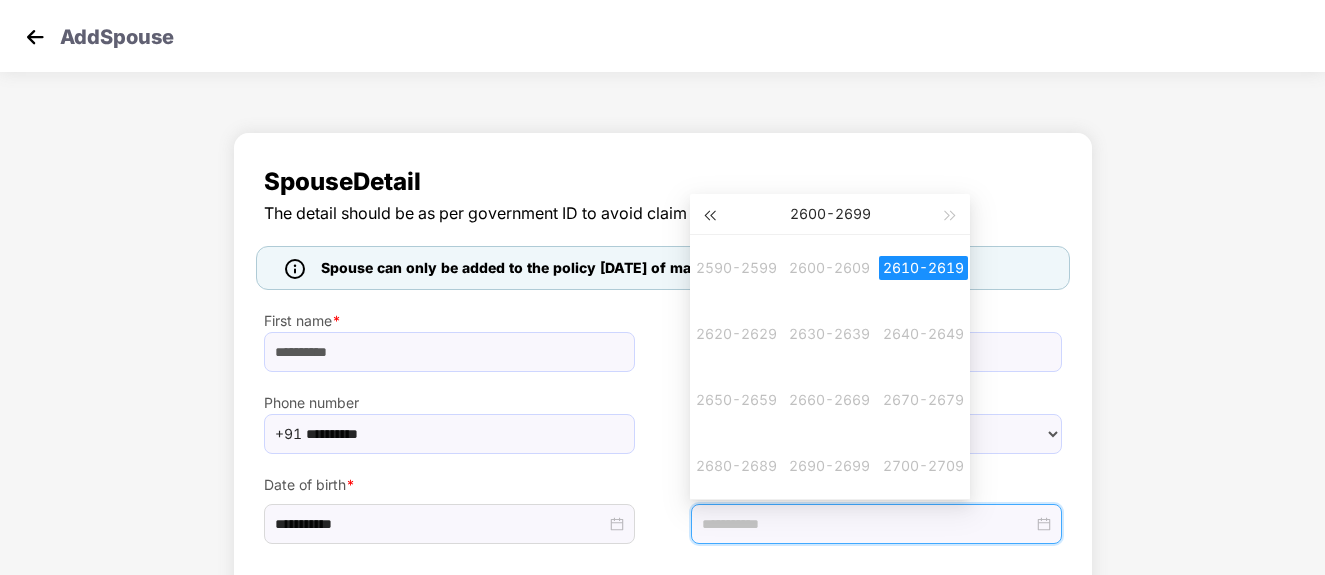 click at bounding box center (709, 214) 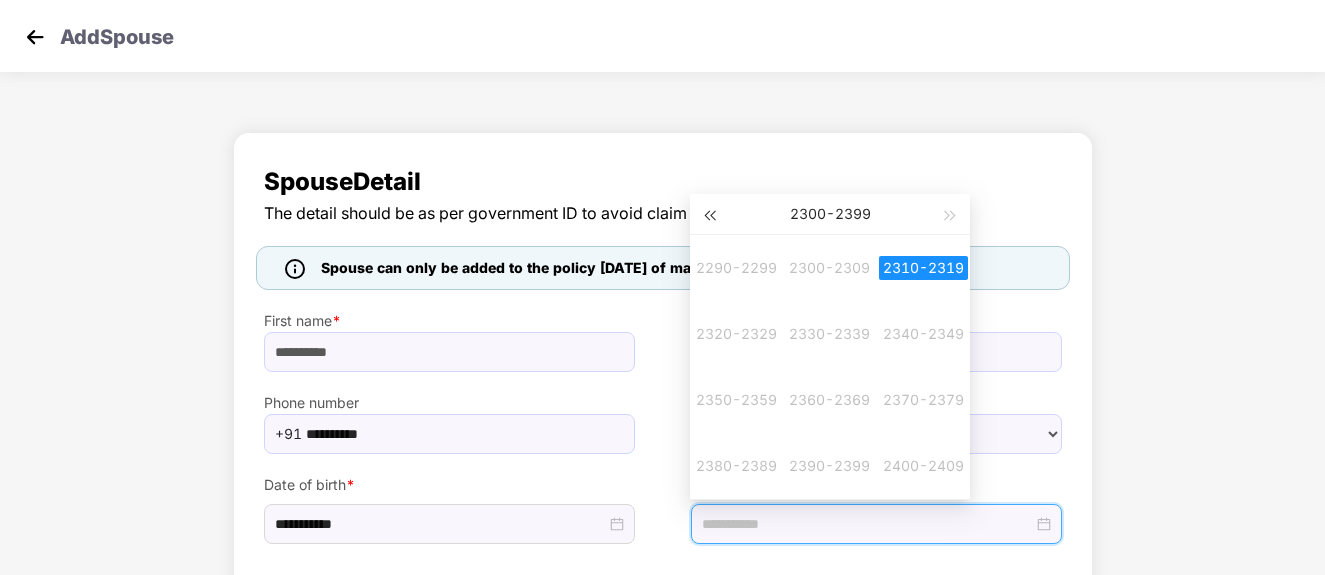 click at bounding box center (709, 214) 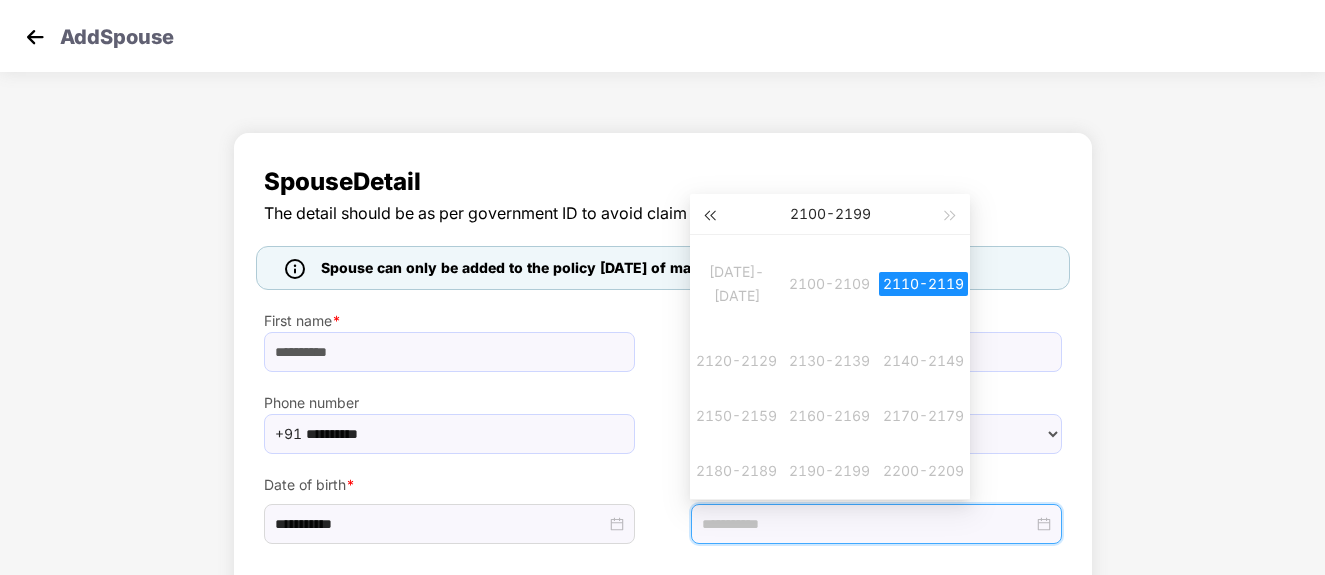 click at bounding box center (709, 214) 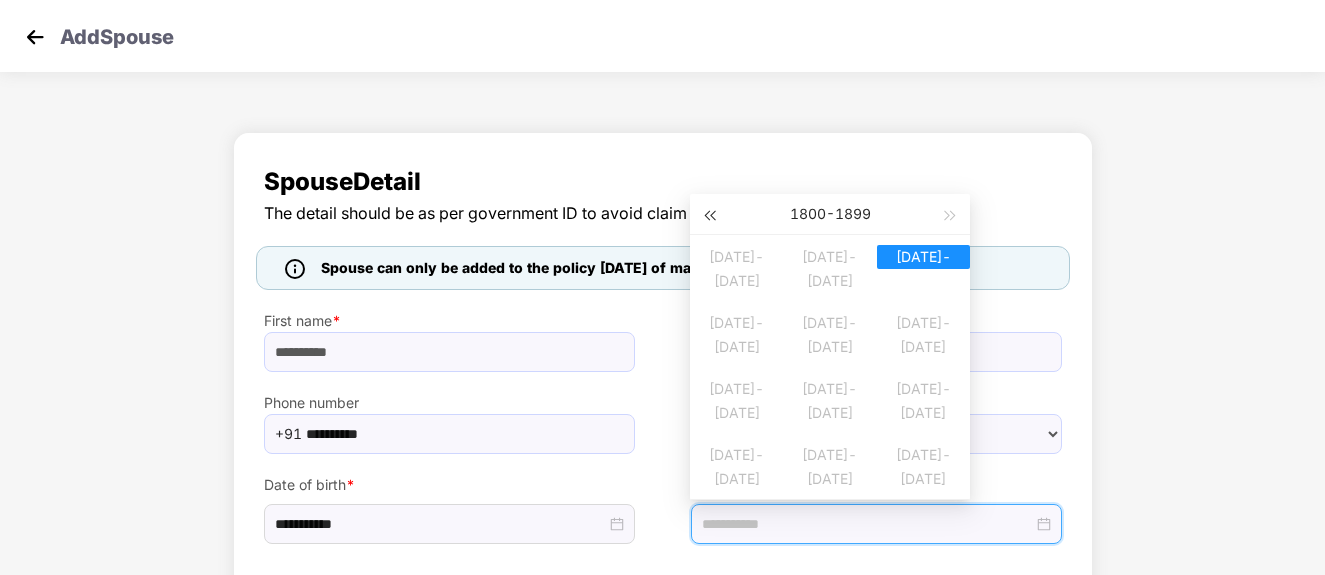 click at bounding box center [709, 214] 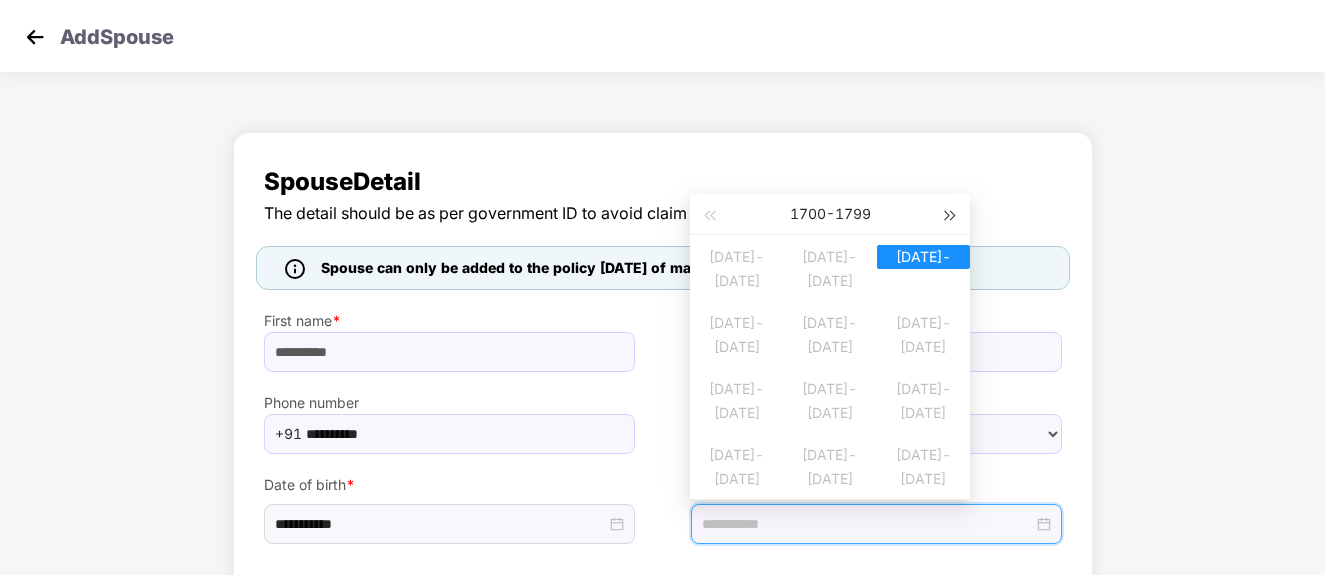 click at bounding box center (951, 214) 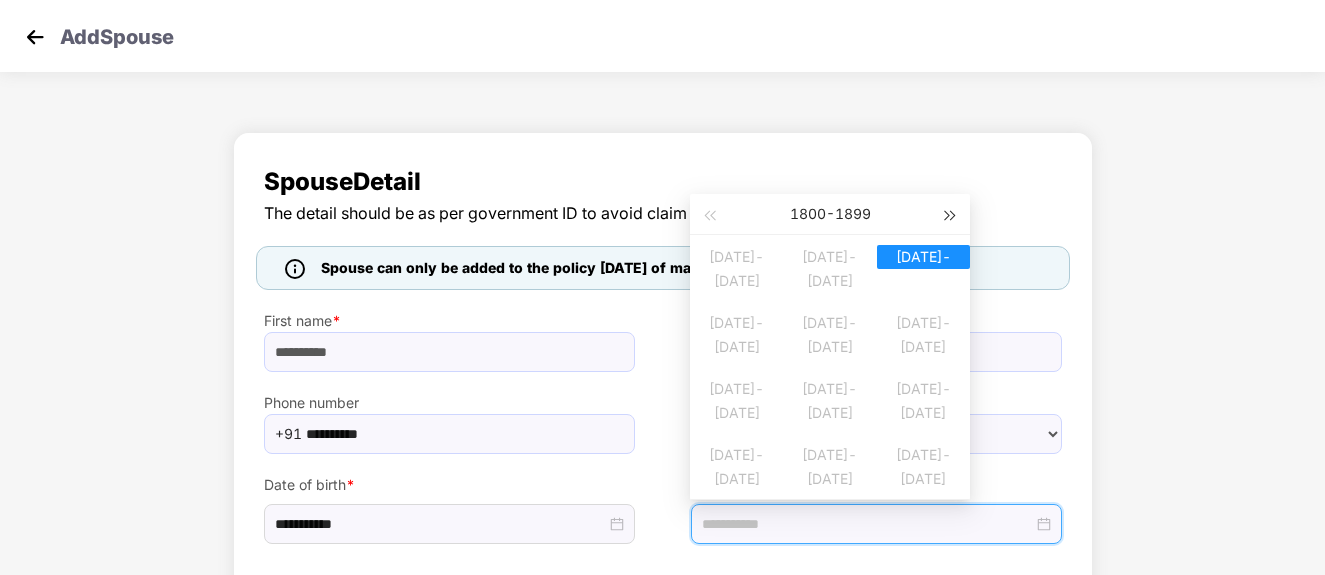click at bounding box center [951, 214] 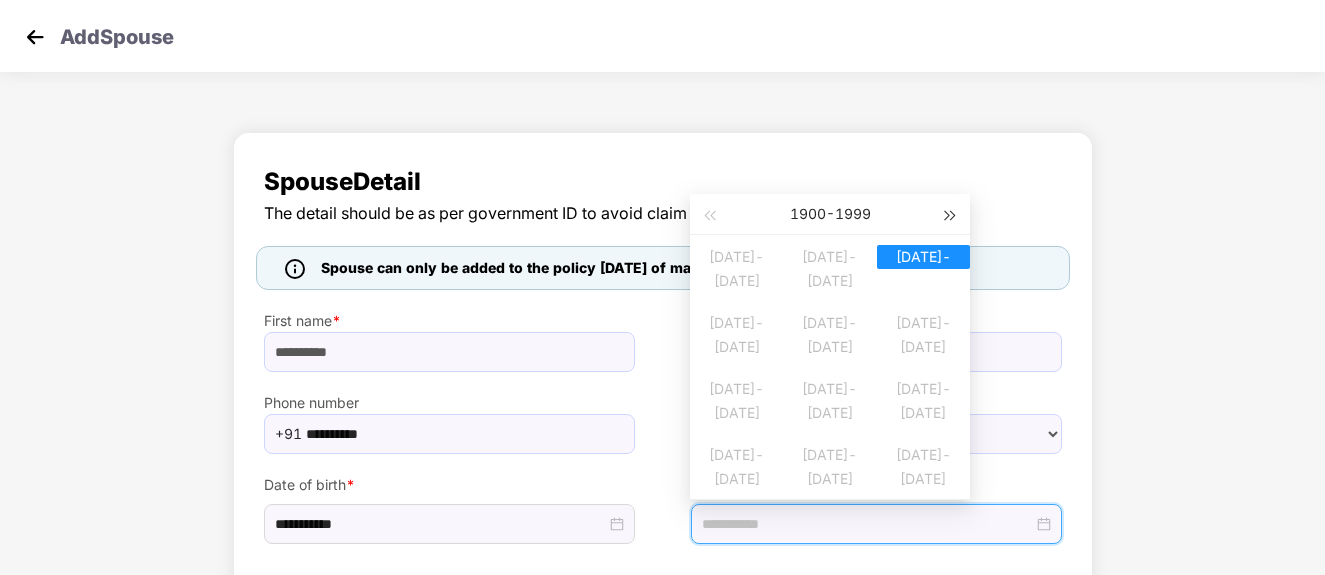 click at bounding box center (951, 214) 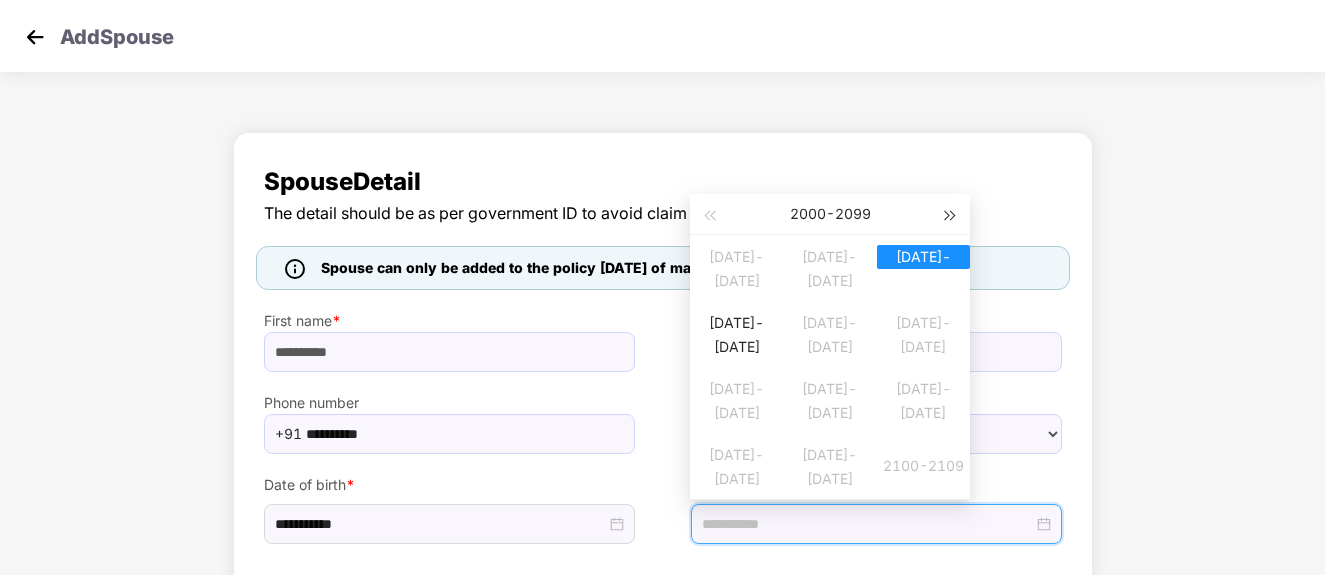 click at bounding box center [951, 214] 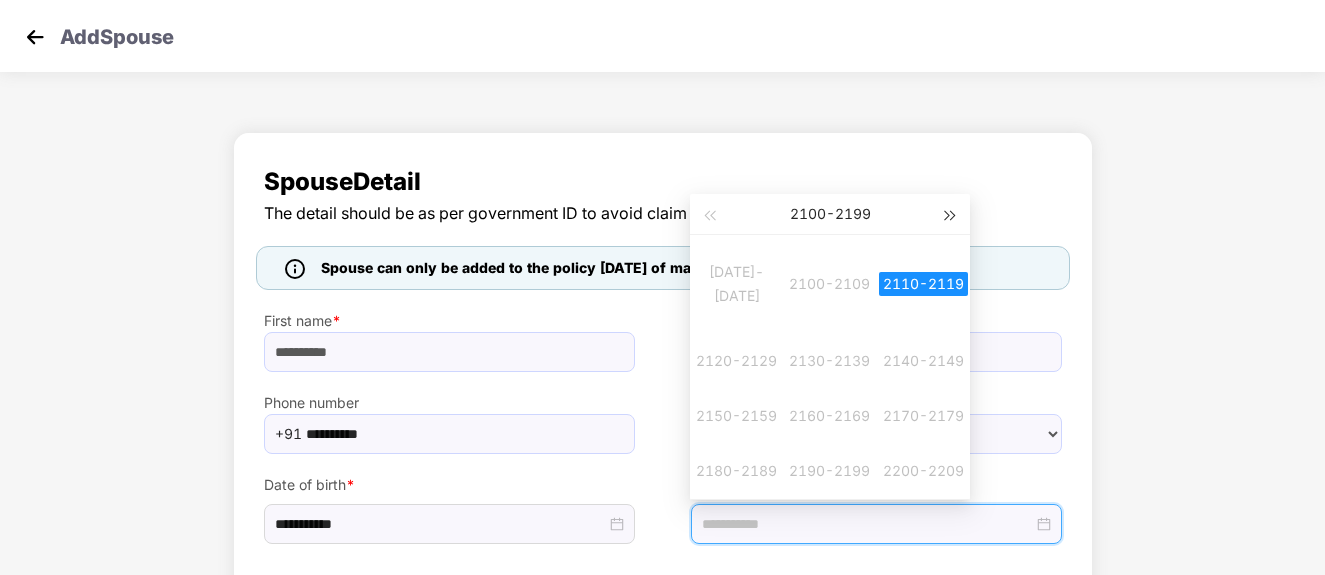 click at bounding box center (951, 214) 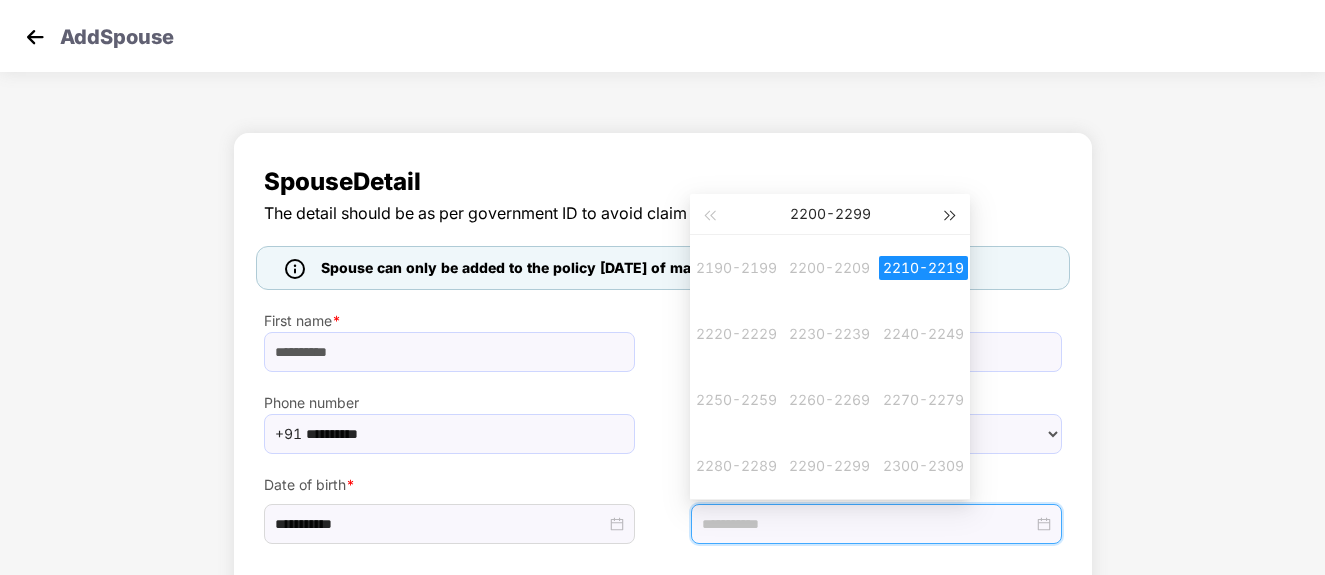 click at bounding box center (951, 214) 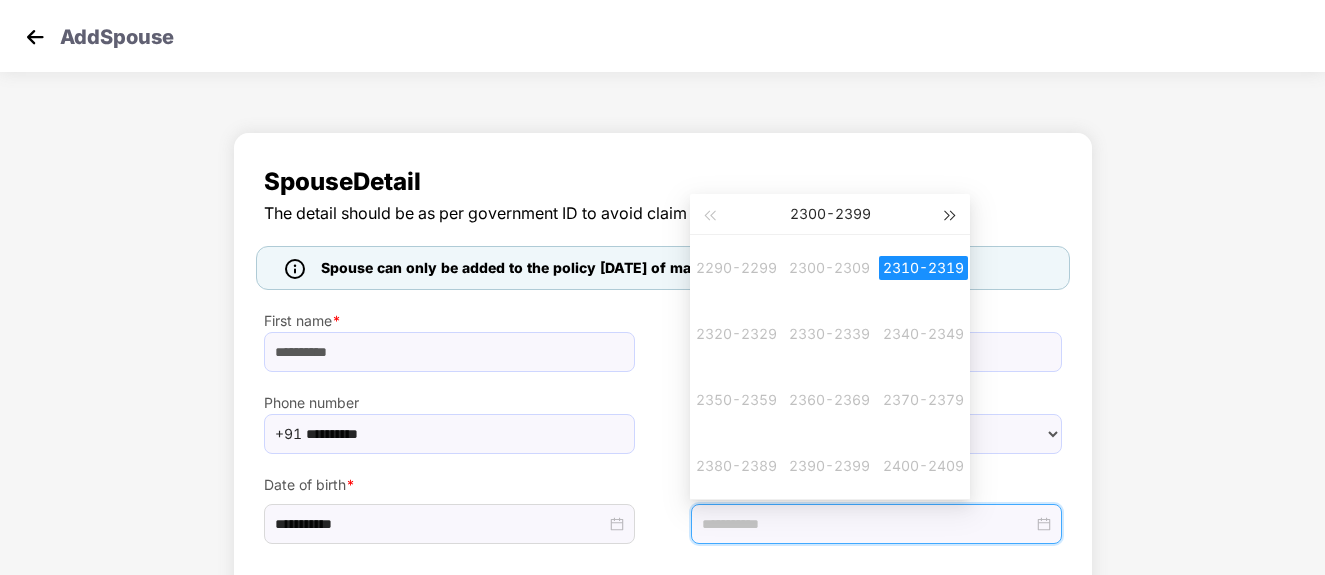 click at bounding box center (951, 214) 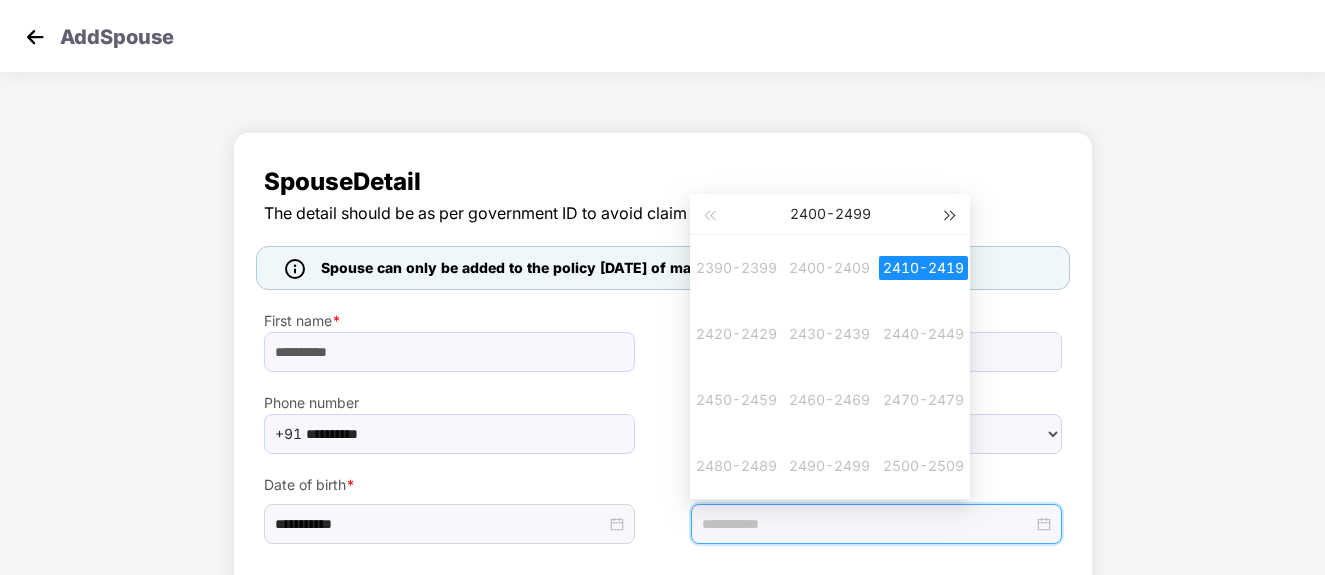 click at bounding box center [951, 214] 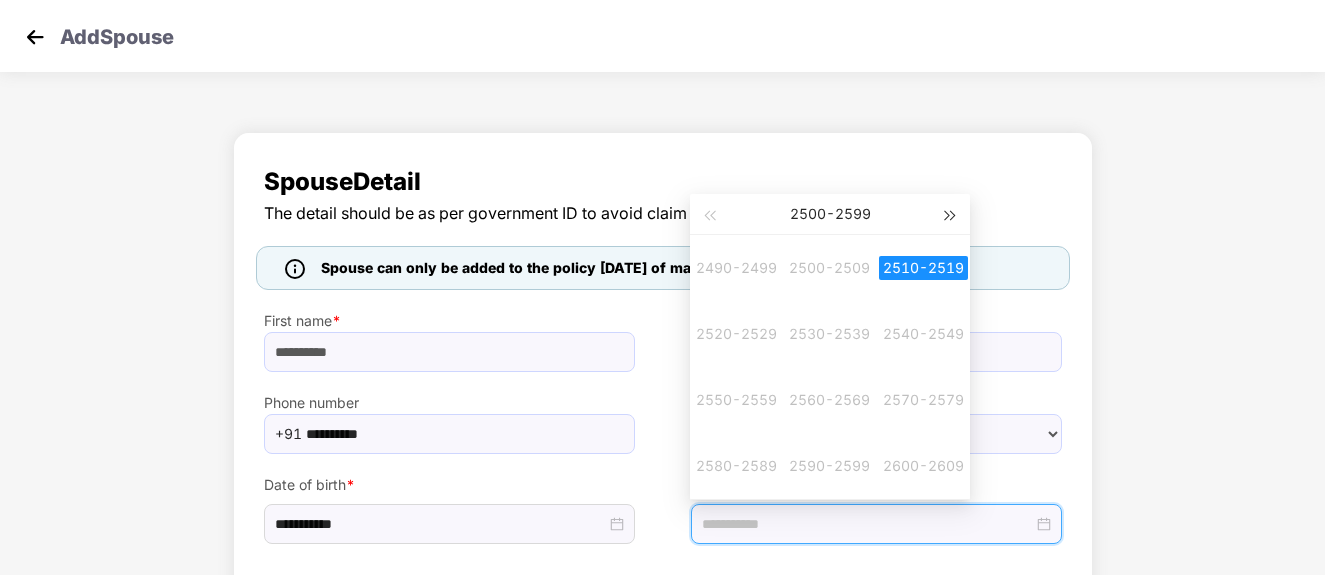 click at bounding box center (951, 214) 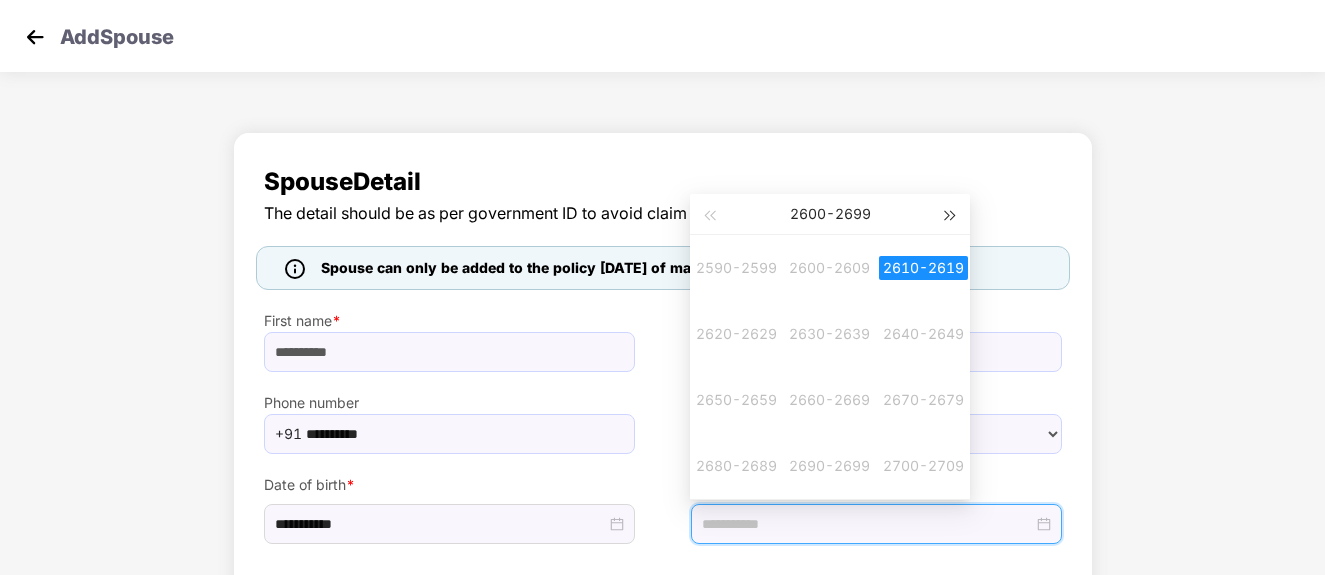 click at bounding box center [951, 214] 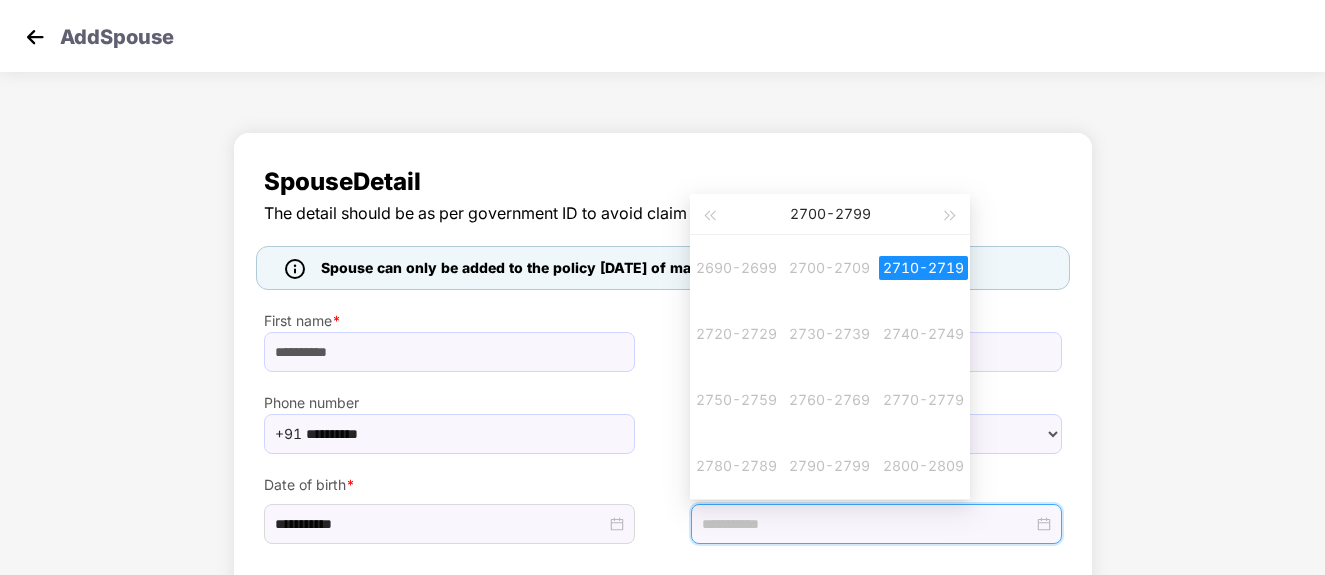 click on "**********" at bounding box center (662, 411) 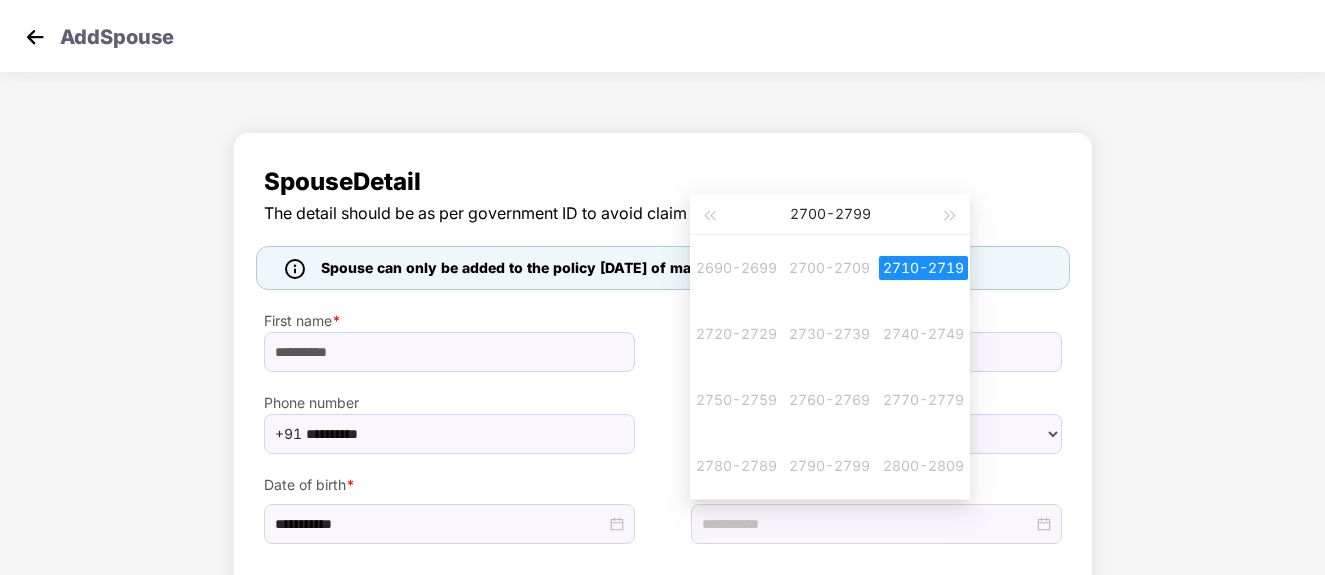 click at bounding box center [876, 520] 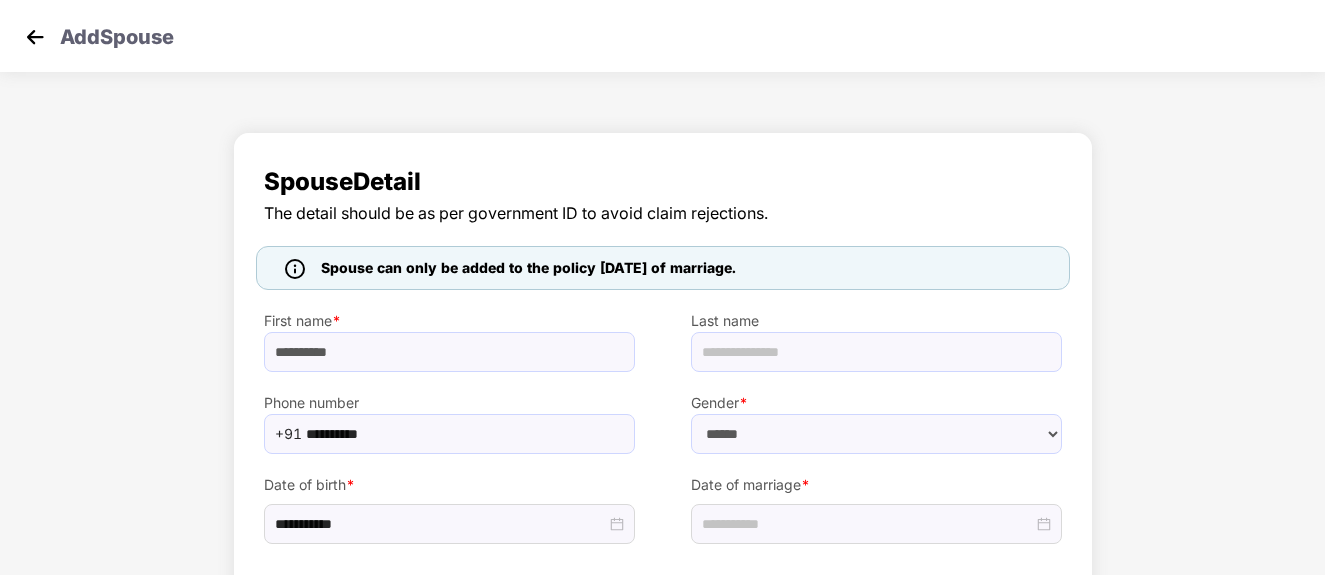 drag, startPoint x: 803, startPoint y: 537, endPoint x: 815, endPoint y: 489, distance: 49.47727 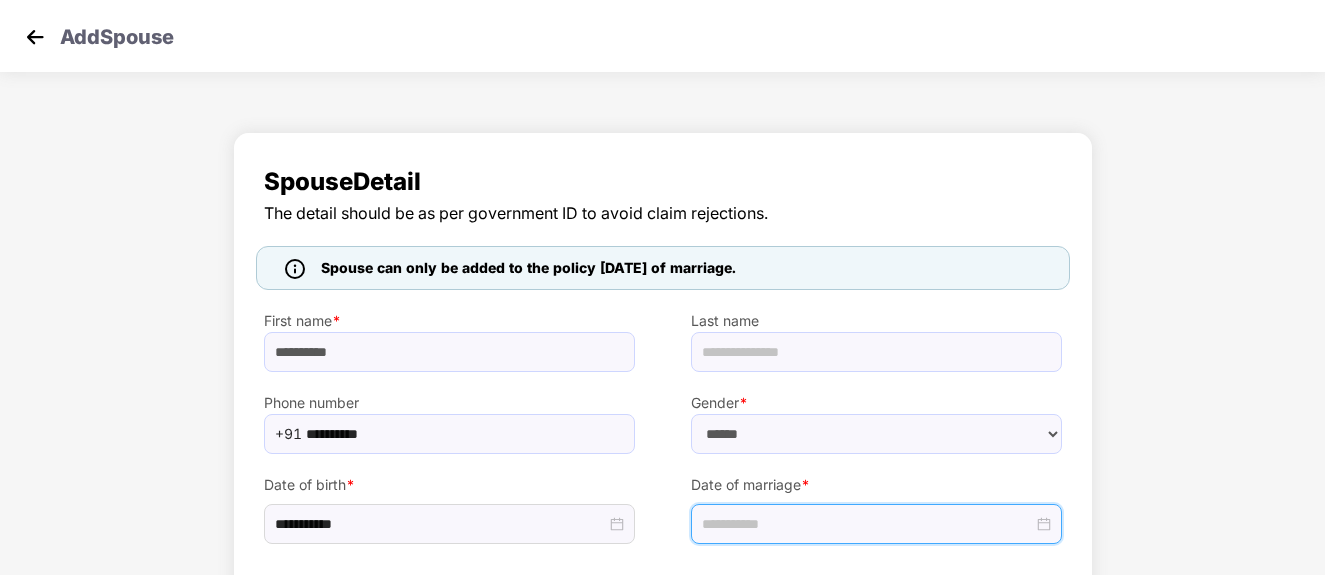 scroll, scrollTop: 126, scrollLeft: 0, axis: vertical 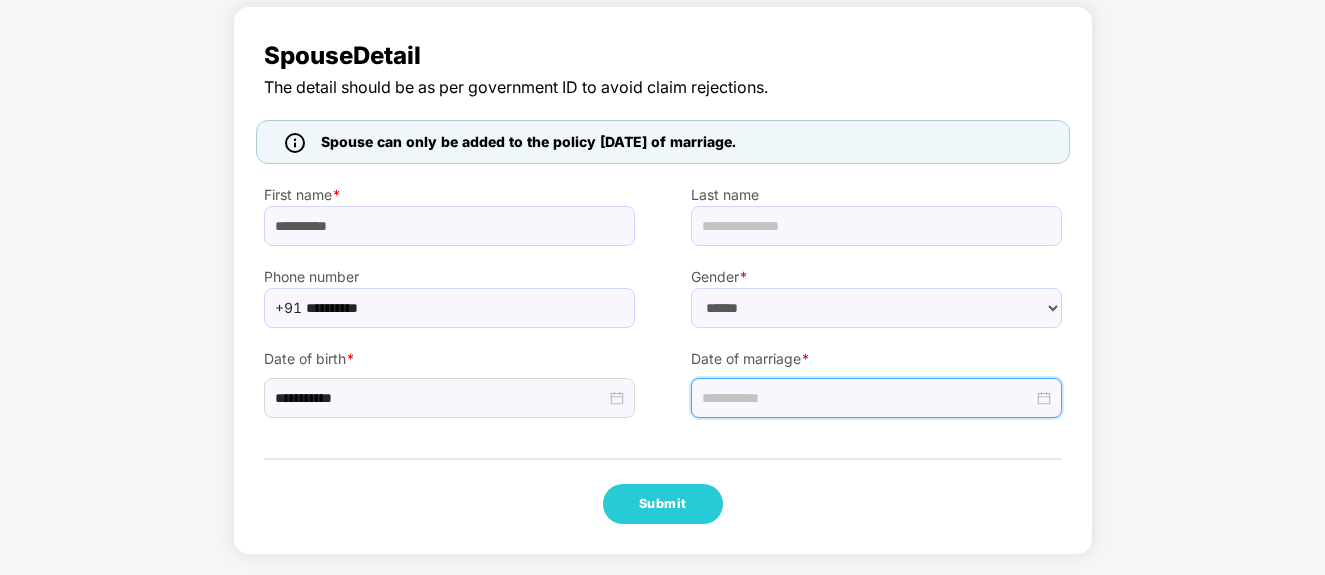 click at bounding box center (867, 398) 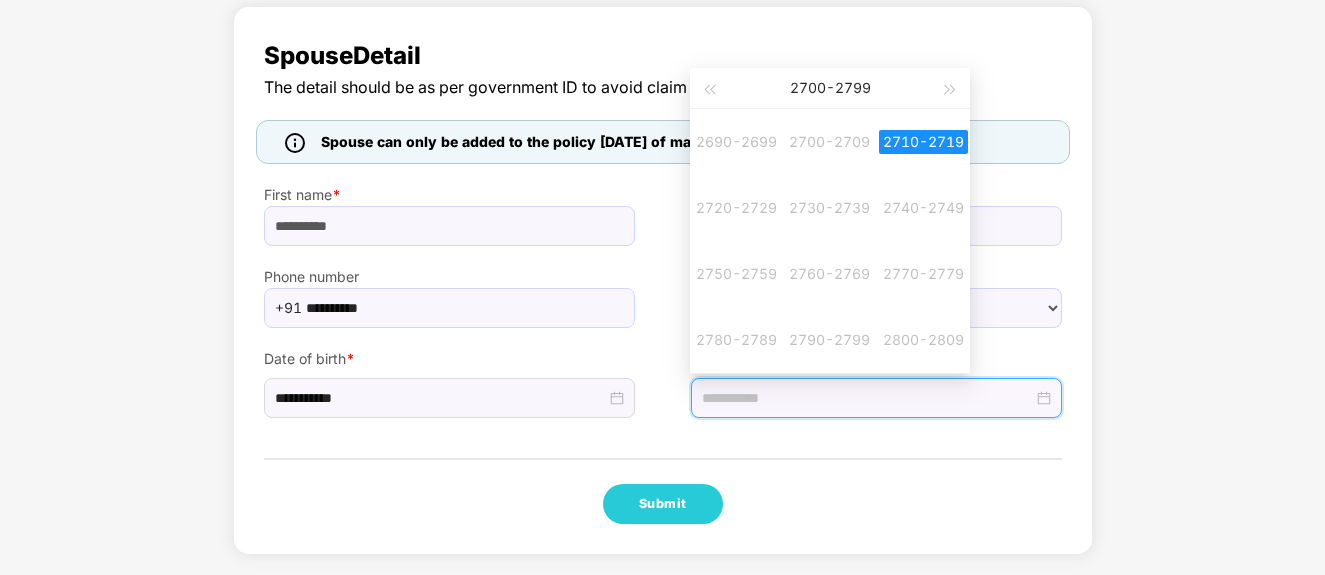 click at bounding box center [867, 398] 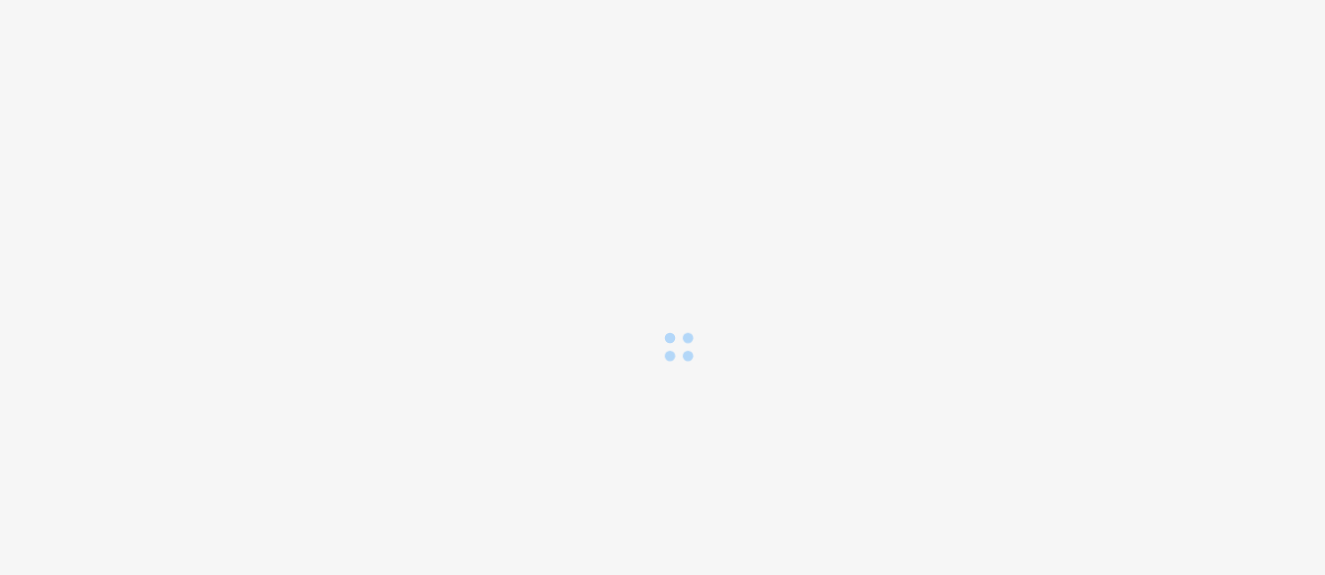 scroll, scrollTop: 0, scrollLeft: 0, axis: both 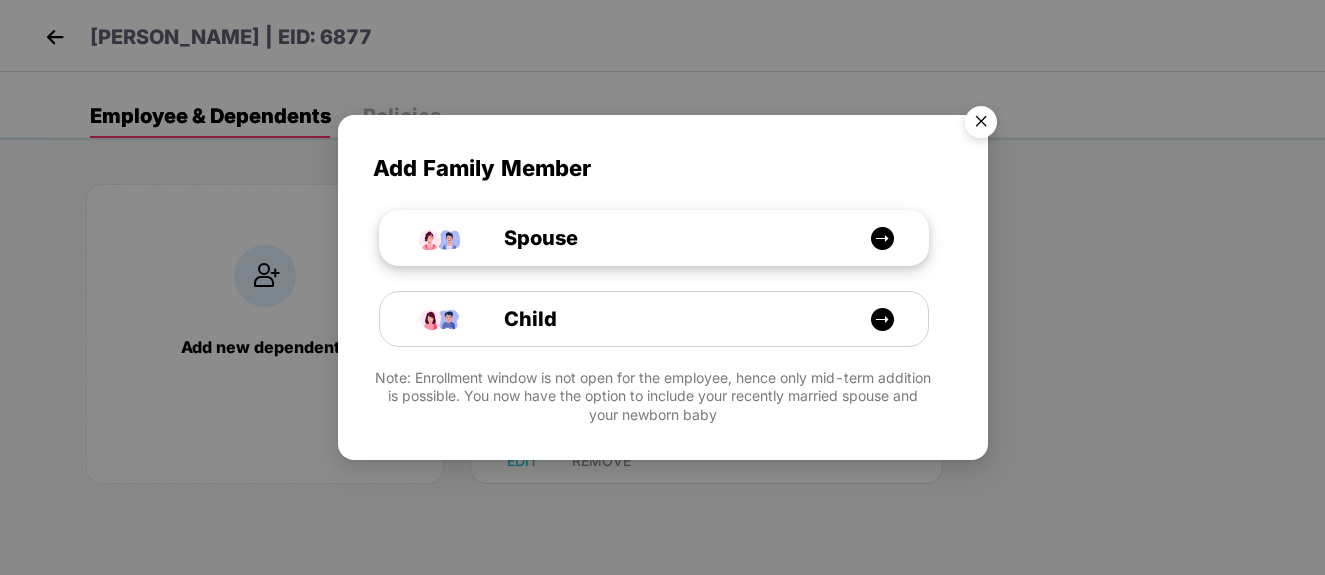 click on "Spouse" at bounding box center (664, 238) 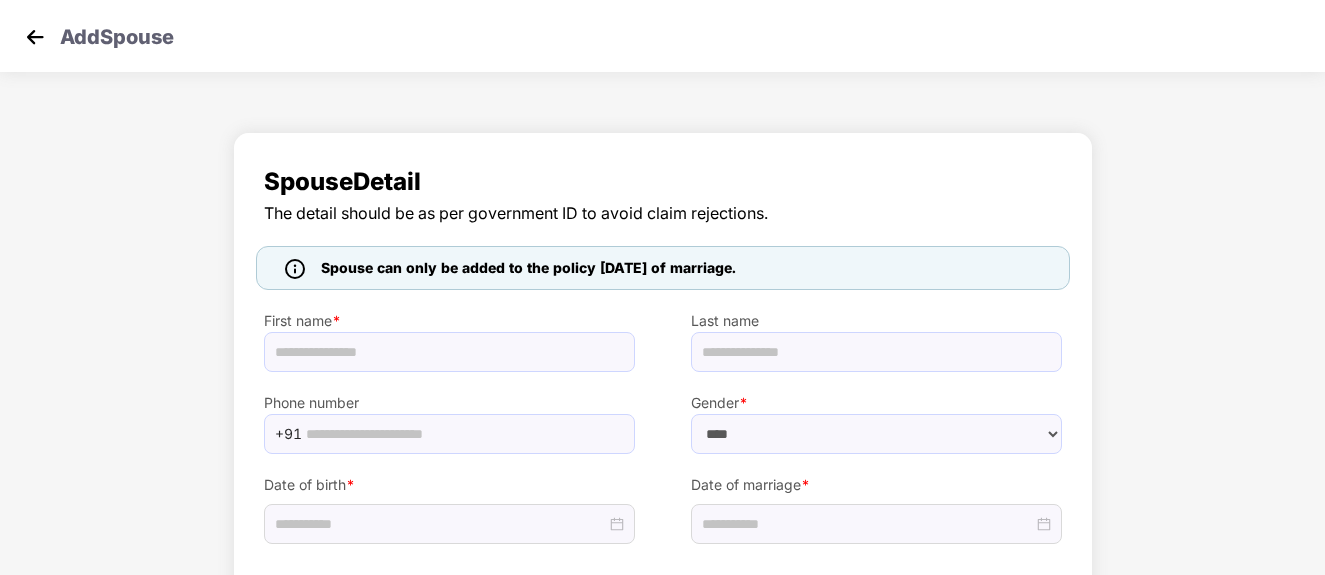 select on "******" 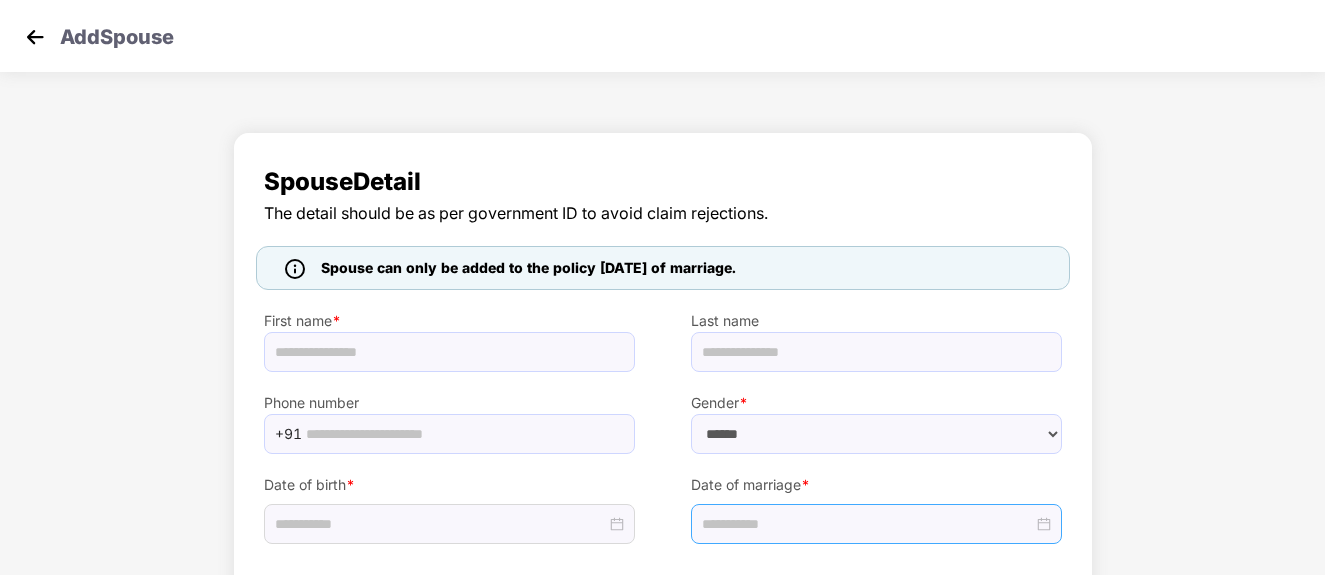 click at bounding box center [876, 524] 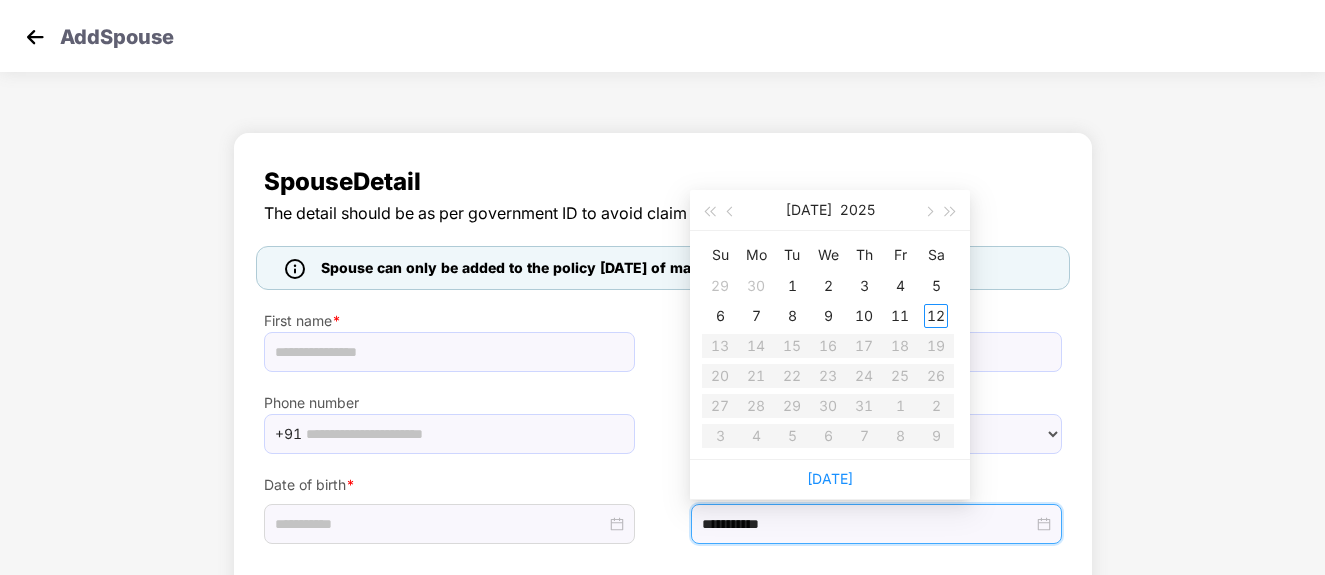 type on "**********" 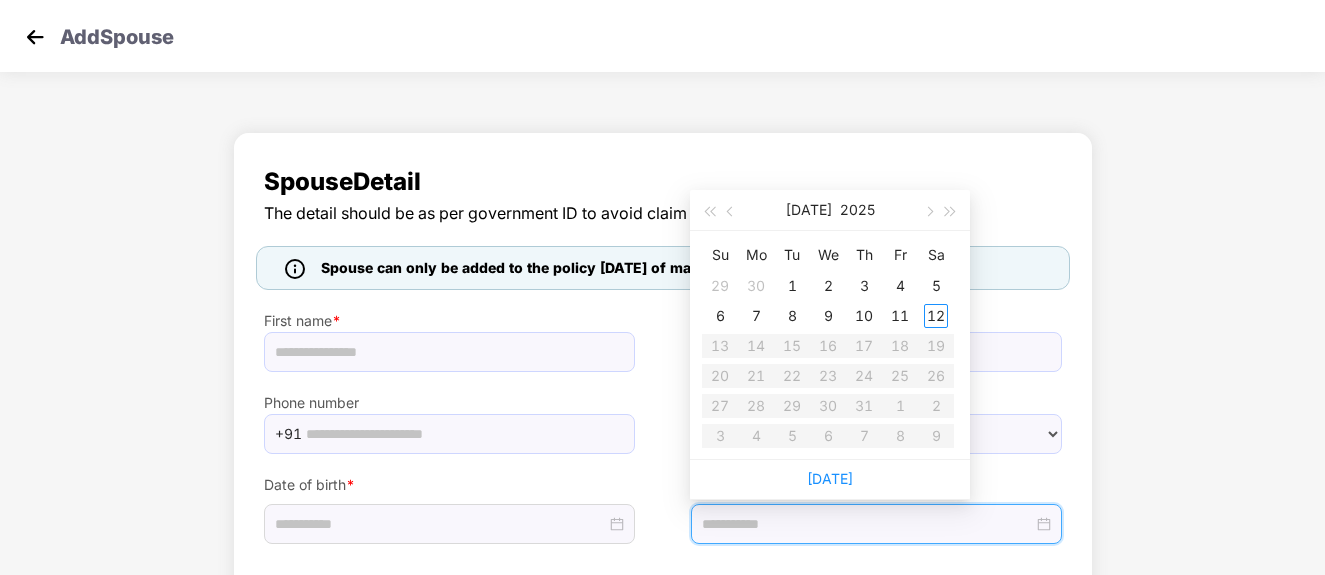 click on "[DATE]" at bounding box center (830, 210) 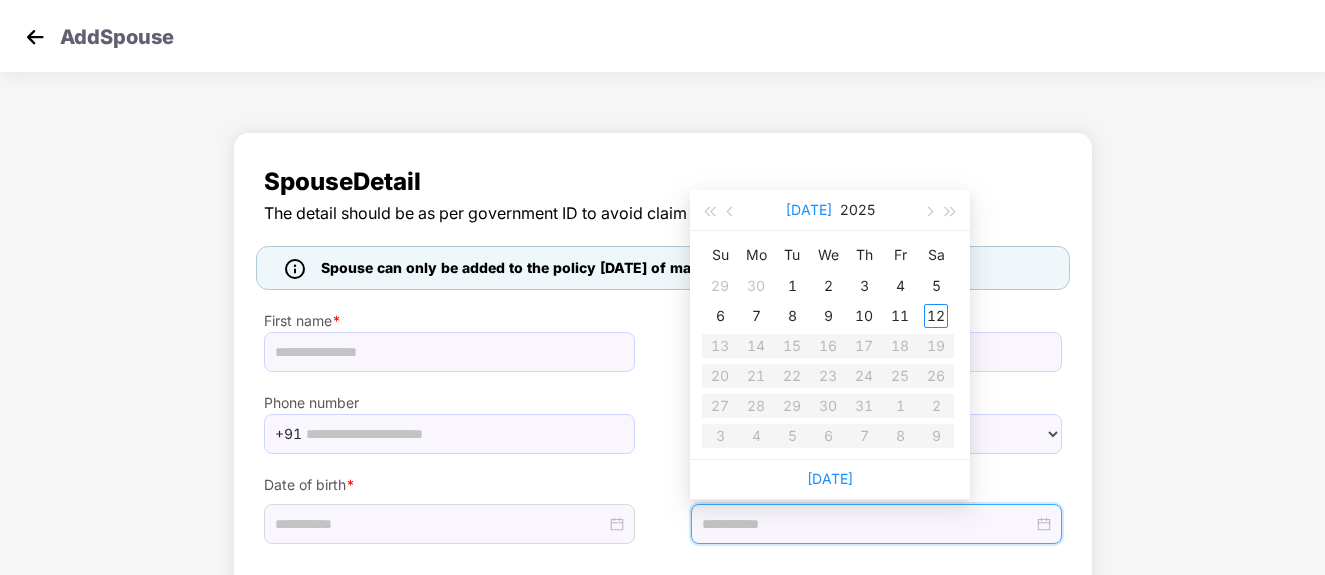 click on "[DATE]" at bounding box center [809, 210] 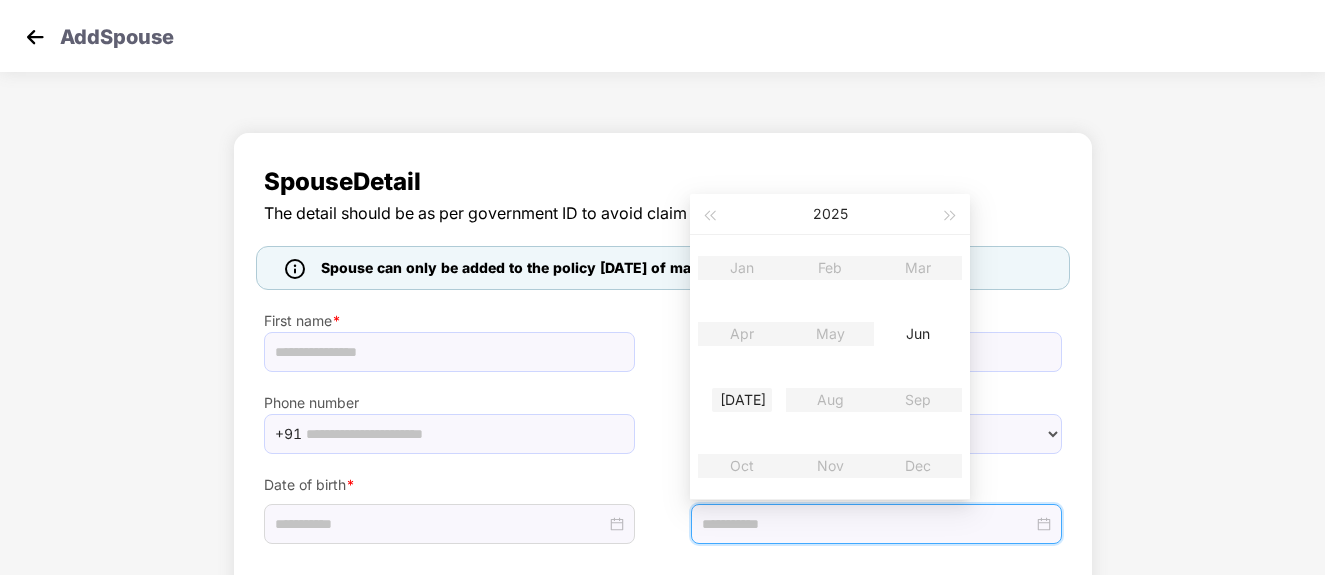 type on "**********" 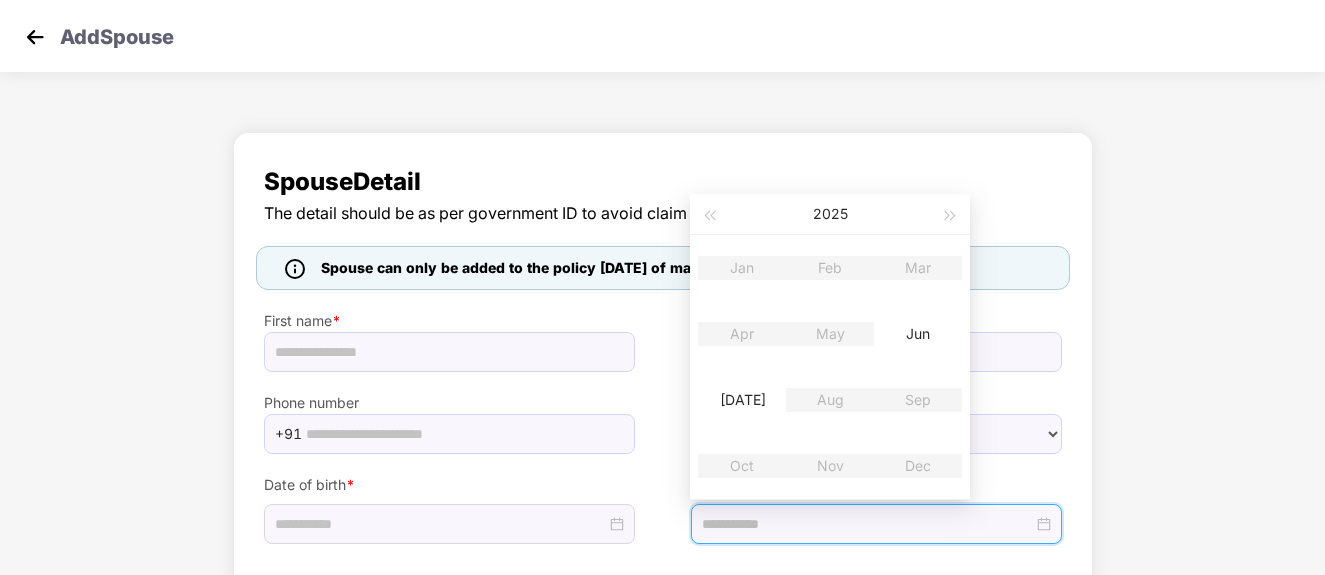type 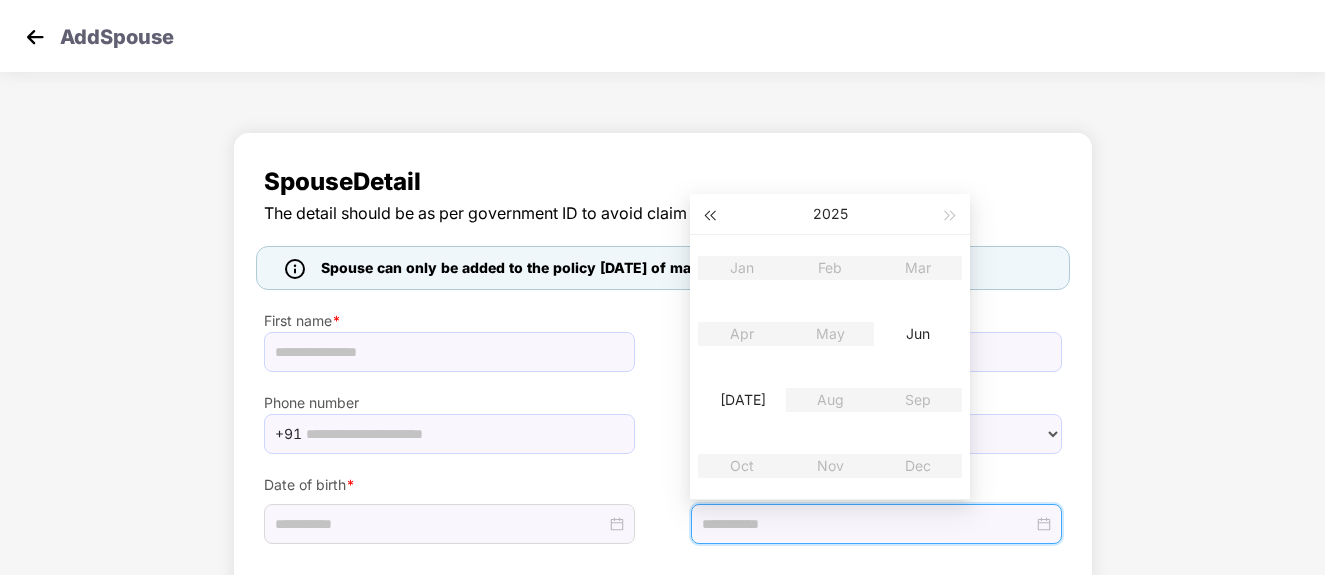 click at bounding box center (709, 216) 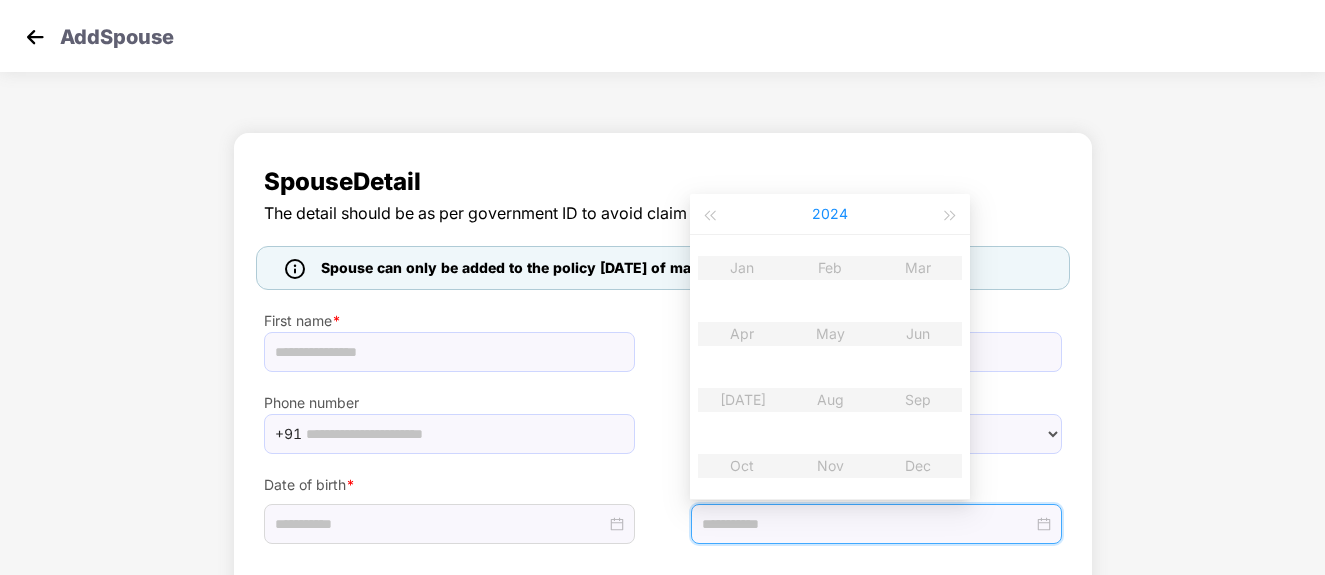 click on "2024" at bounding box center [830, 214] 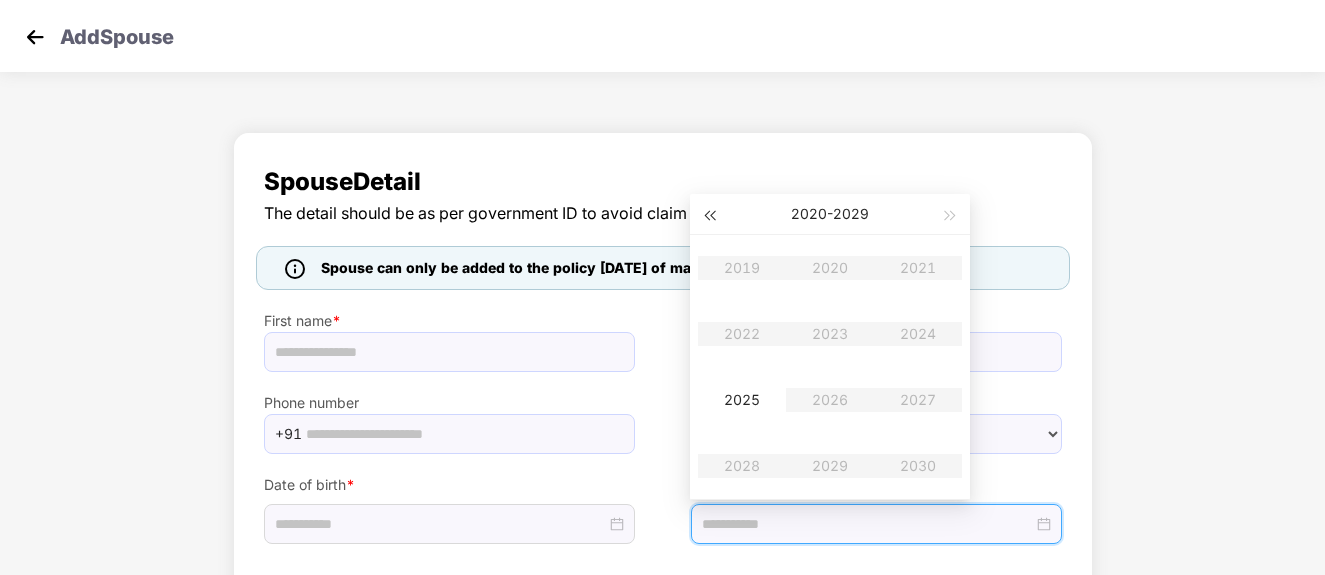 click at bounding box center [709, 214] 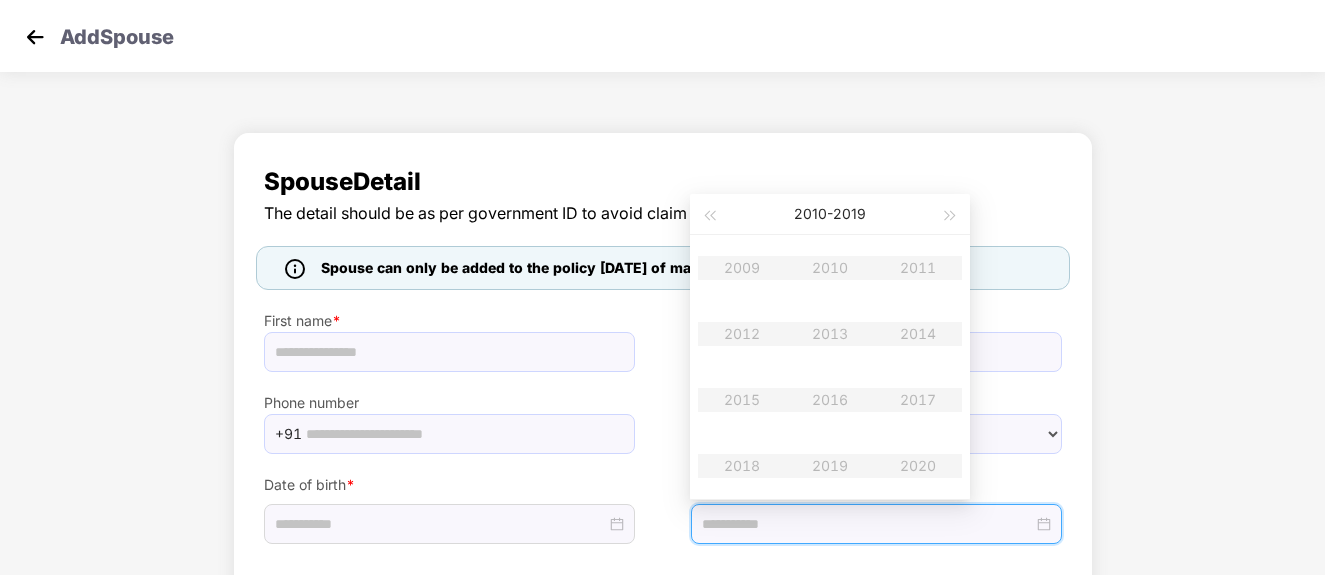 click on "2009 2010 2011 2012 2013 2014 2015 2016 2017 2018 2019 2020" at bounding box center (830, 367) 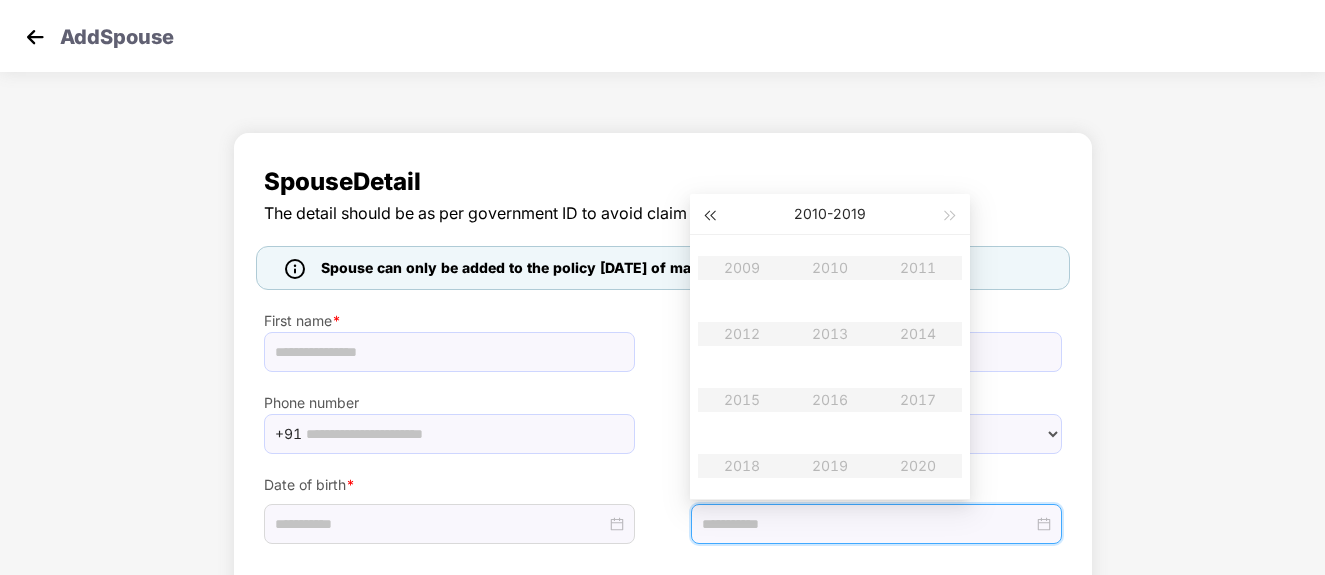 click at bounding box center [709, 216] 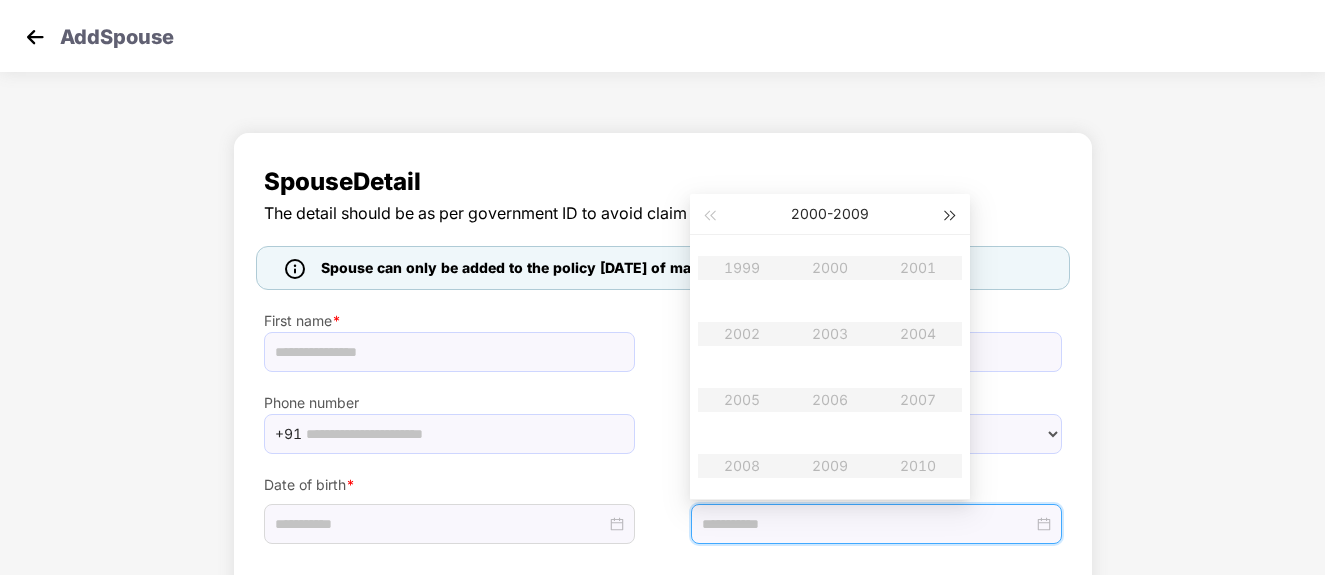 click at bounding box center (951, 216) 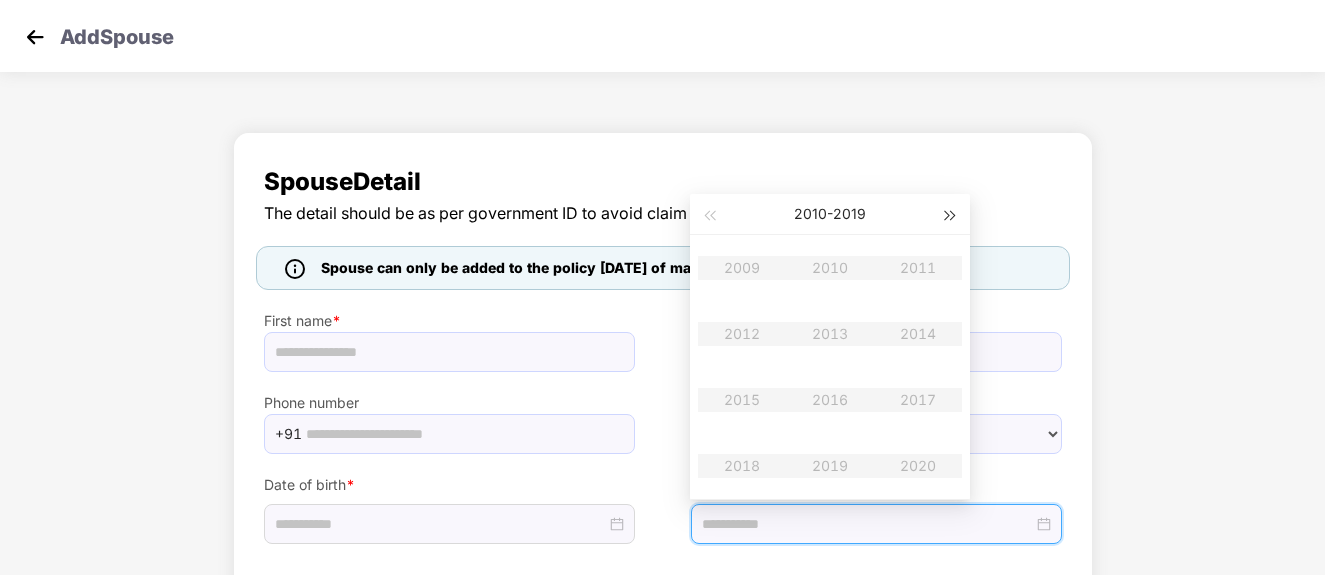 click at bounding box center [951, 216] 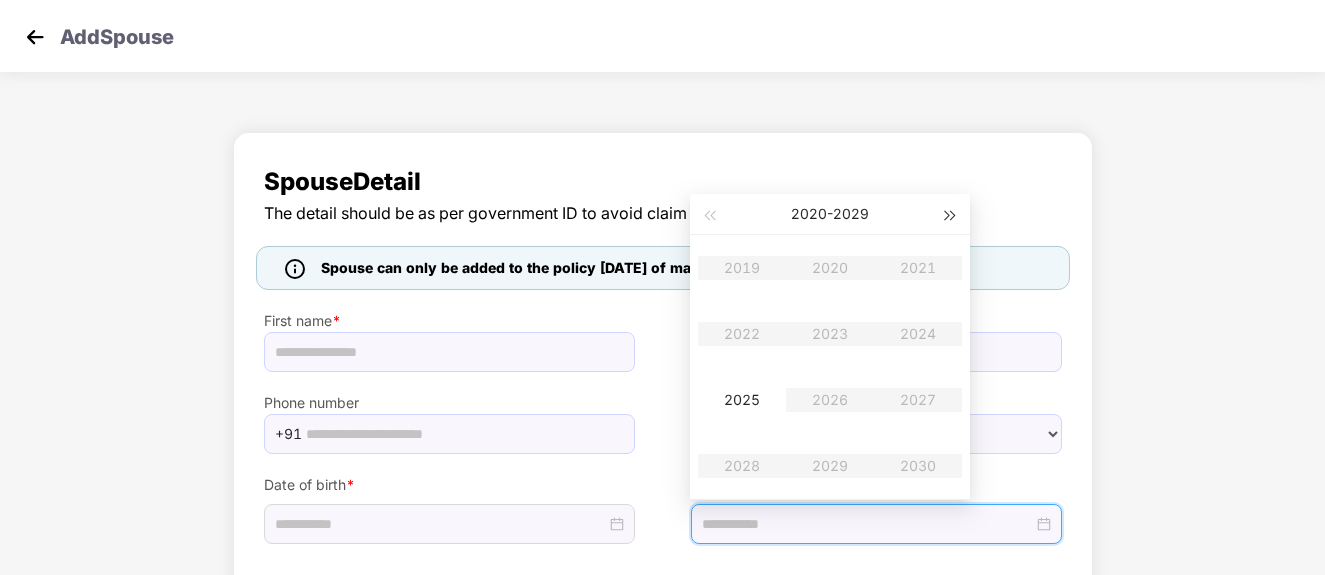click at bounding box center [951, 216] 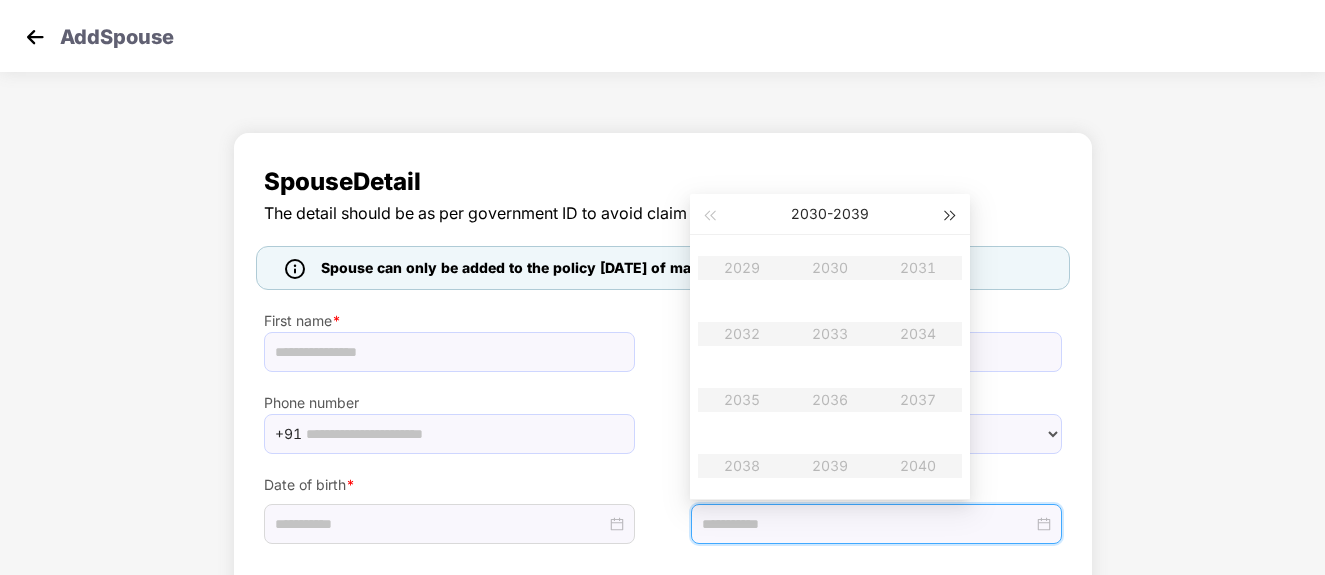 click at bounding box center (951, 216) 